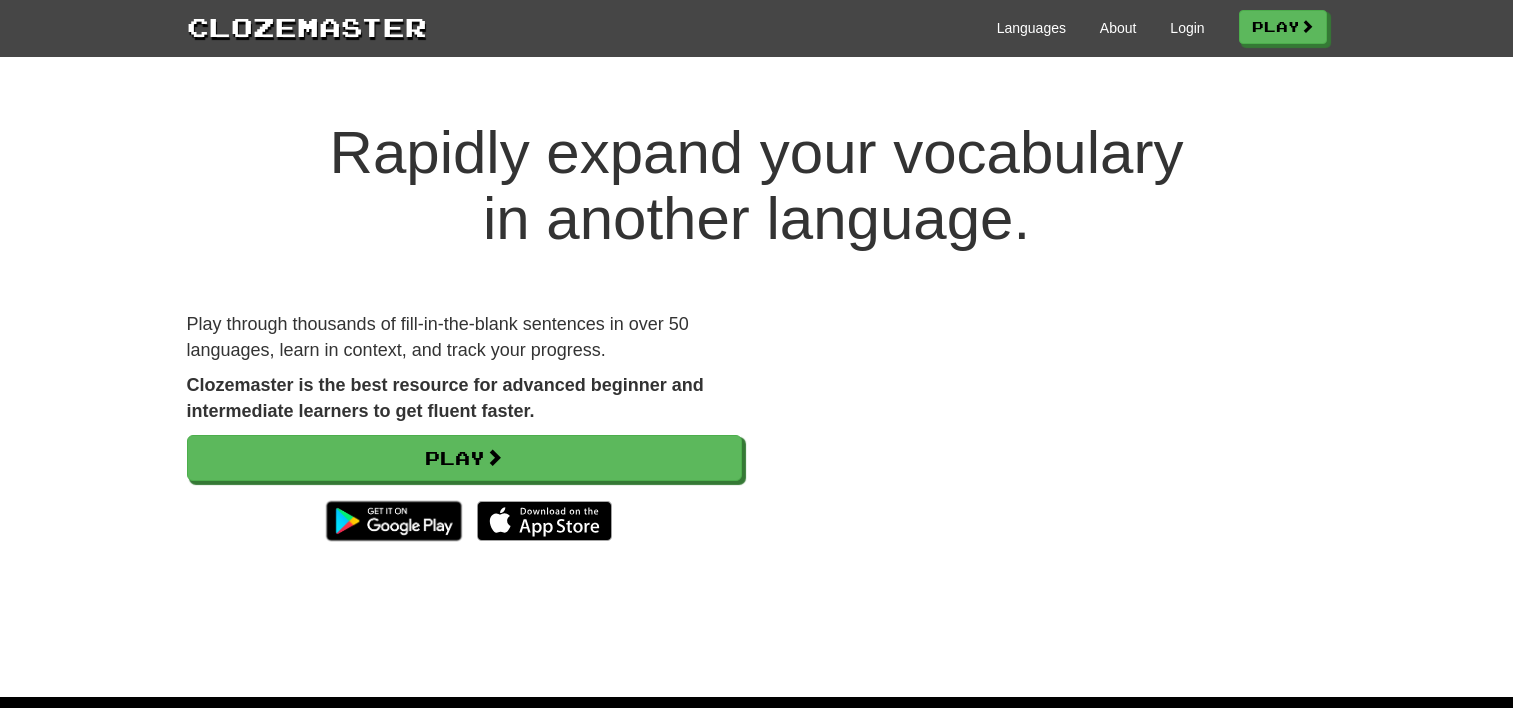scroll, scrollTop: 0, scrollLeft: 0, axis: both 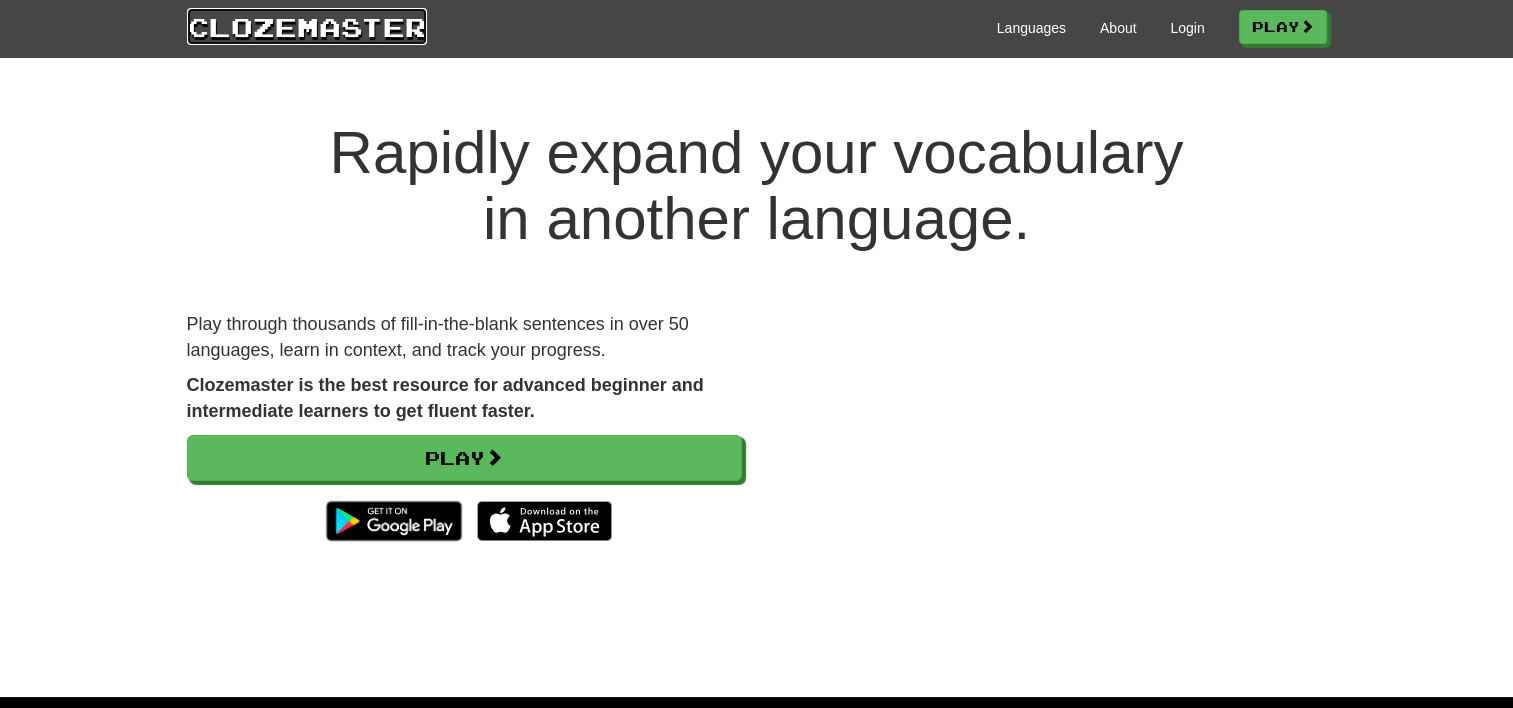 click on "Clozemaster" at bounding box center (307, 26) 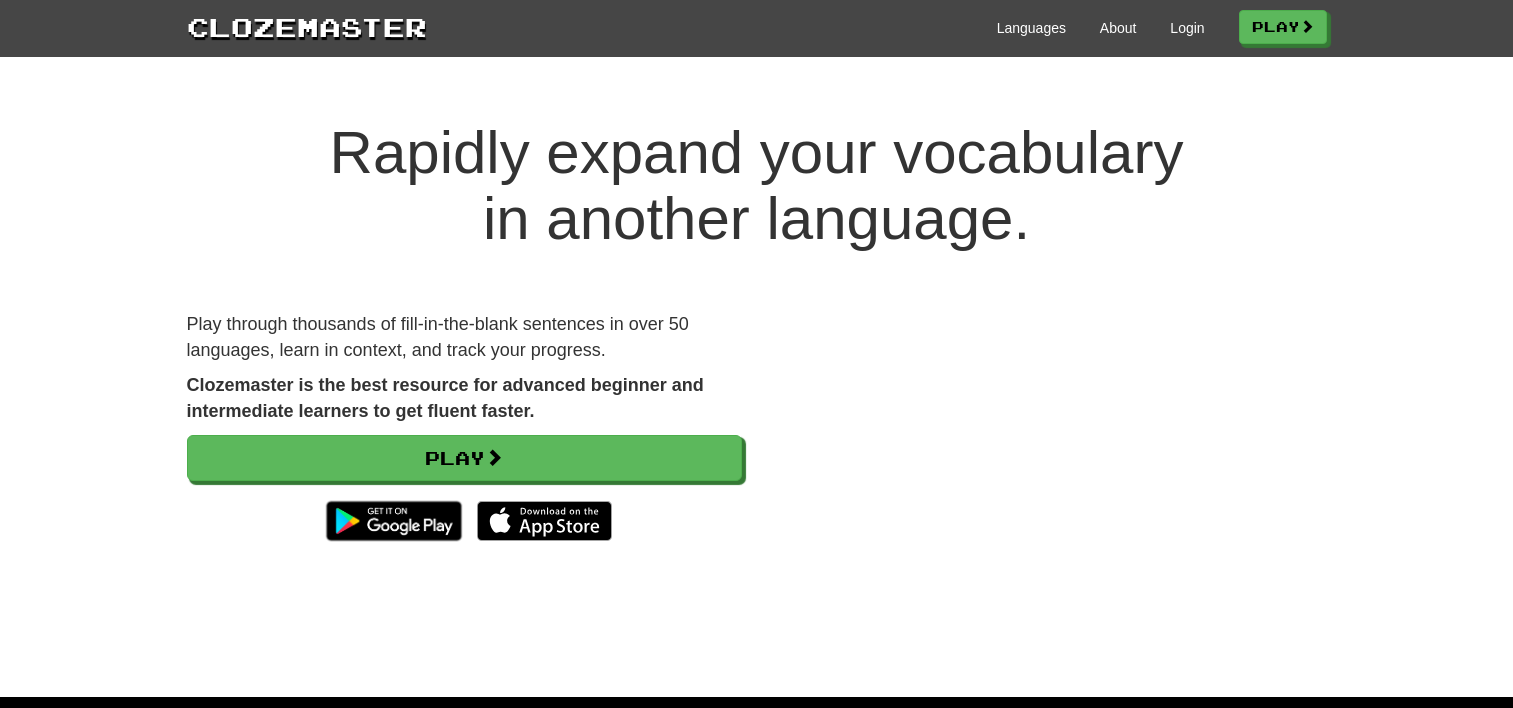 scroll, scrollTop: 0, scrollLeft: 0, axis: both 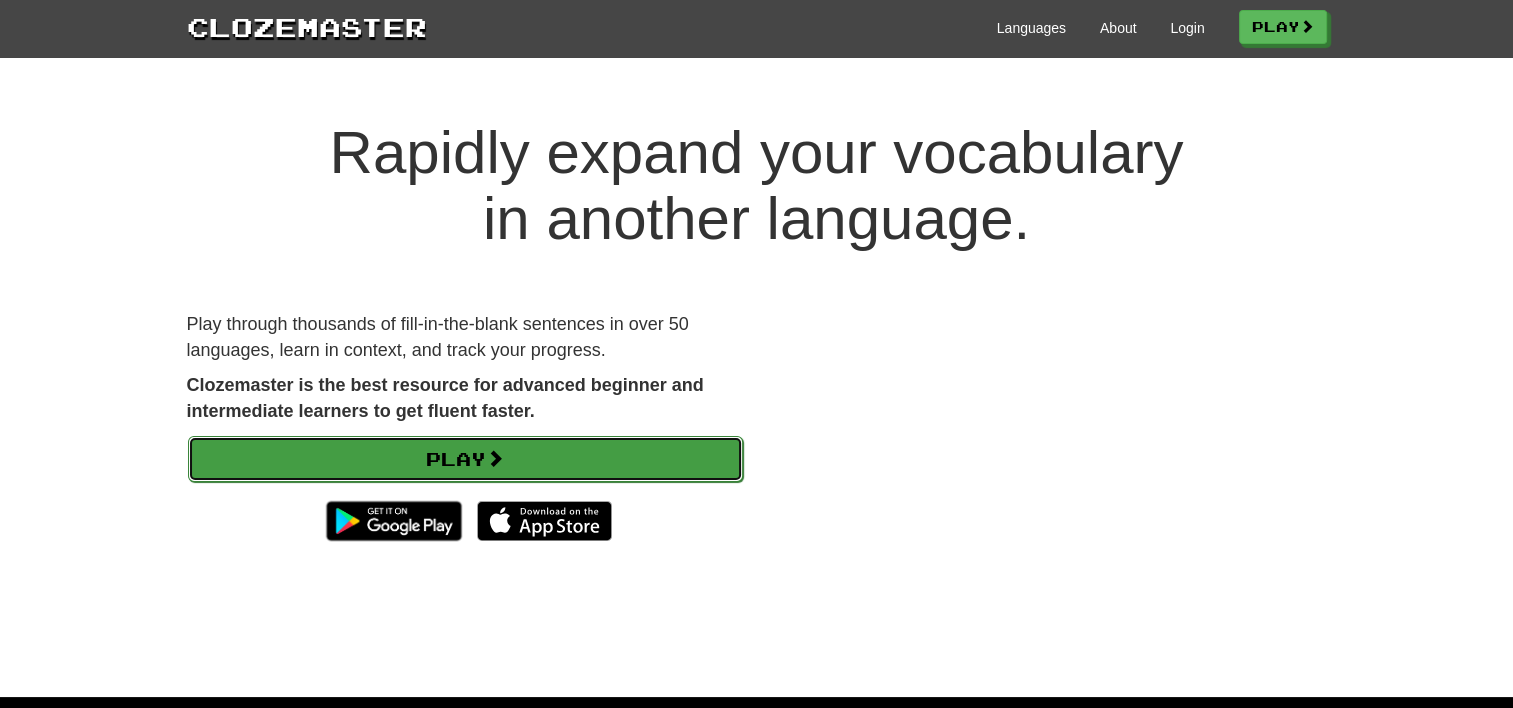 click on "Play" at bounding box center [465, 459] 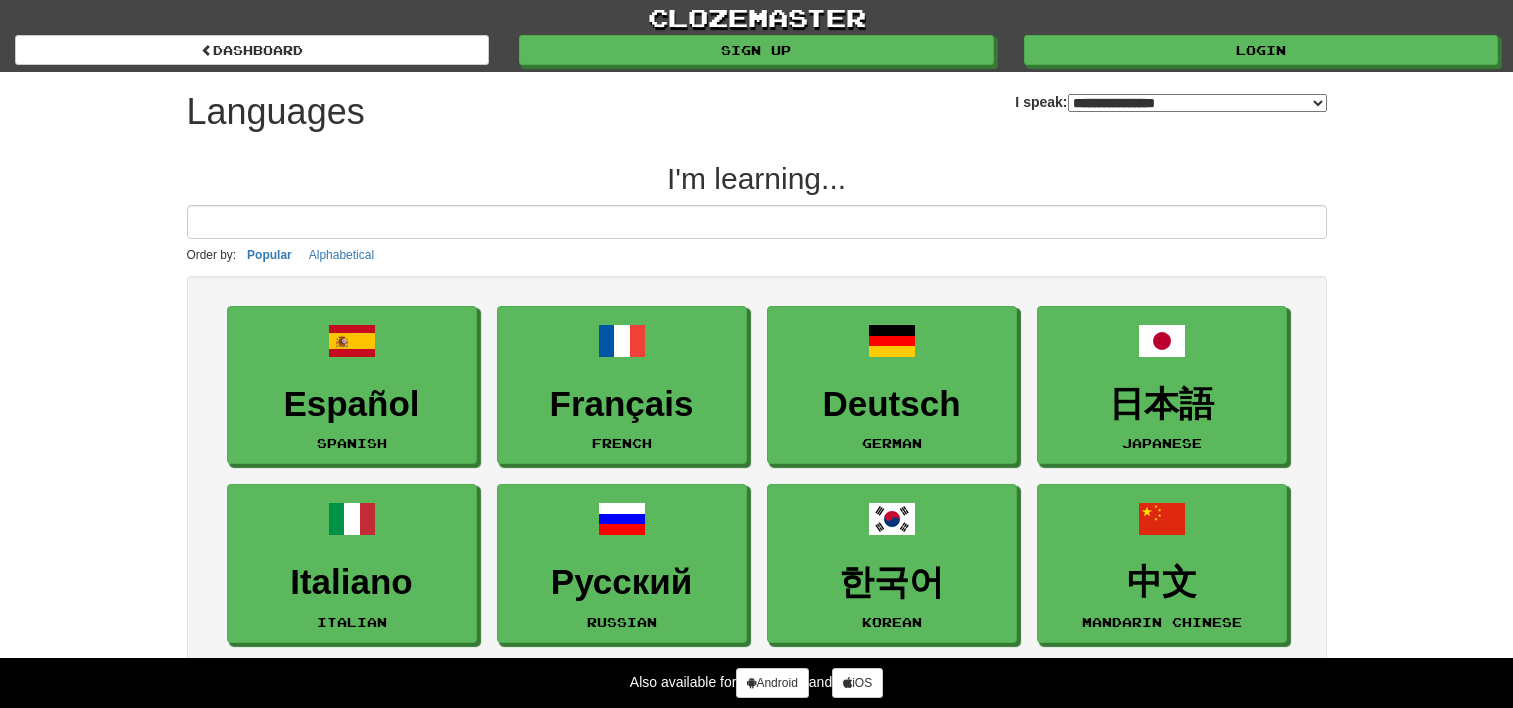 select on "*******" 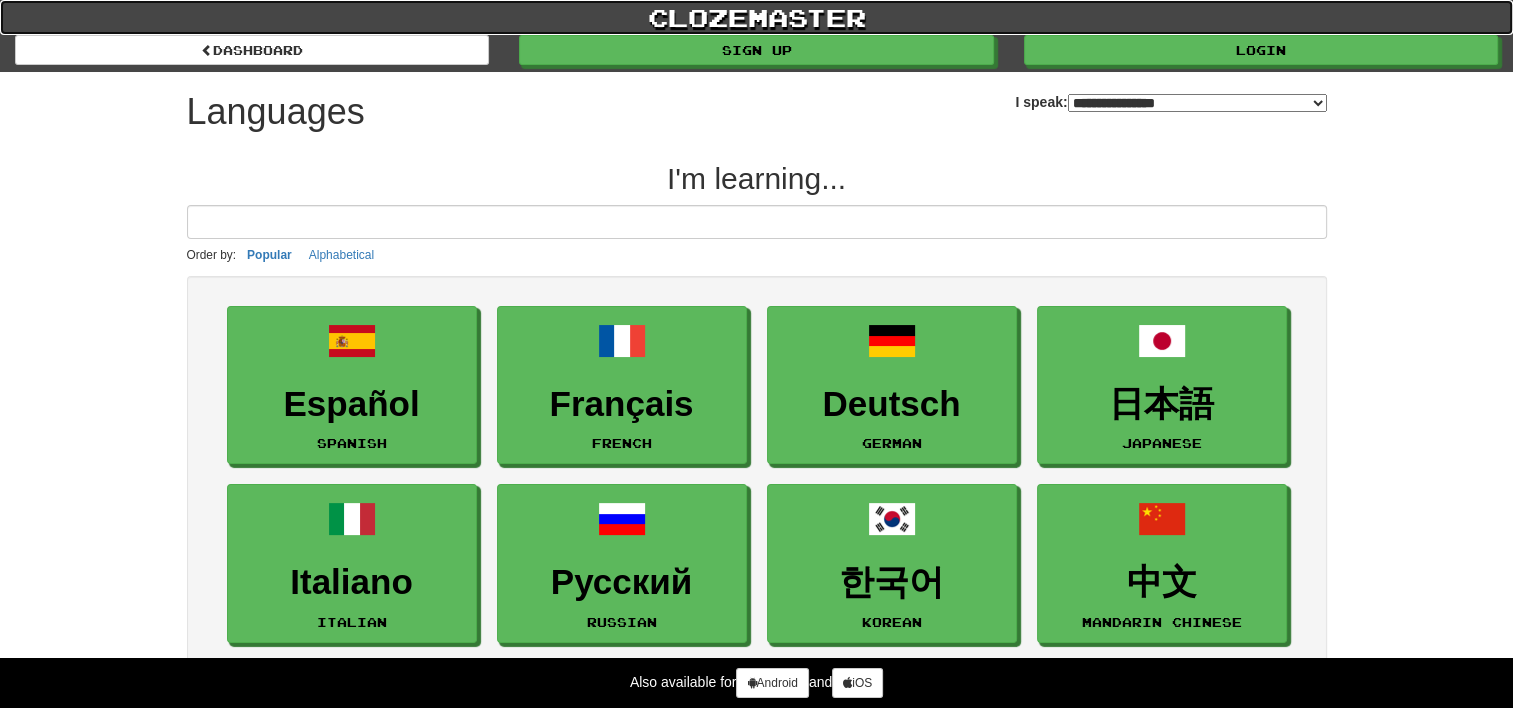 click on "clozemaster" at bounding box center (756, 17) 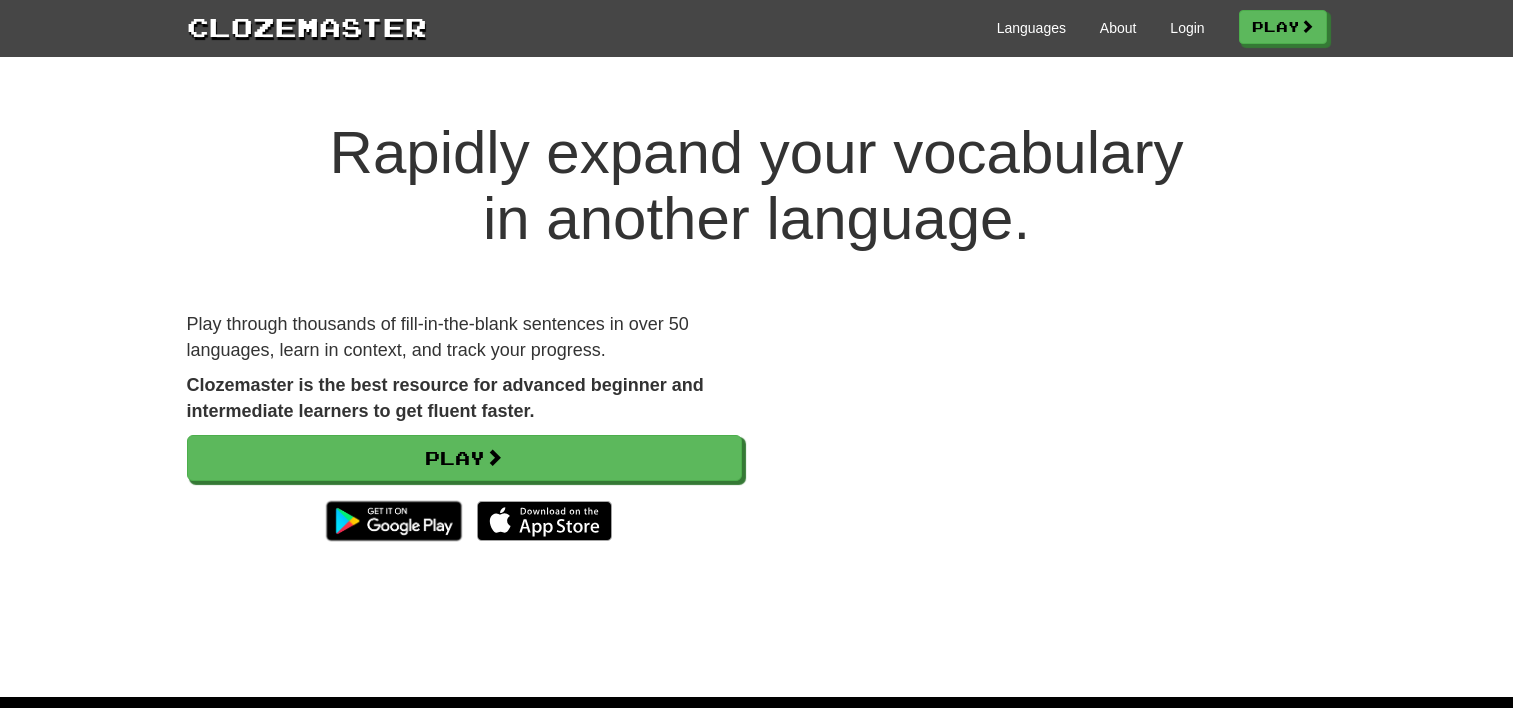 scroll, scrollTop: 0, scrollLeft: 0, axis: both 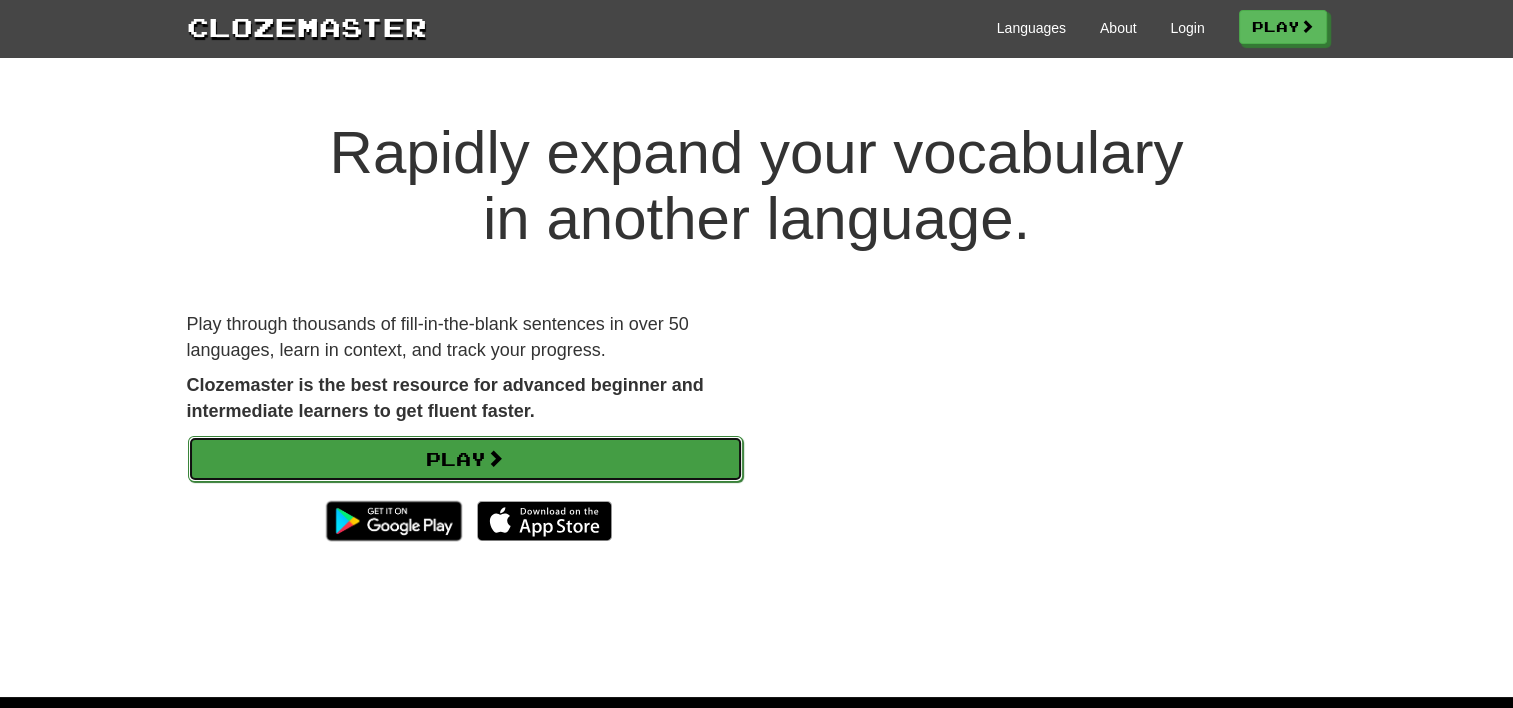 click on "Play" at bounding box center (465, 459) 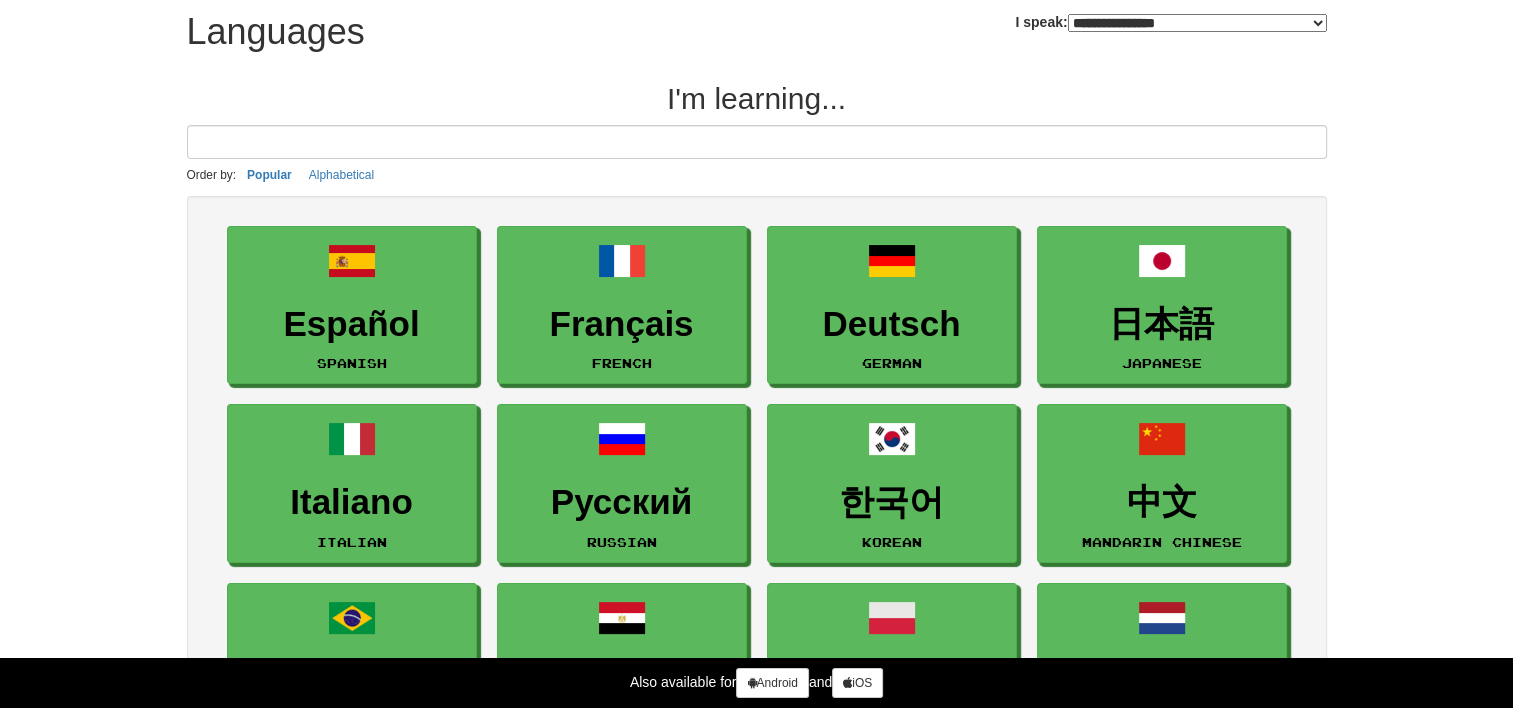 scroll, scrollTop: 0, scrollLeft: 0, axis: both 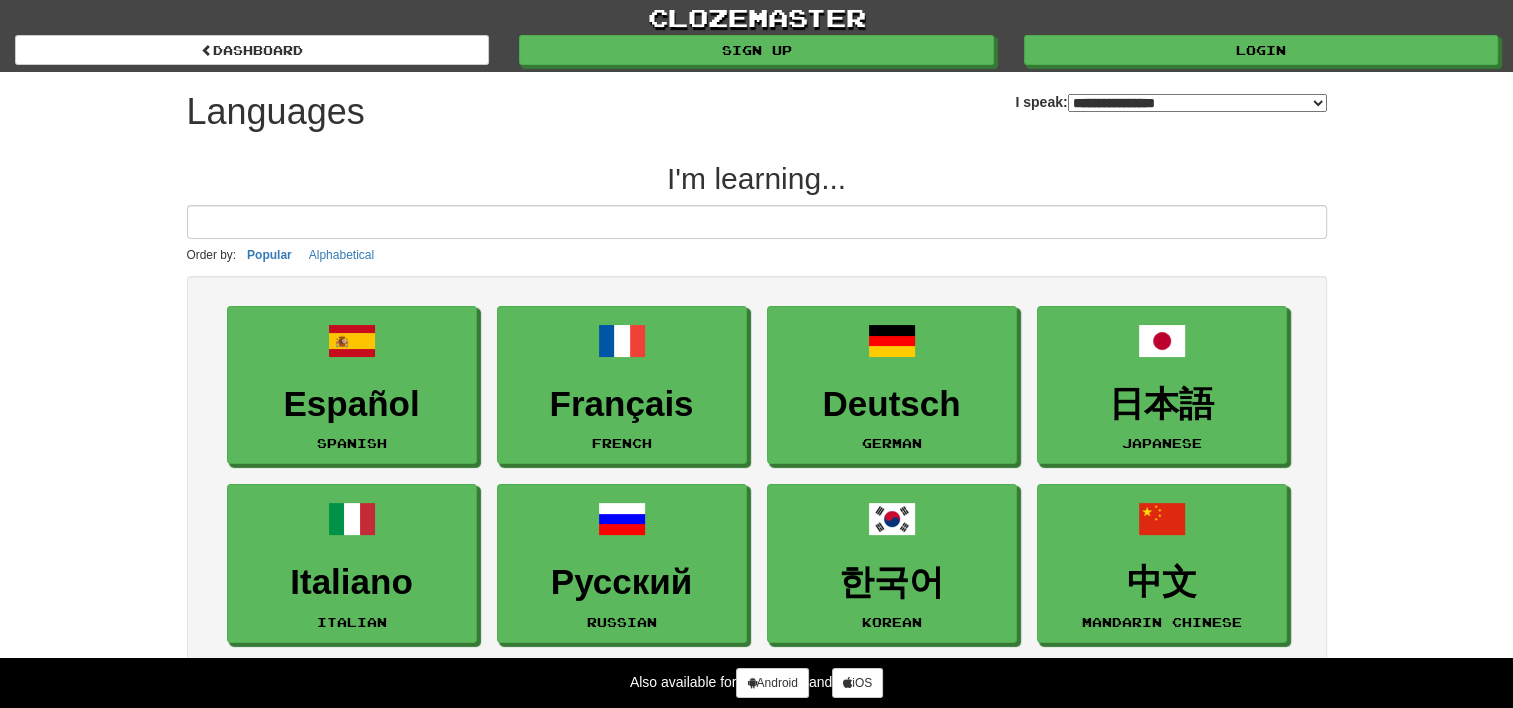 click on "**********" at bounding box center (1197, 103) 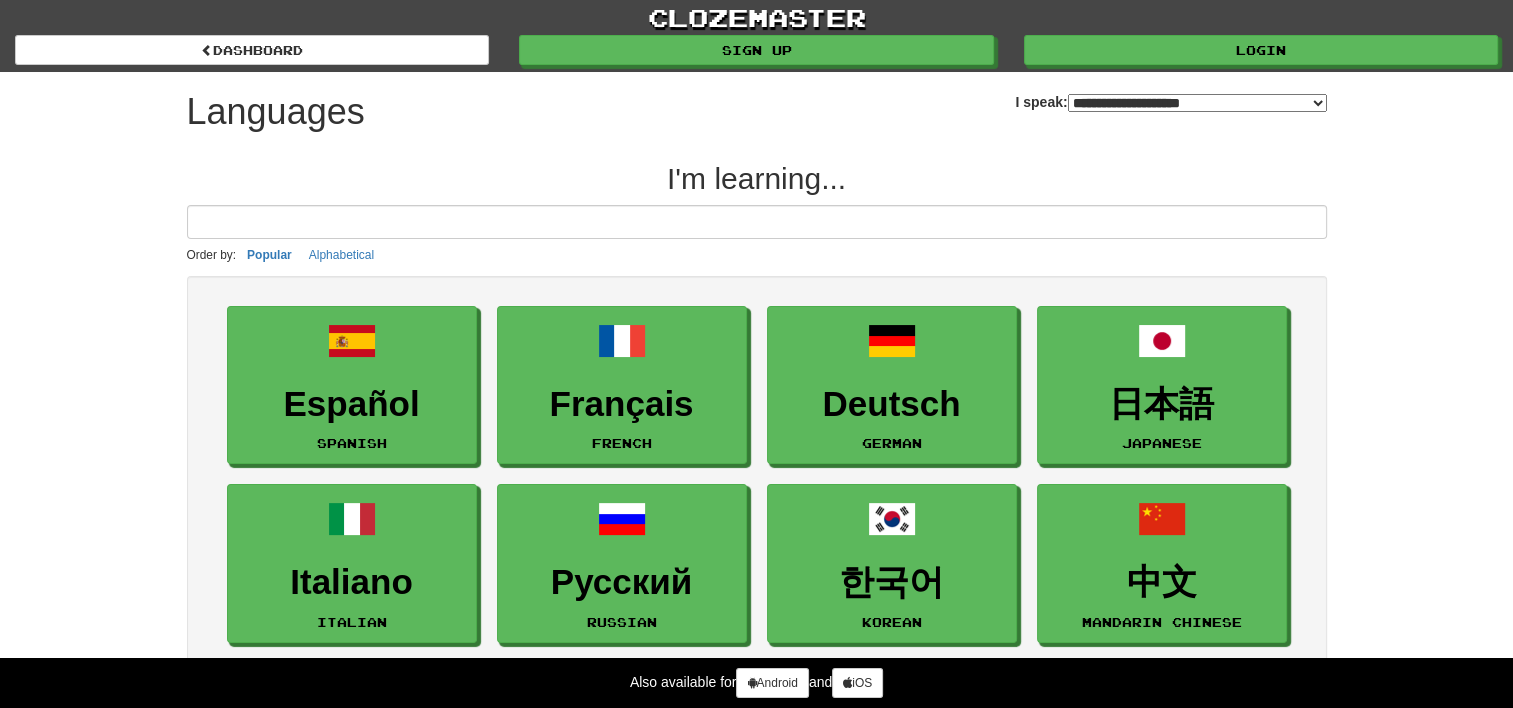 click on "**********" at bounding box center [1197, 103] 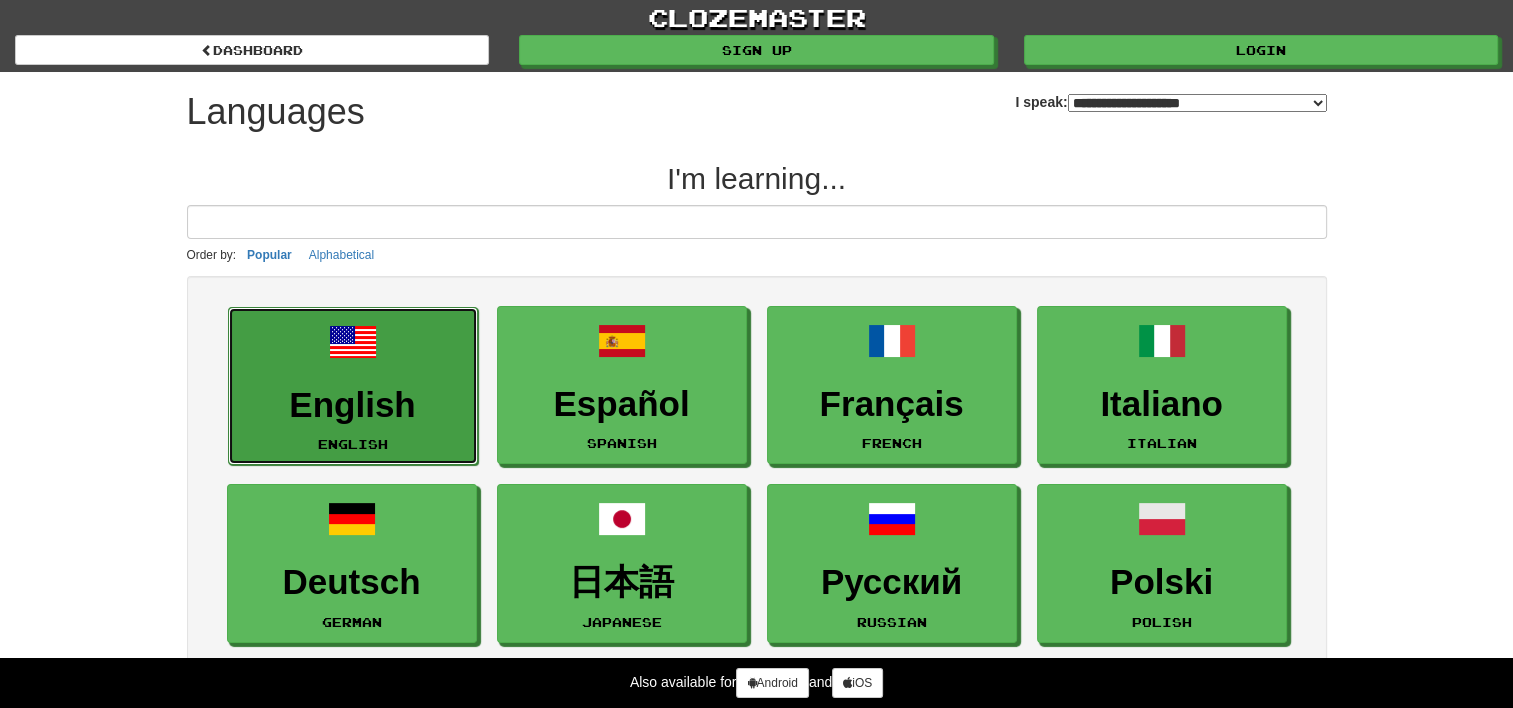 click on "English English" at bounding box center [353, 386] 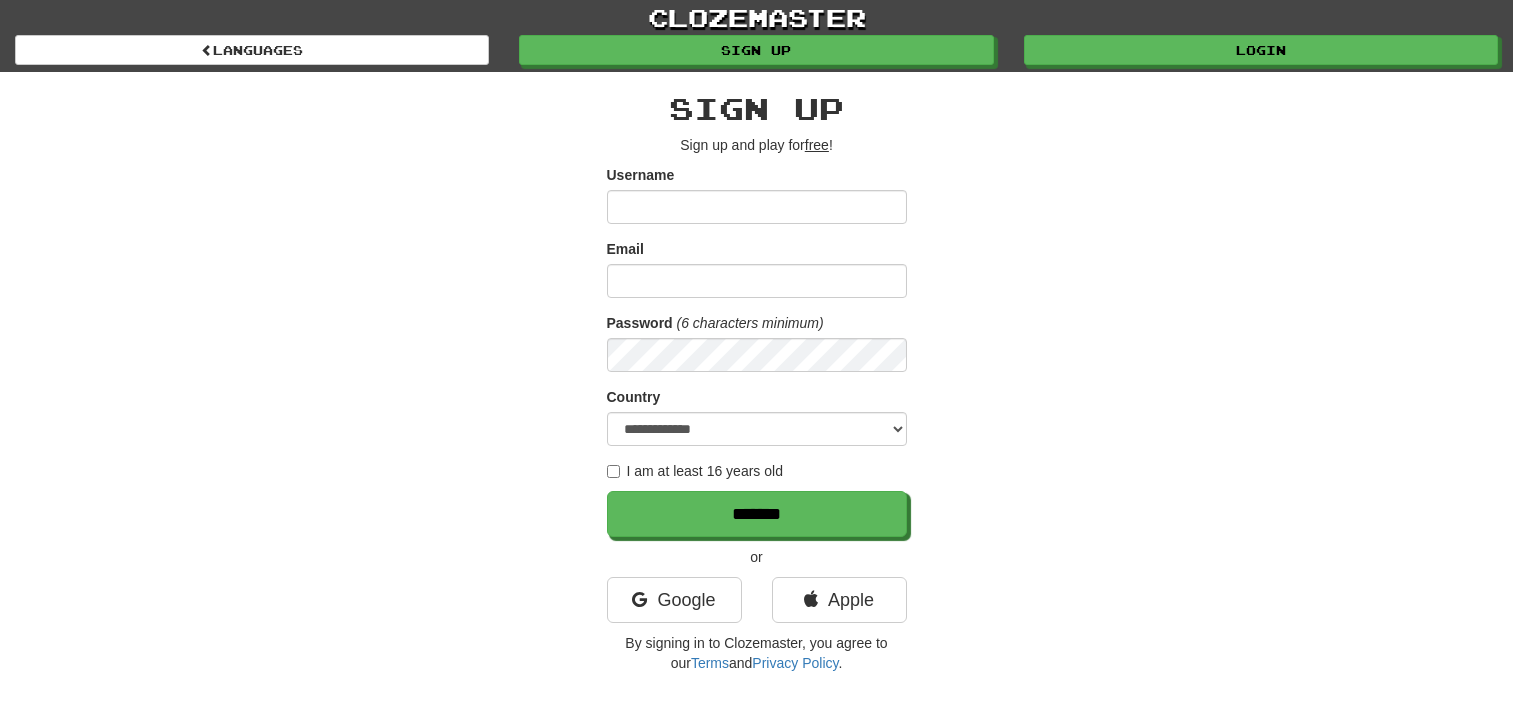 scroll, scrollTop: 0, scrollLeft: 0, axis: both 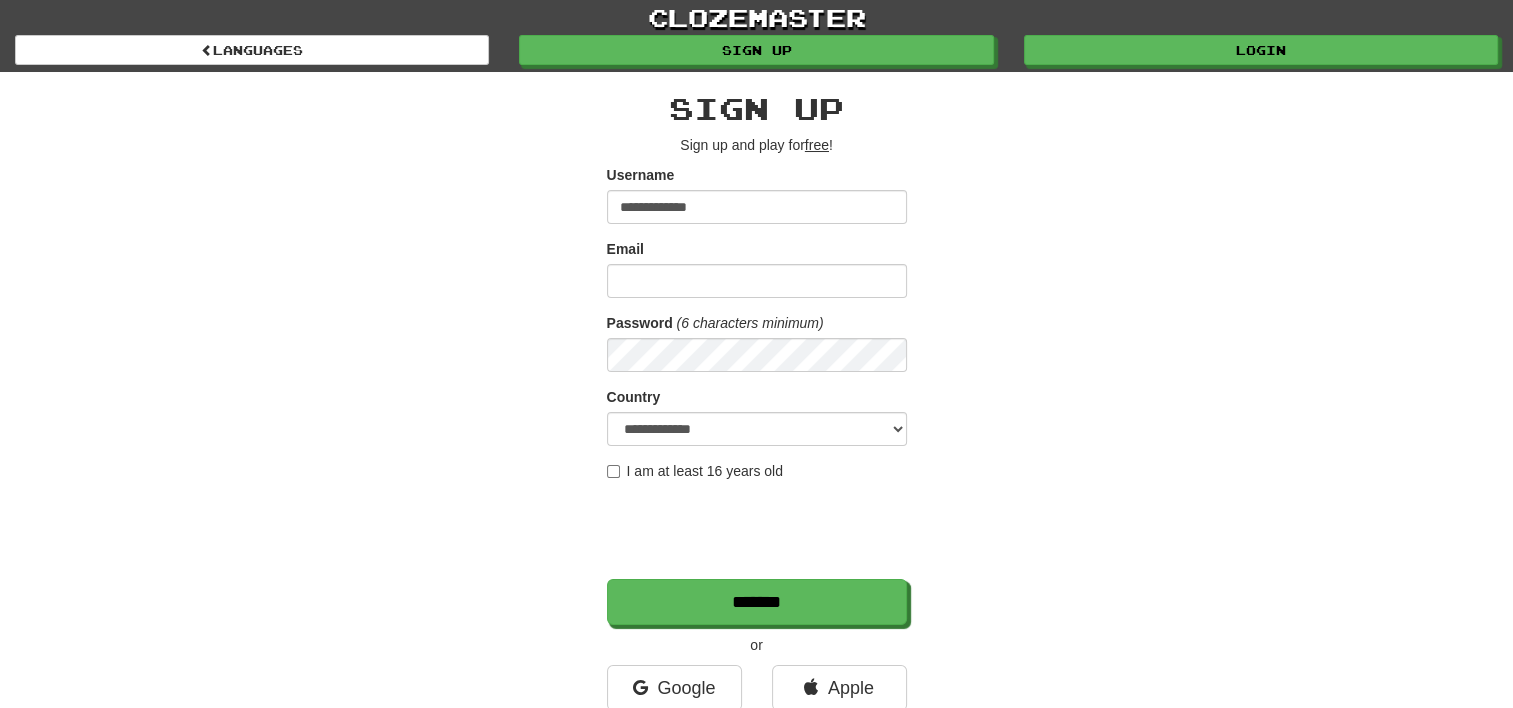 type on "**********" 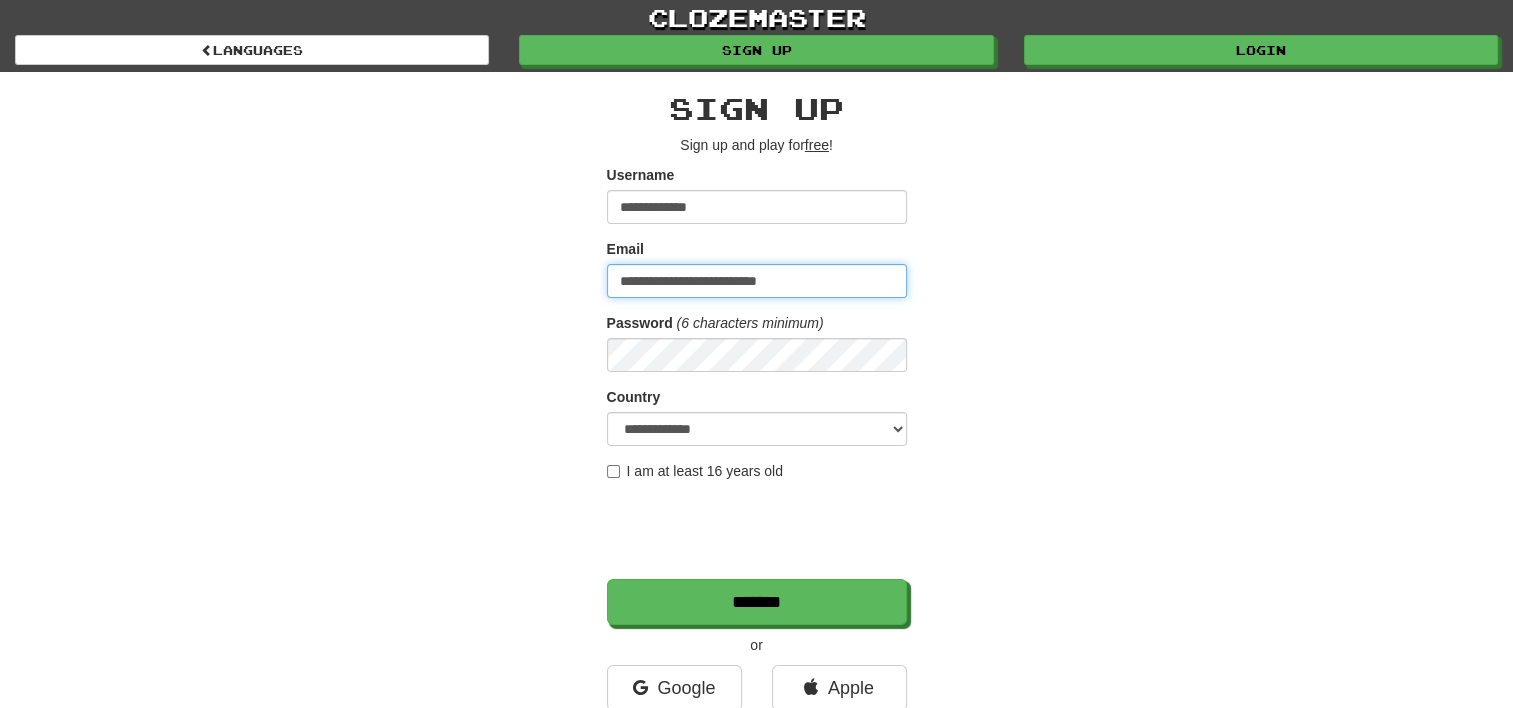 type on "**********" 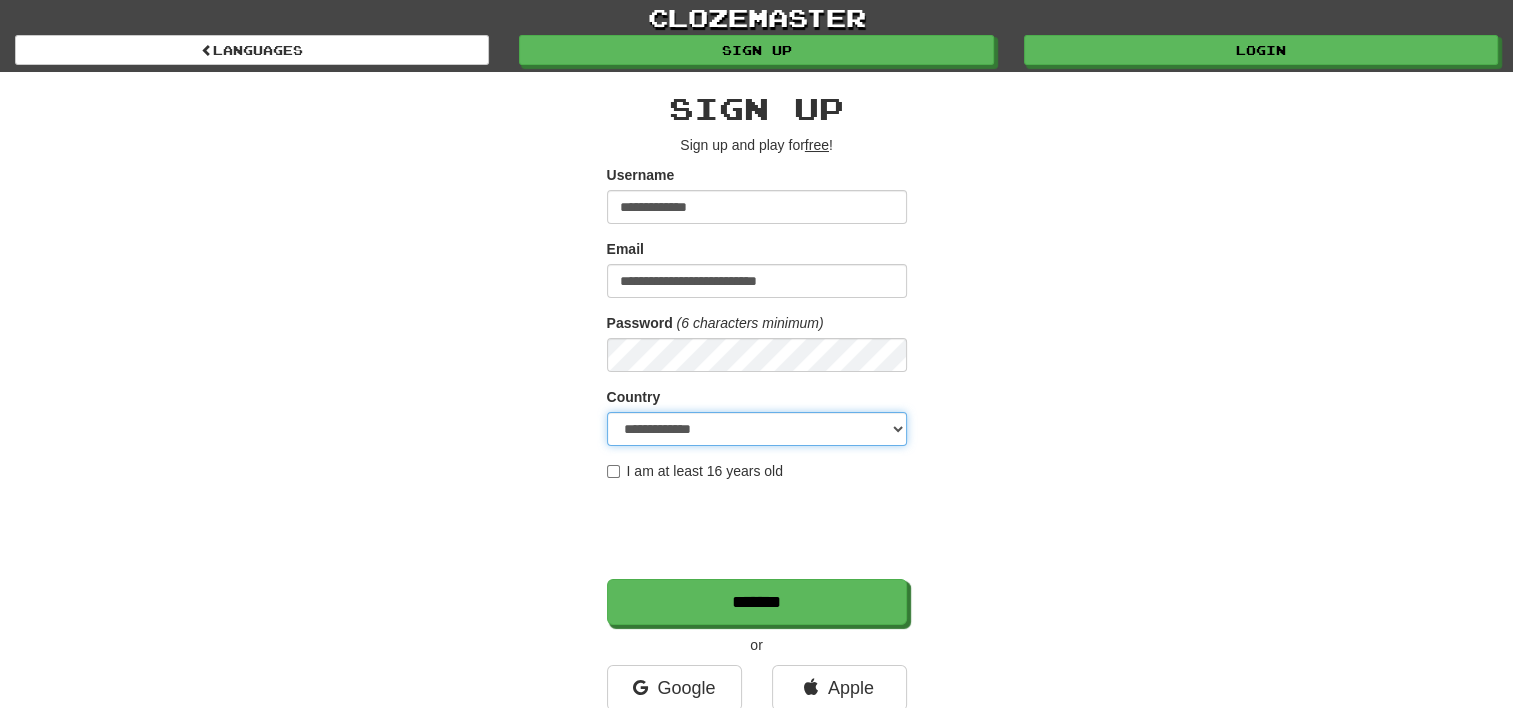 click on "**********" at bounding box center [757, 429] 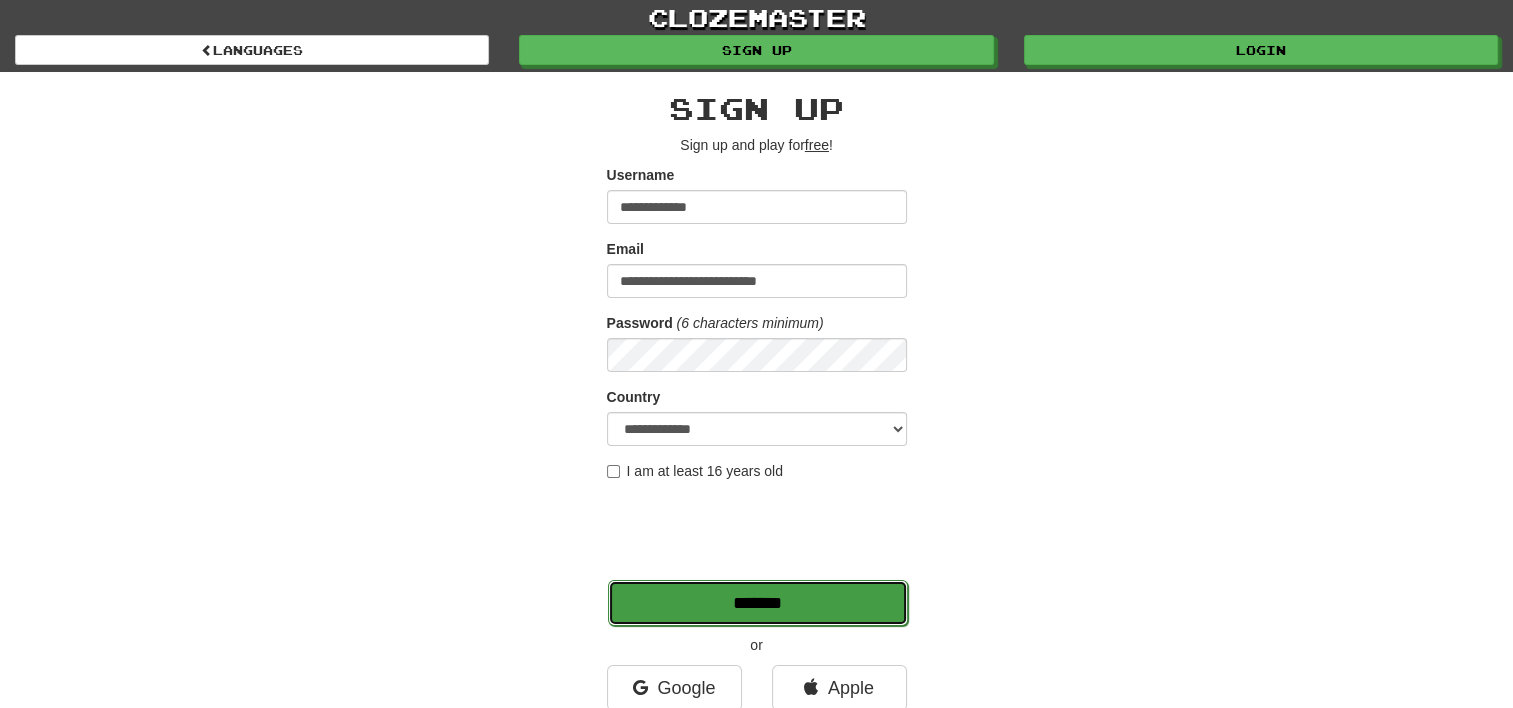 click on "*******" at bounding box center (758, 603) 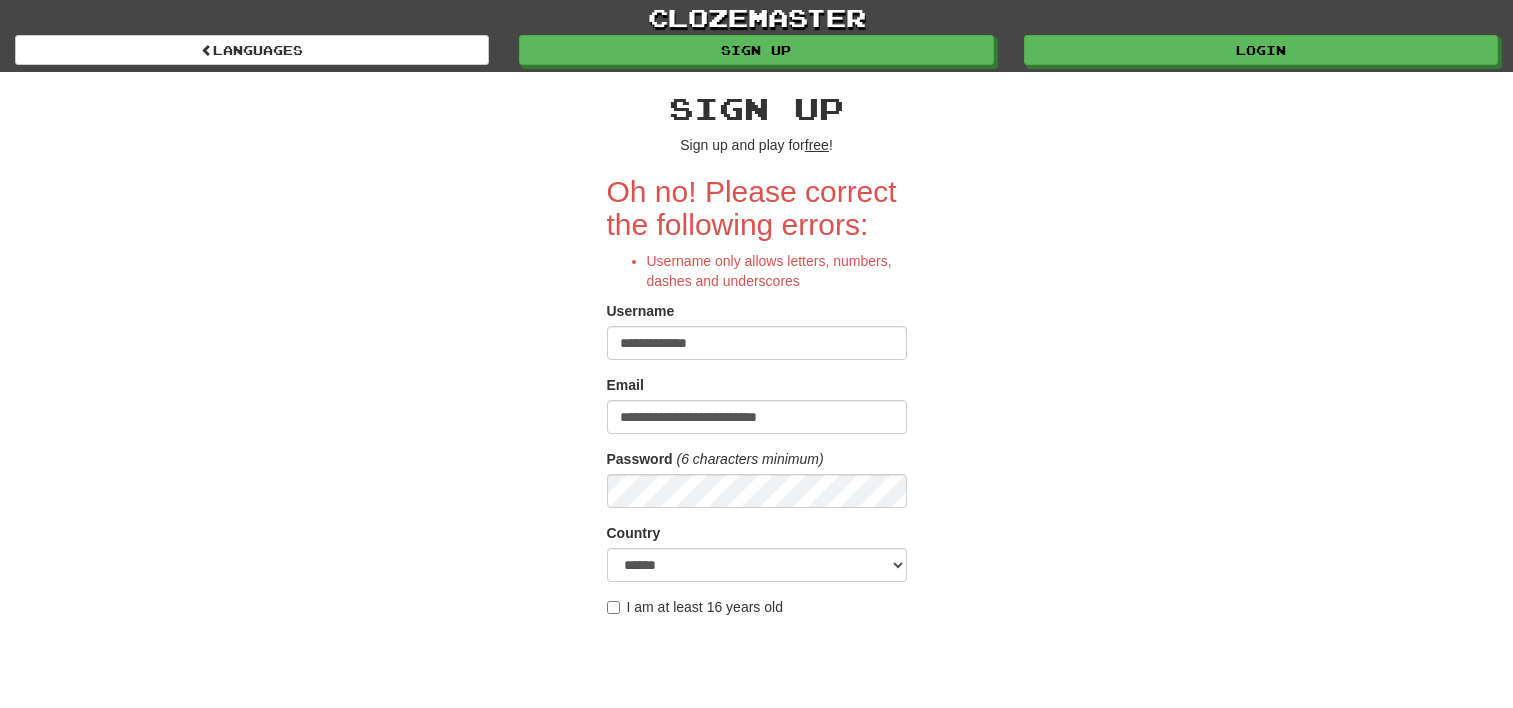 scroll, scrollTop: 0, scrollLeft: 0, axis: both 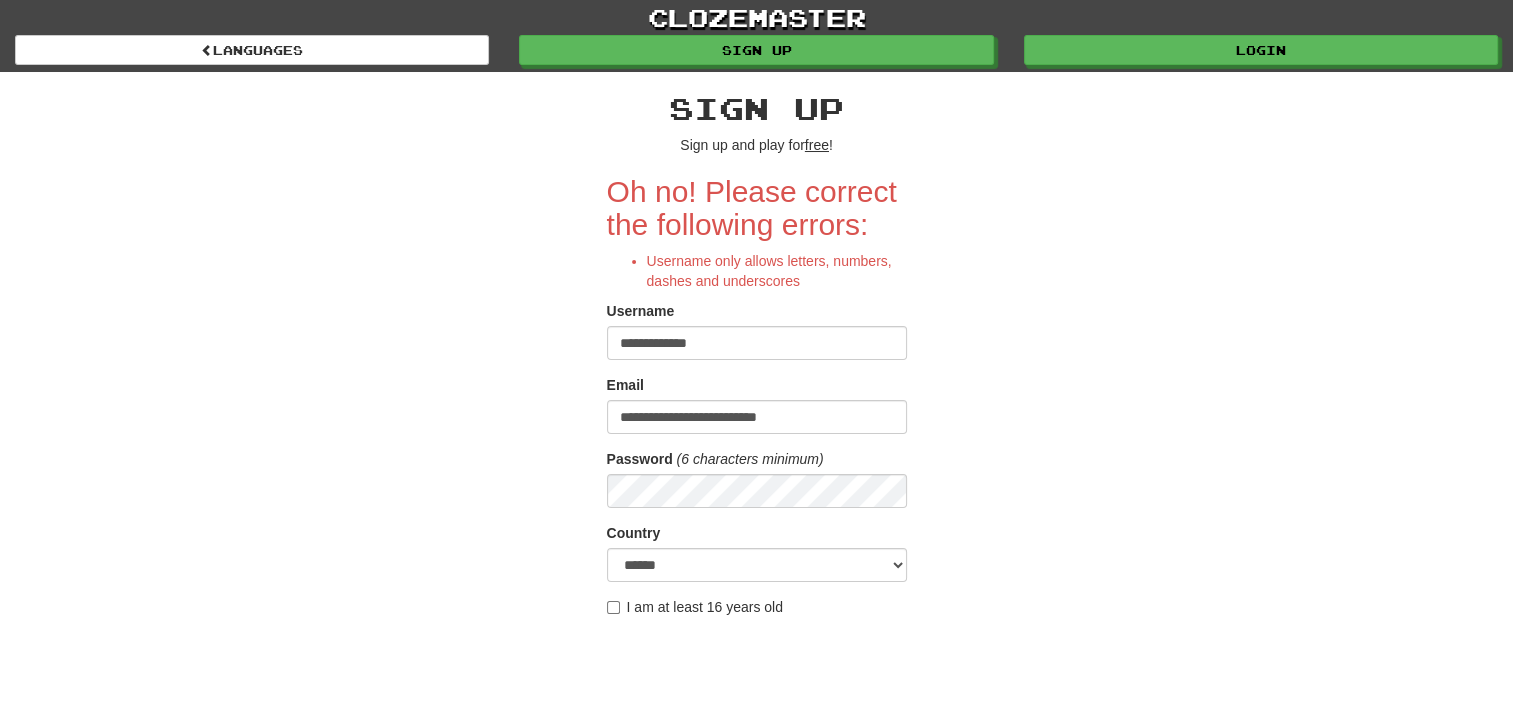 click on "**********" at bounding box center (757, 343) 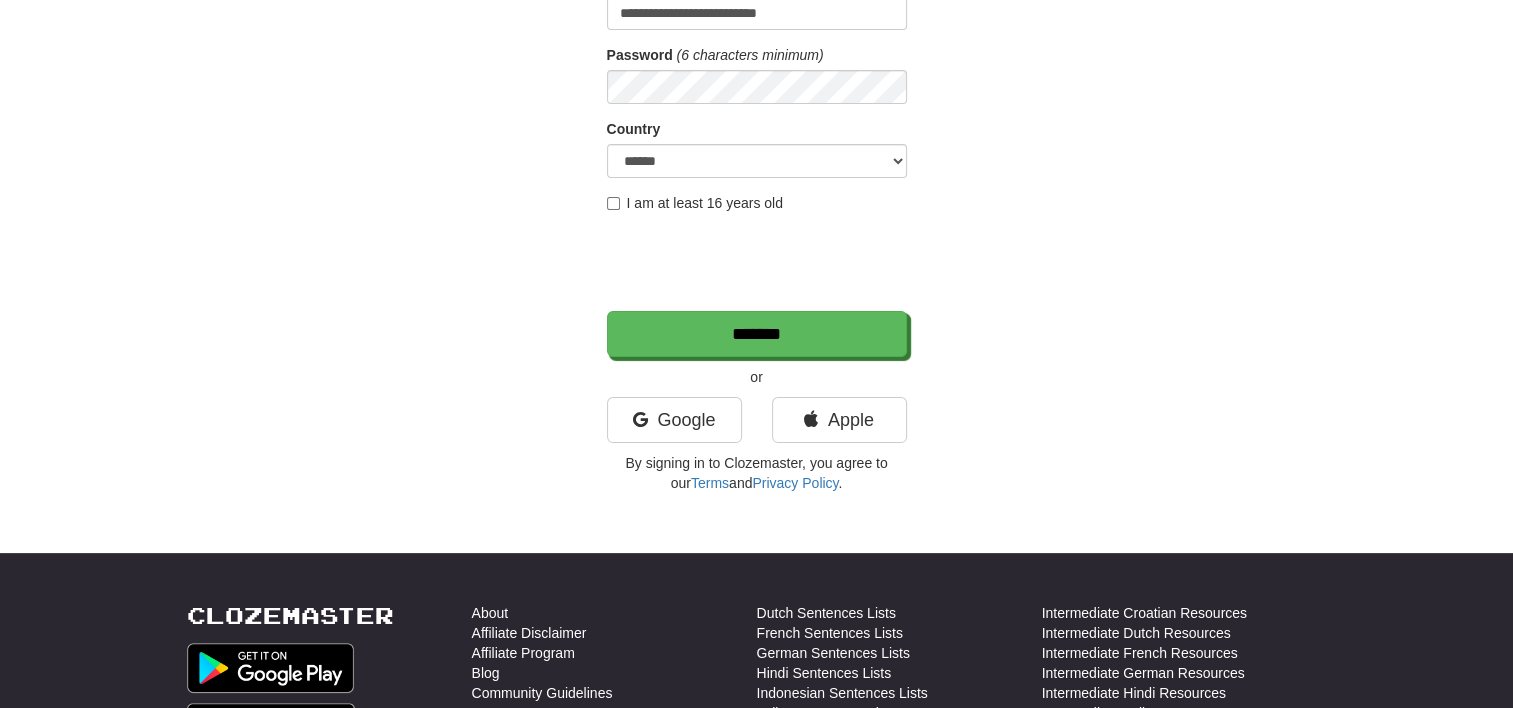 scroll, scrollTop: 400, scrollLeft: 0, axis: vertical 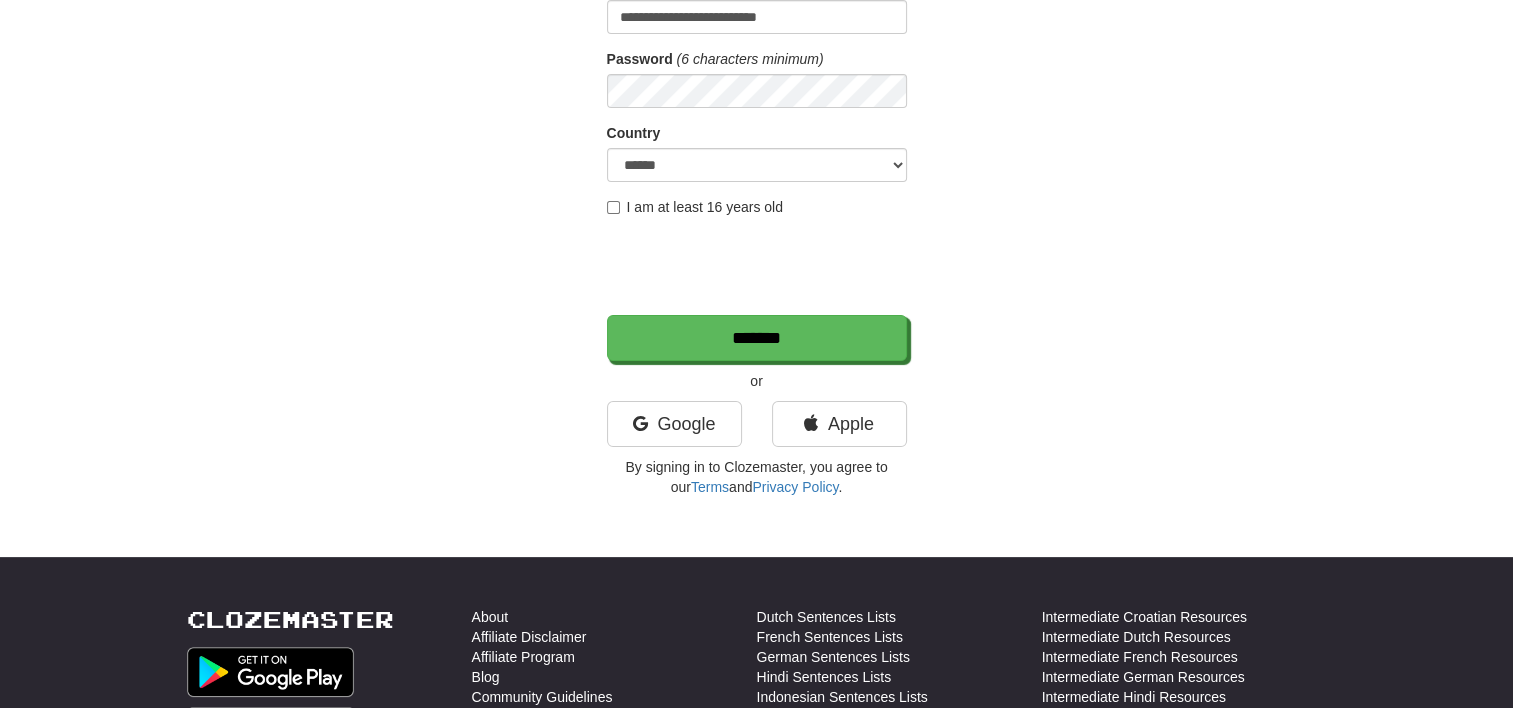 type on "**********" 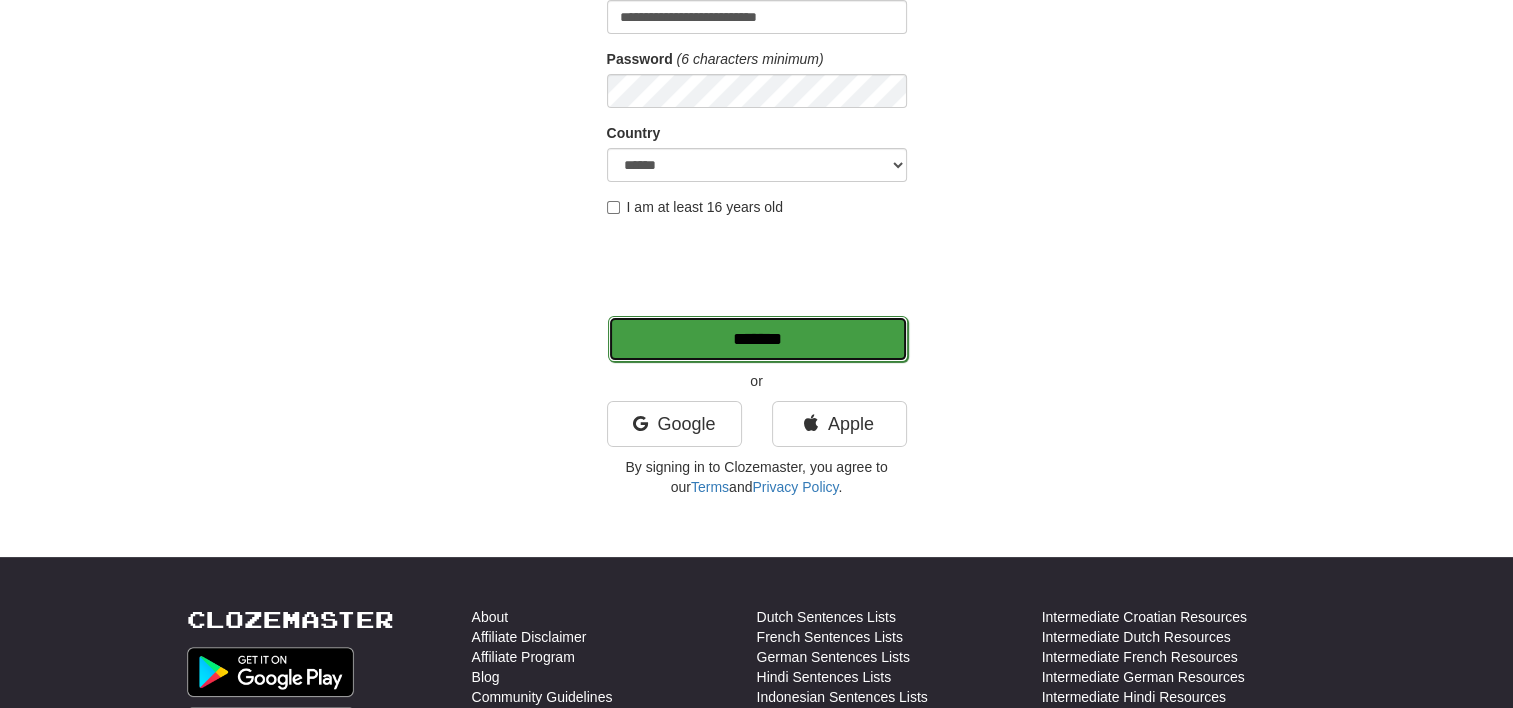 click on "*******" at bounding box center (758, 339) 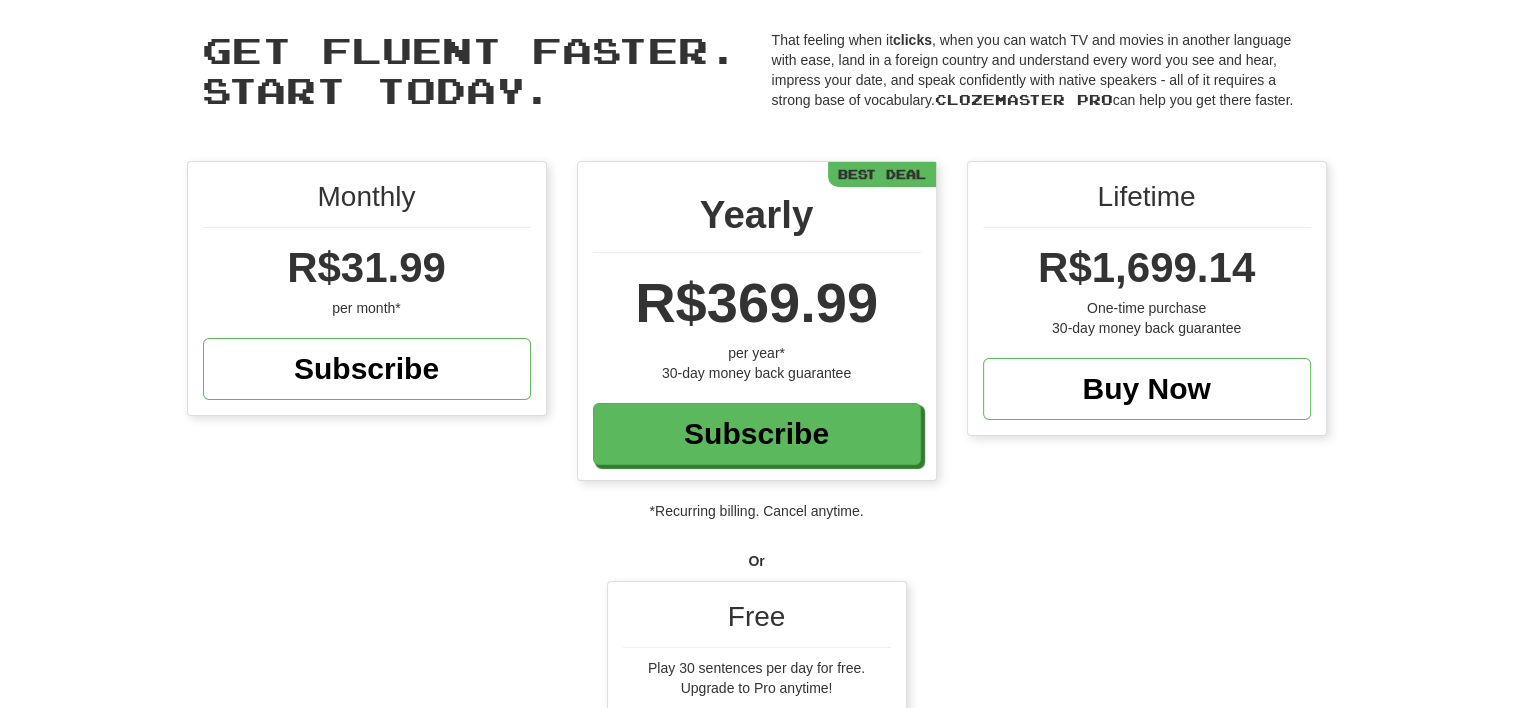 scroll, scrollTop: 200, scrollLeft: 0, axis: vertical 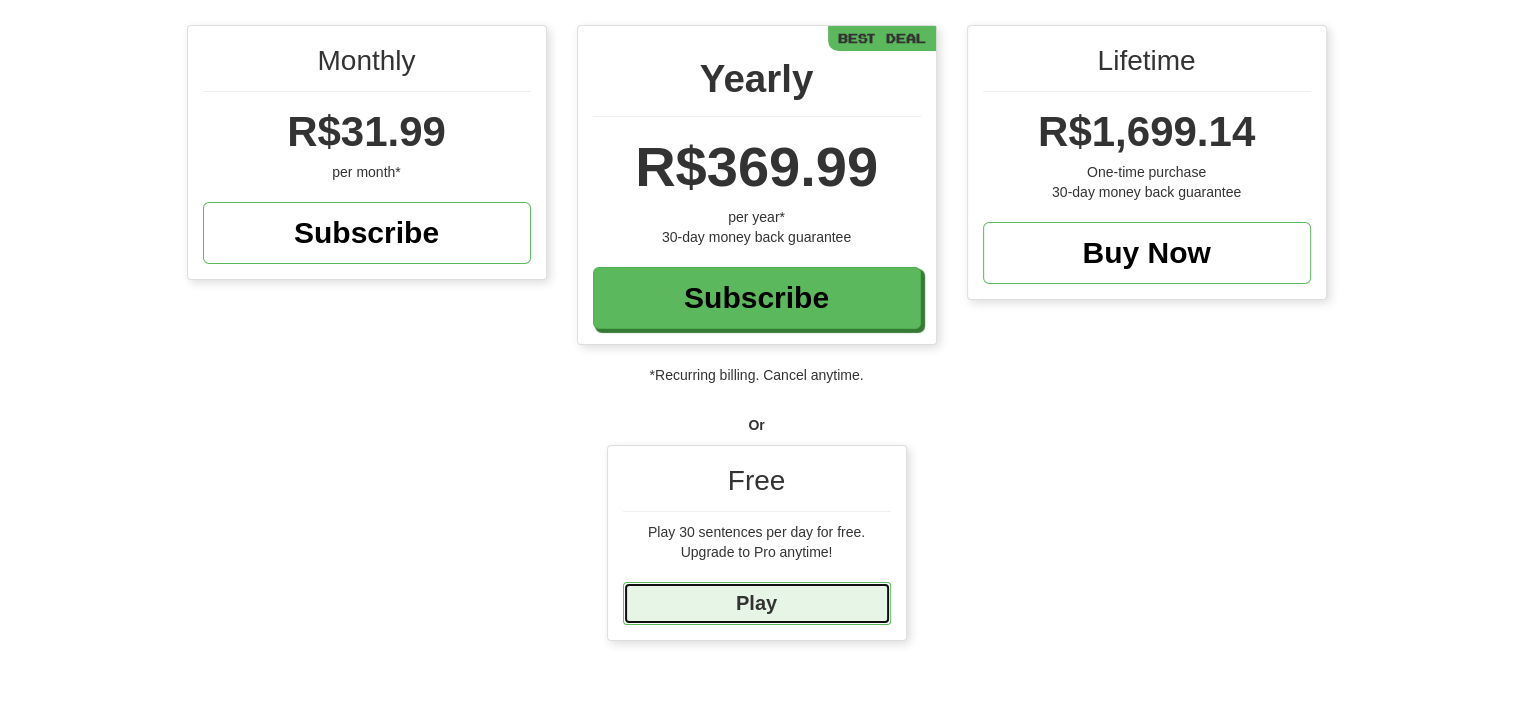click on "Play" at bounding box center (757, 603) 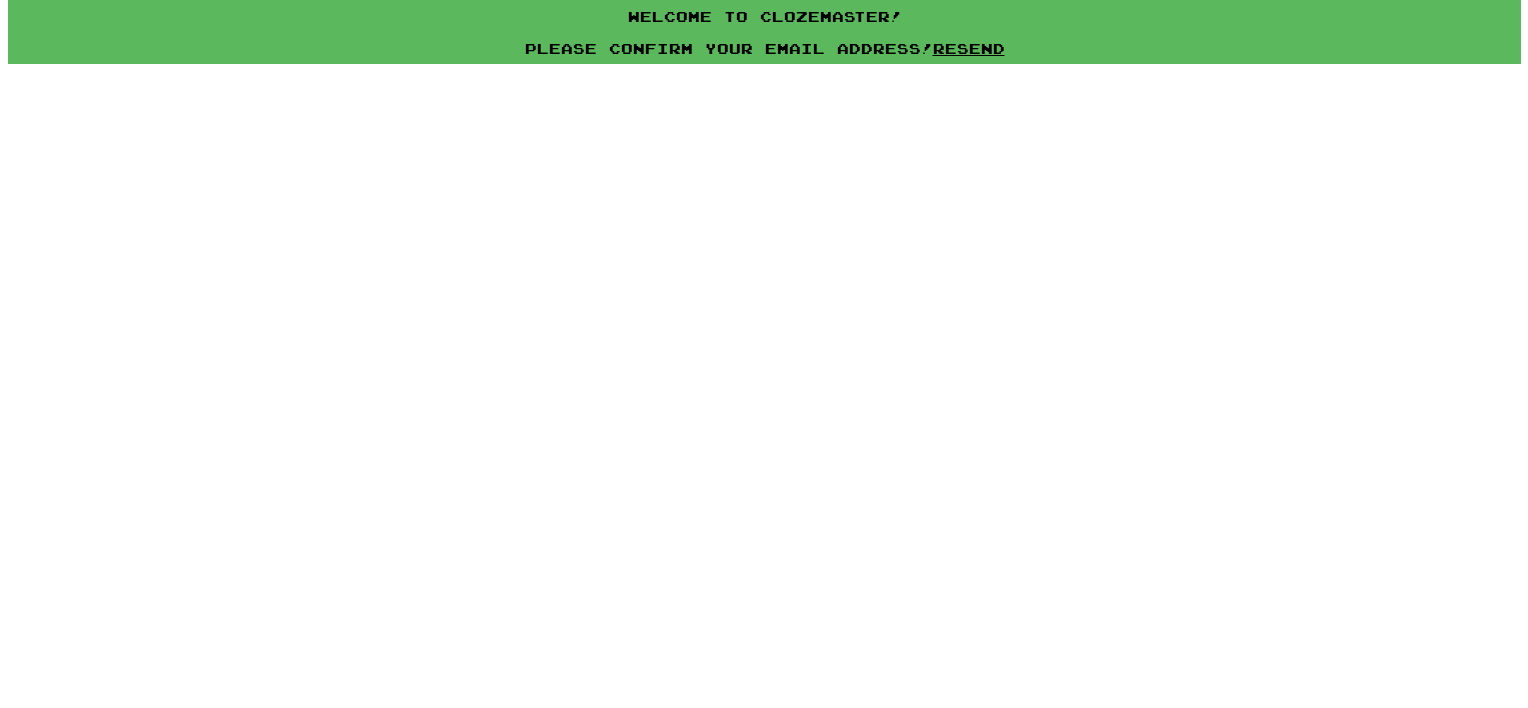 scroll, scrollTop: 0, scrollLeft: 0, axis: both 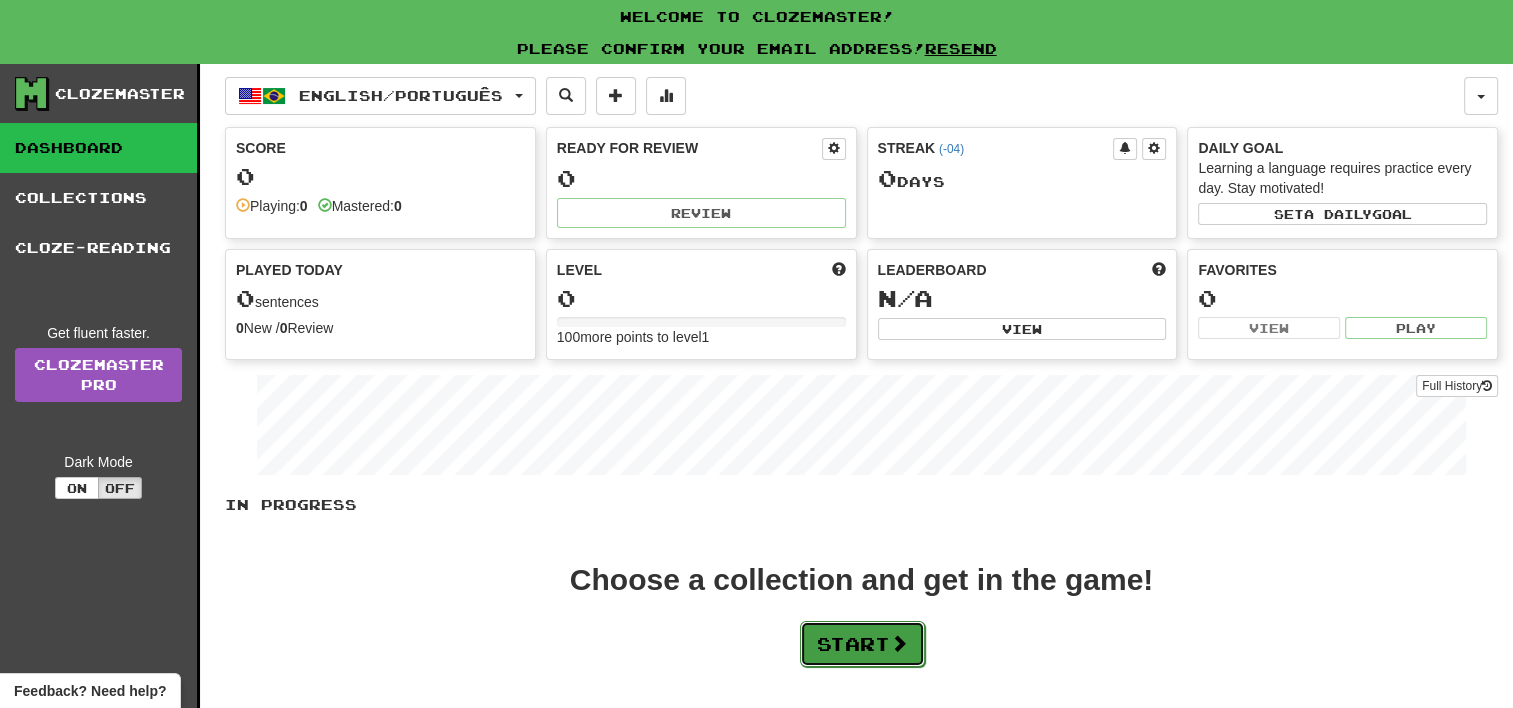 click on "Start" at bounding box center [862, 644] 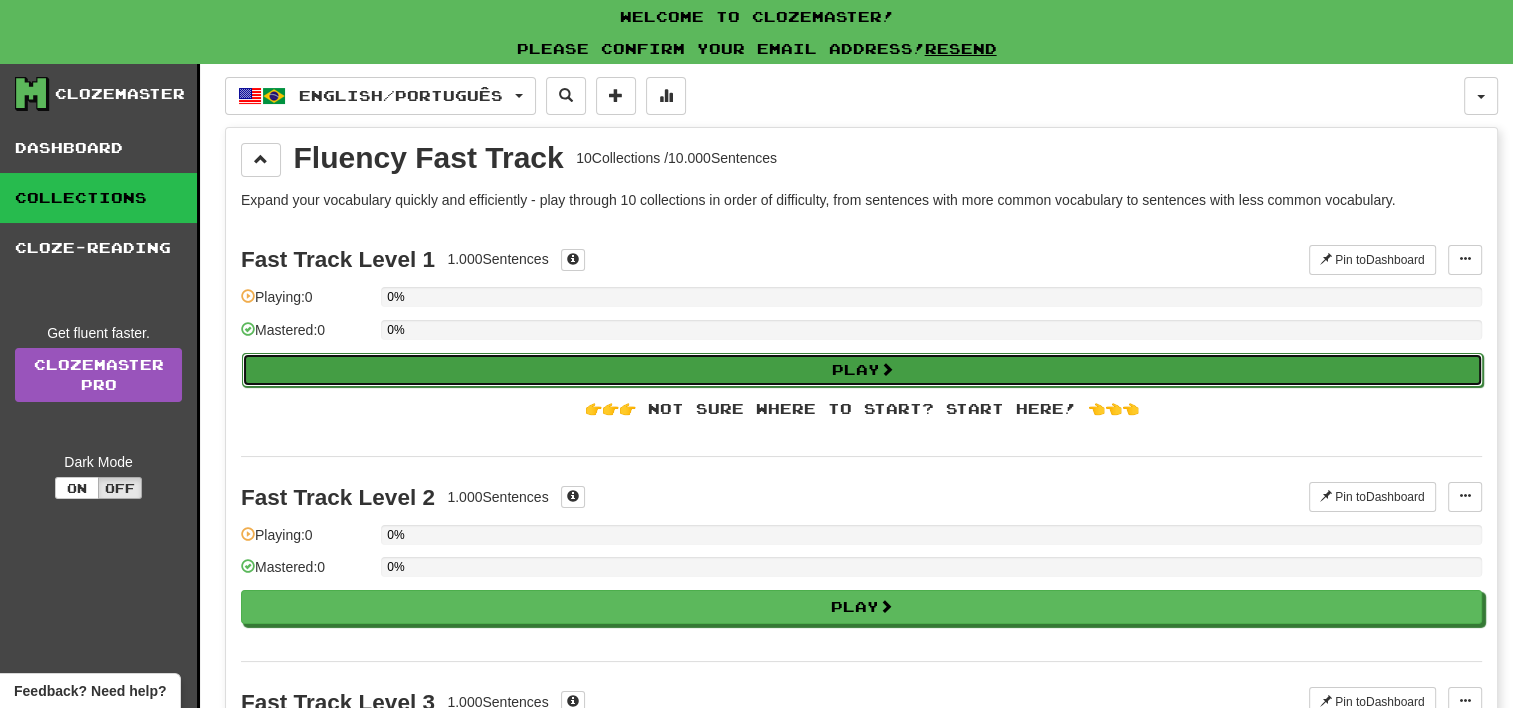 click on "Play" at bounding box center [862, 370] 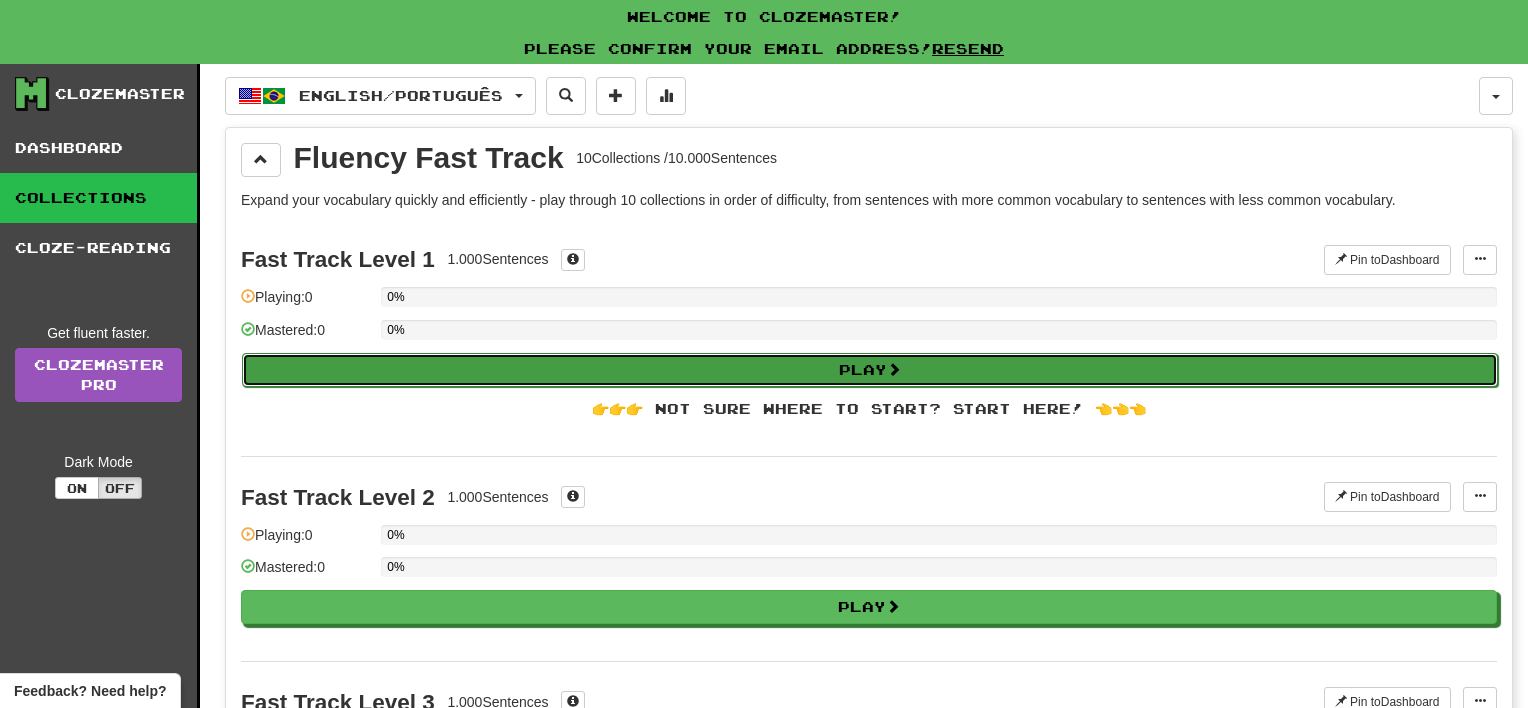 select on "**" 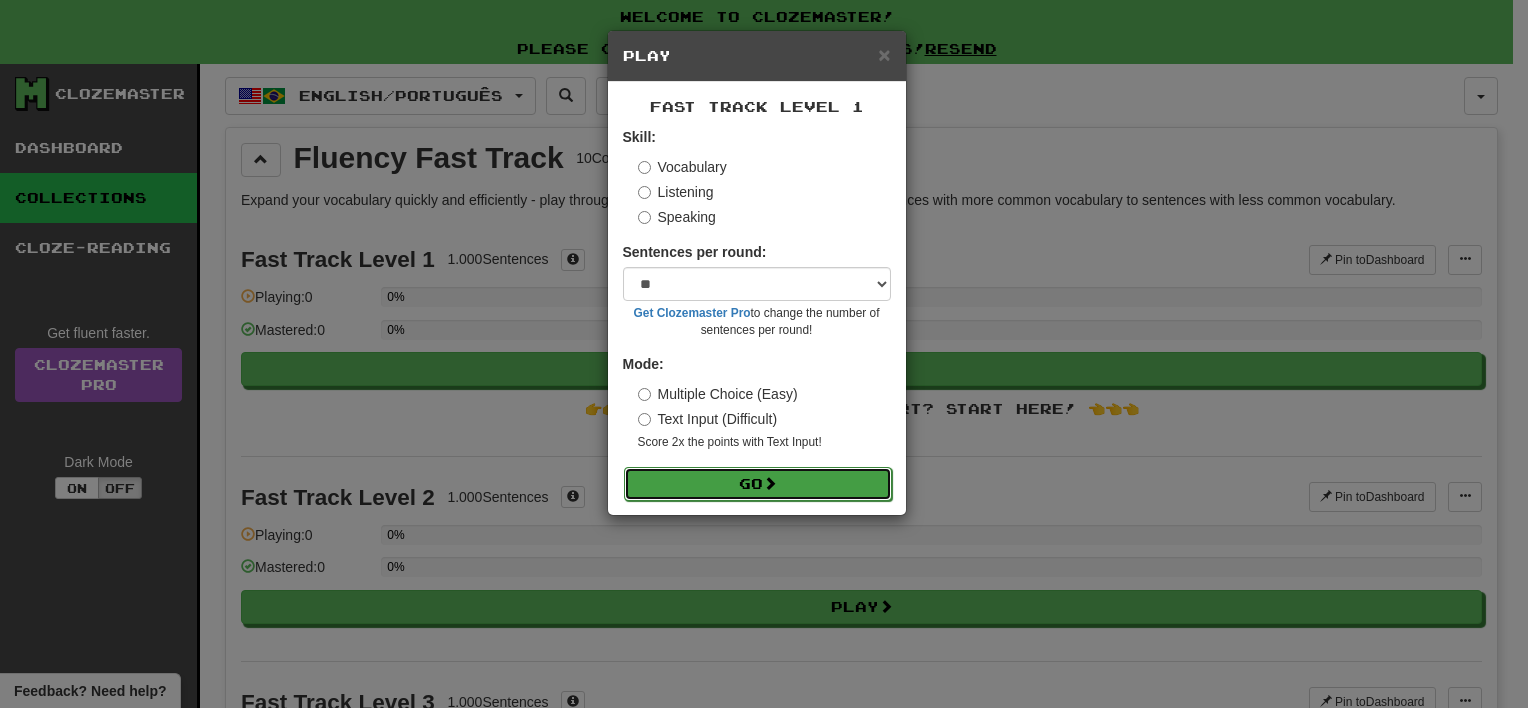 click on "Go" at bounding box center [758, 484] 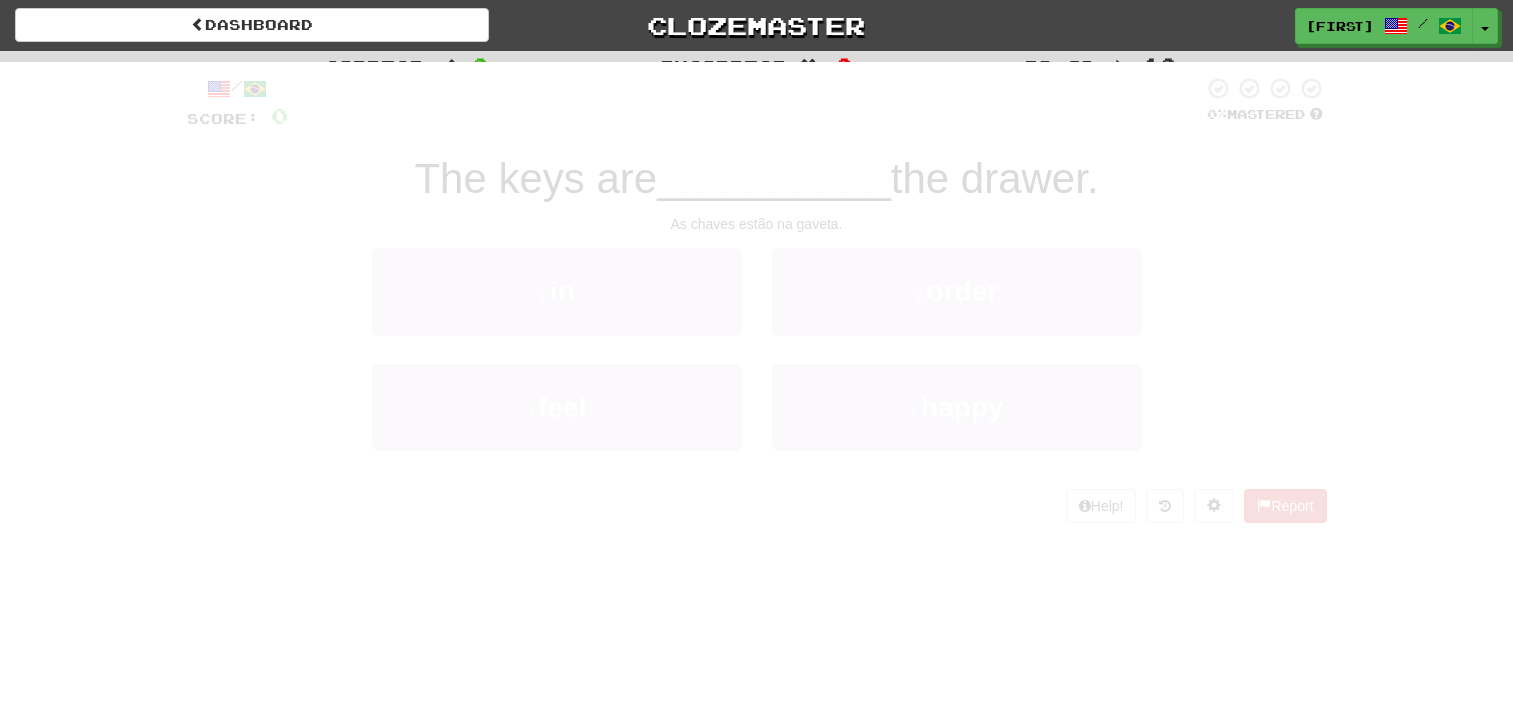scroll, scrollTop: 0, scrollLeft: 0, axis: both 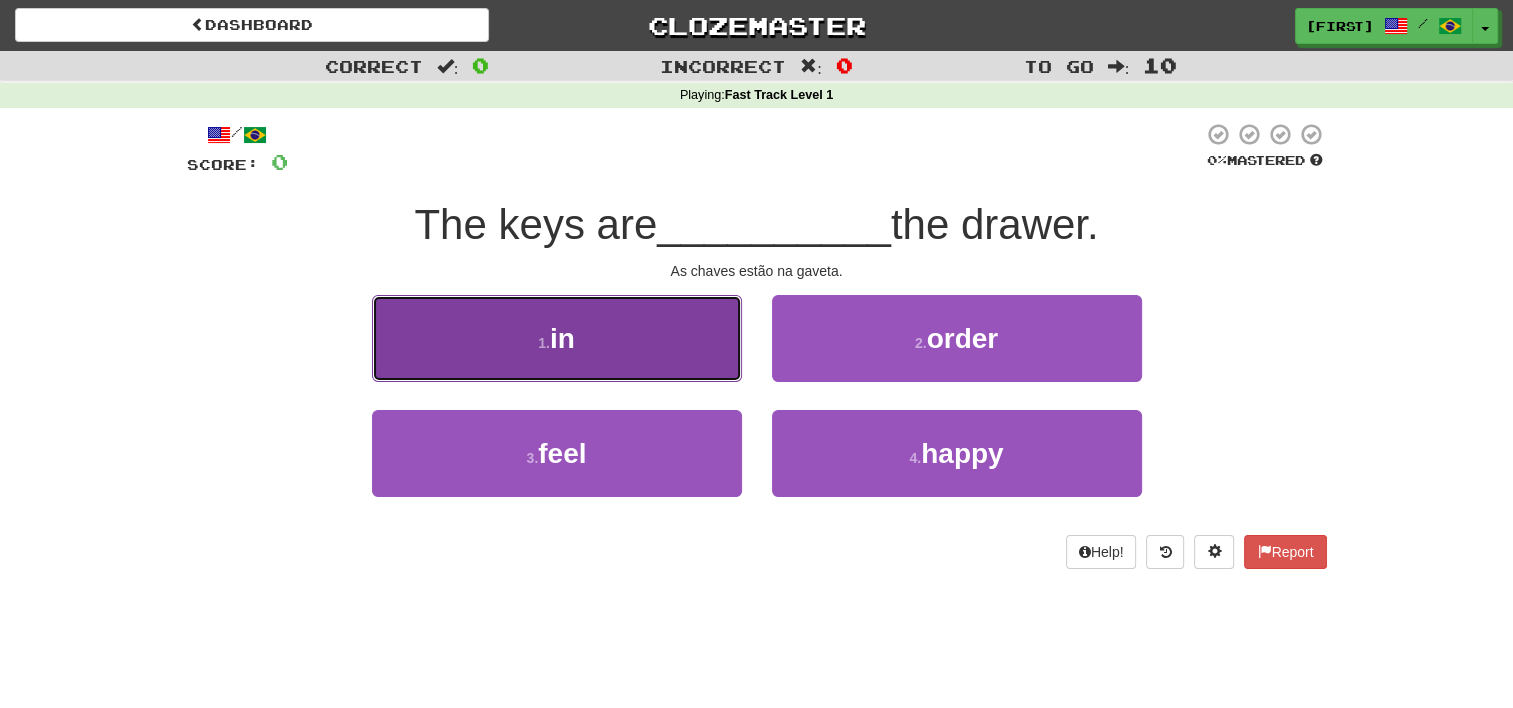 click on "1 .  in" at bounding box center (557, 338) 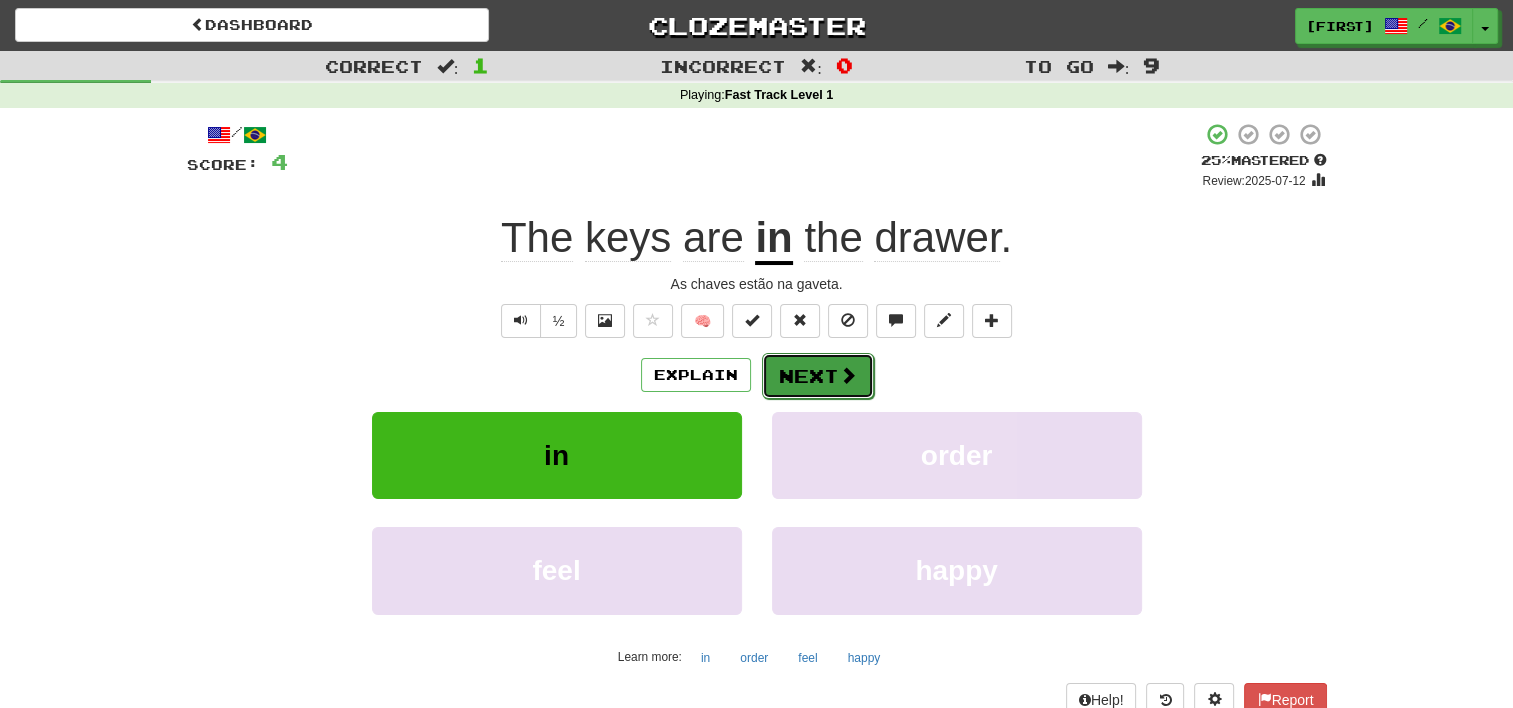 click on "Next" at bounding box center [818, 376] 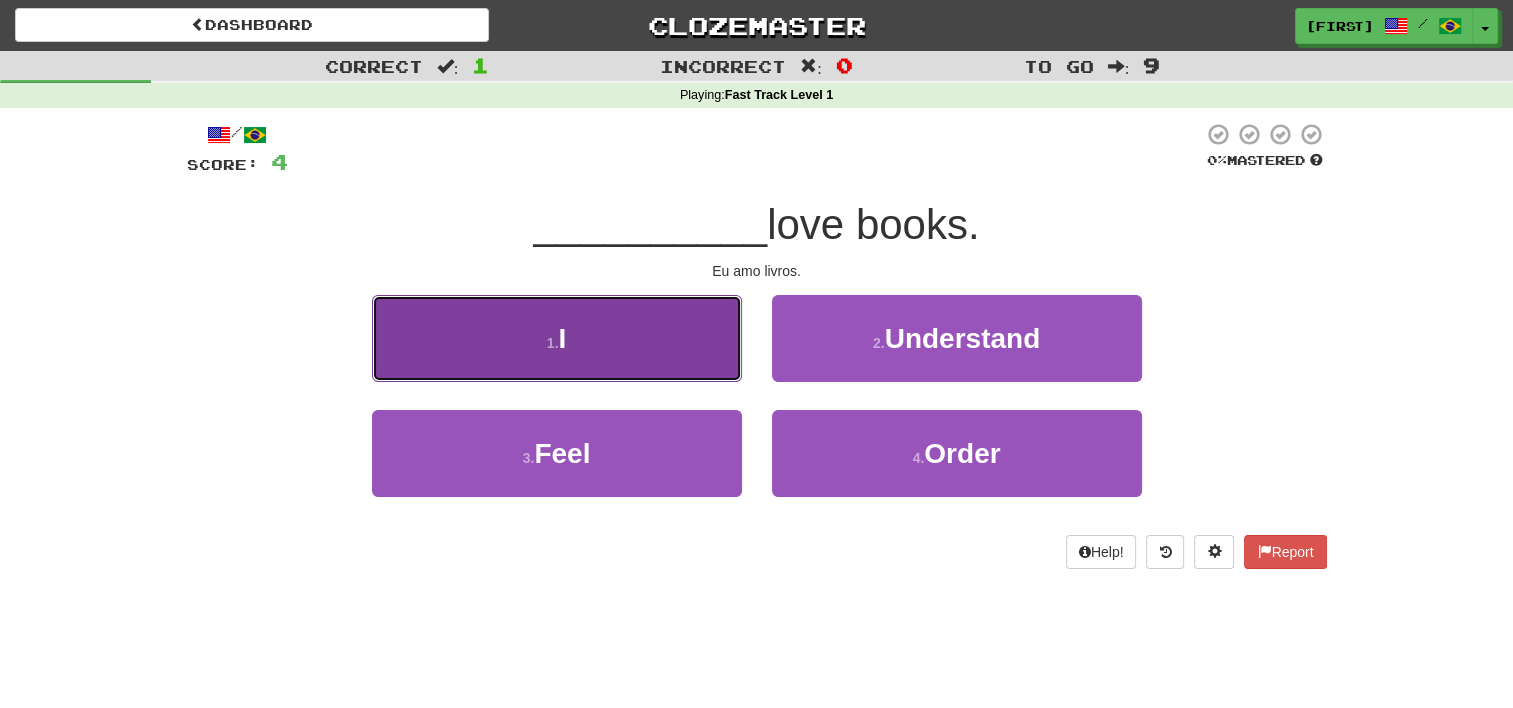 click on "1 .  I" at bounding box center [557, 338] 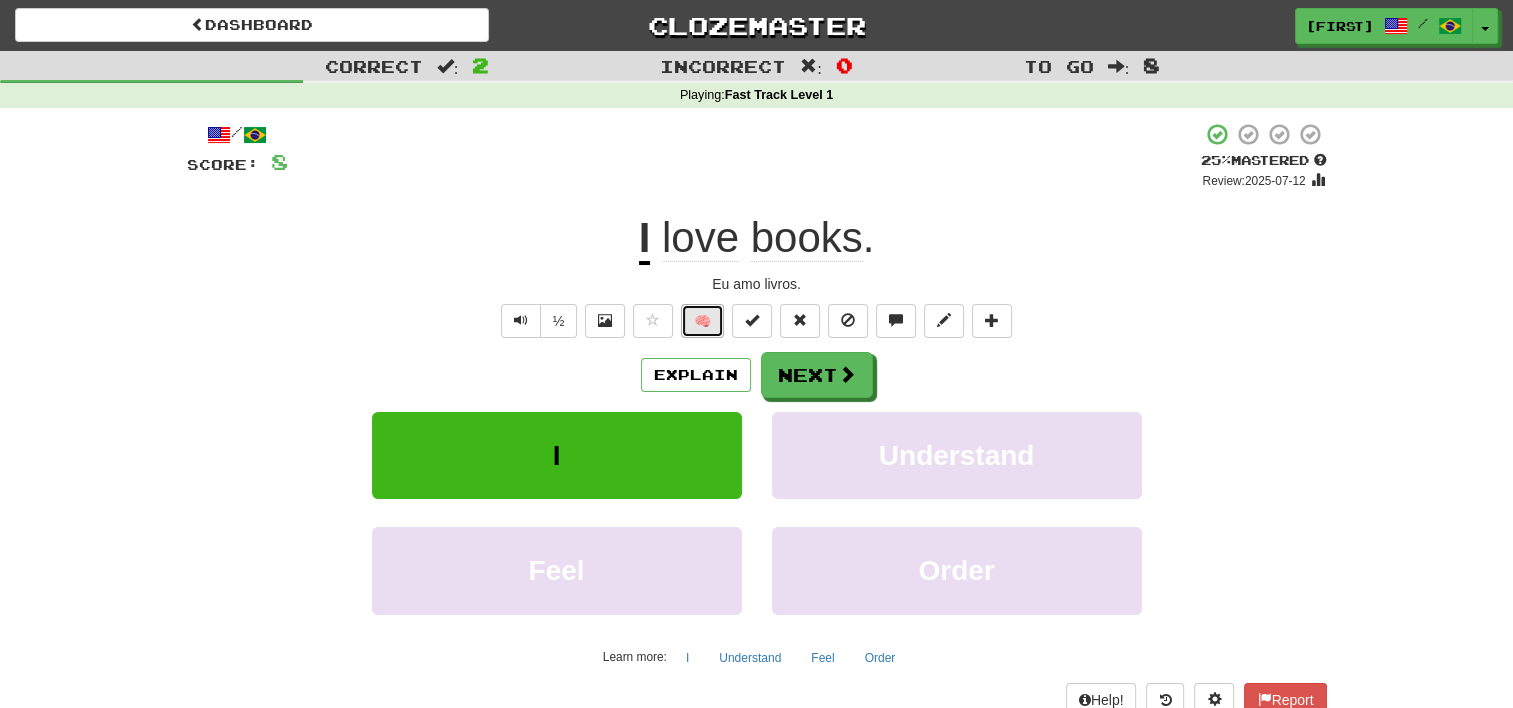 click on "🧠" at bounding box center [702, 321] 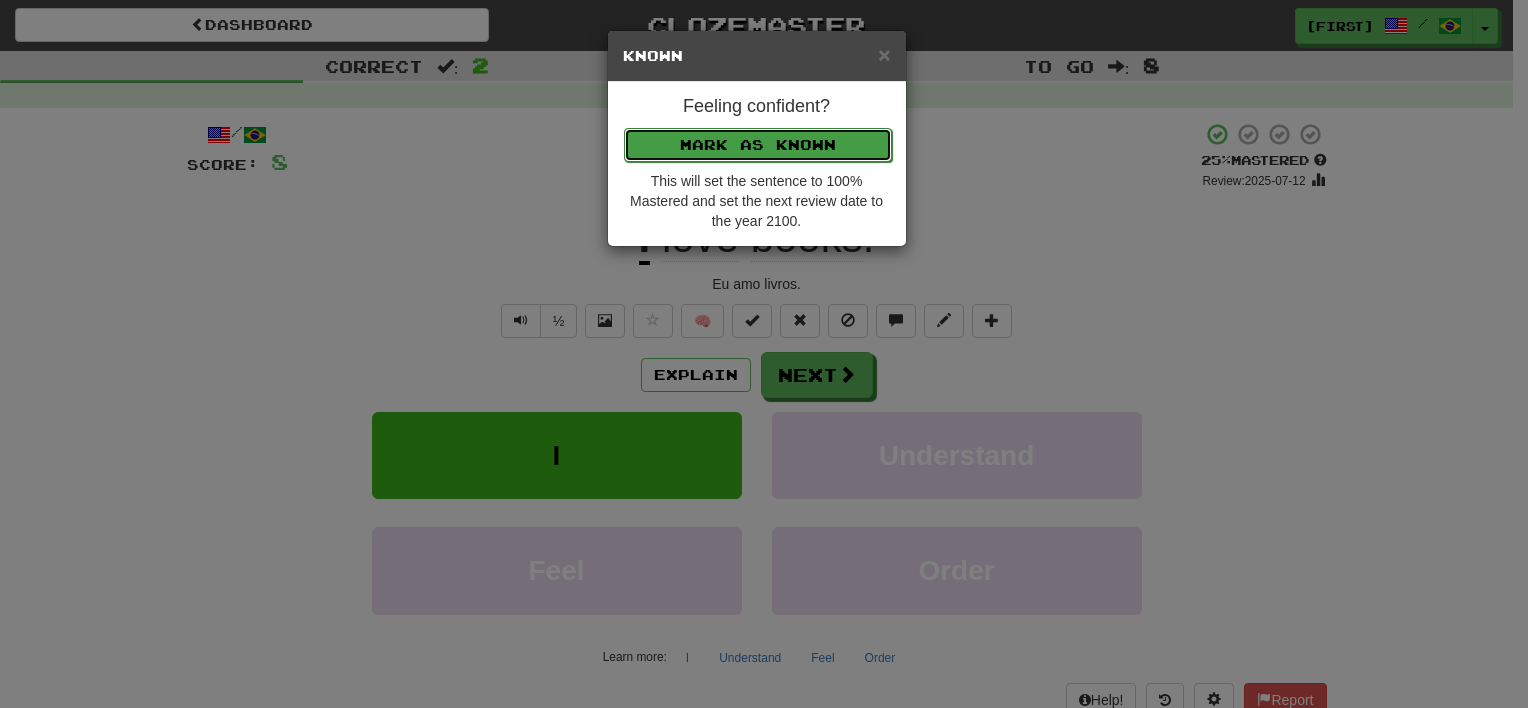 click on "Mark as Known" at bounding box center (758, 145) 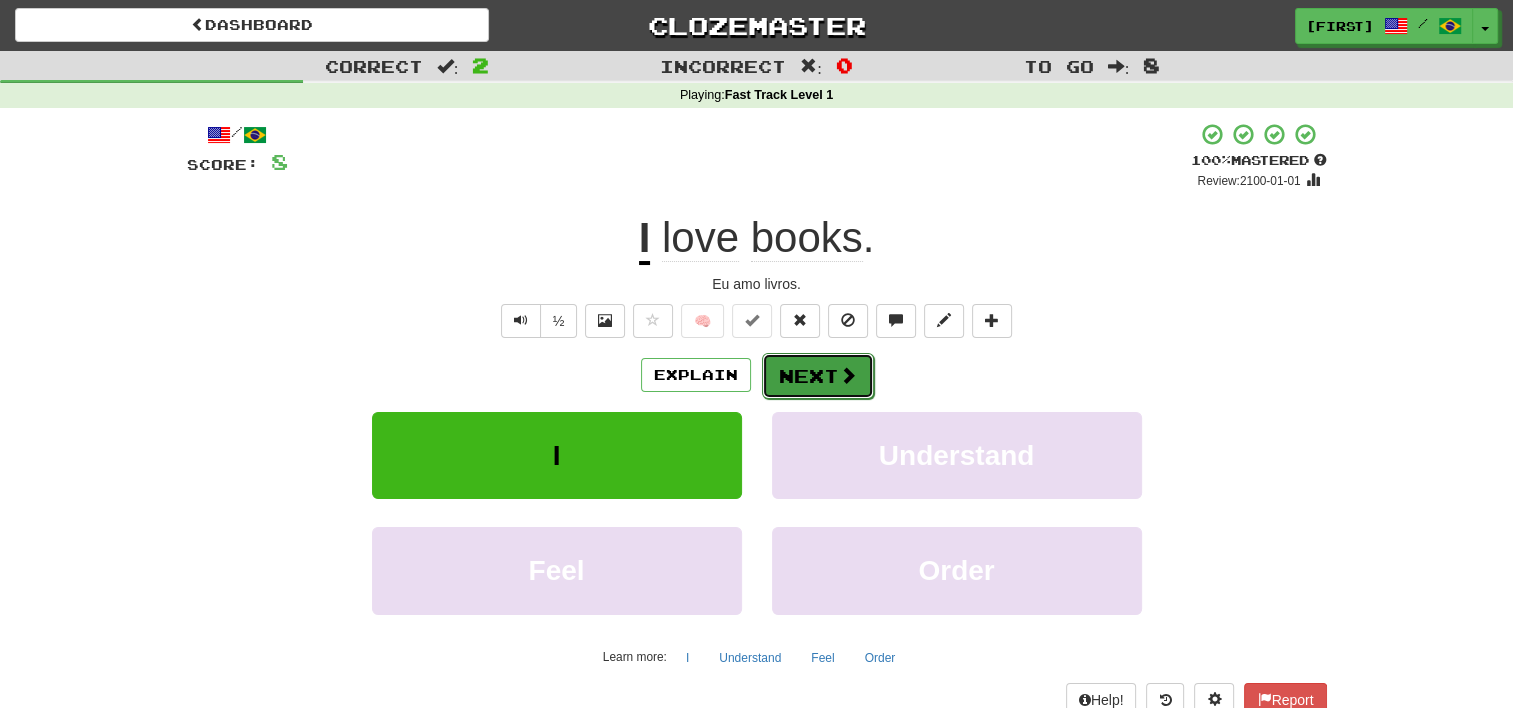 click on "Next" at bounding box center [818, 376] 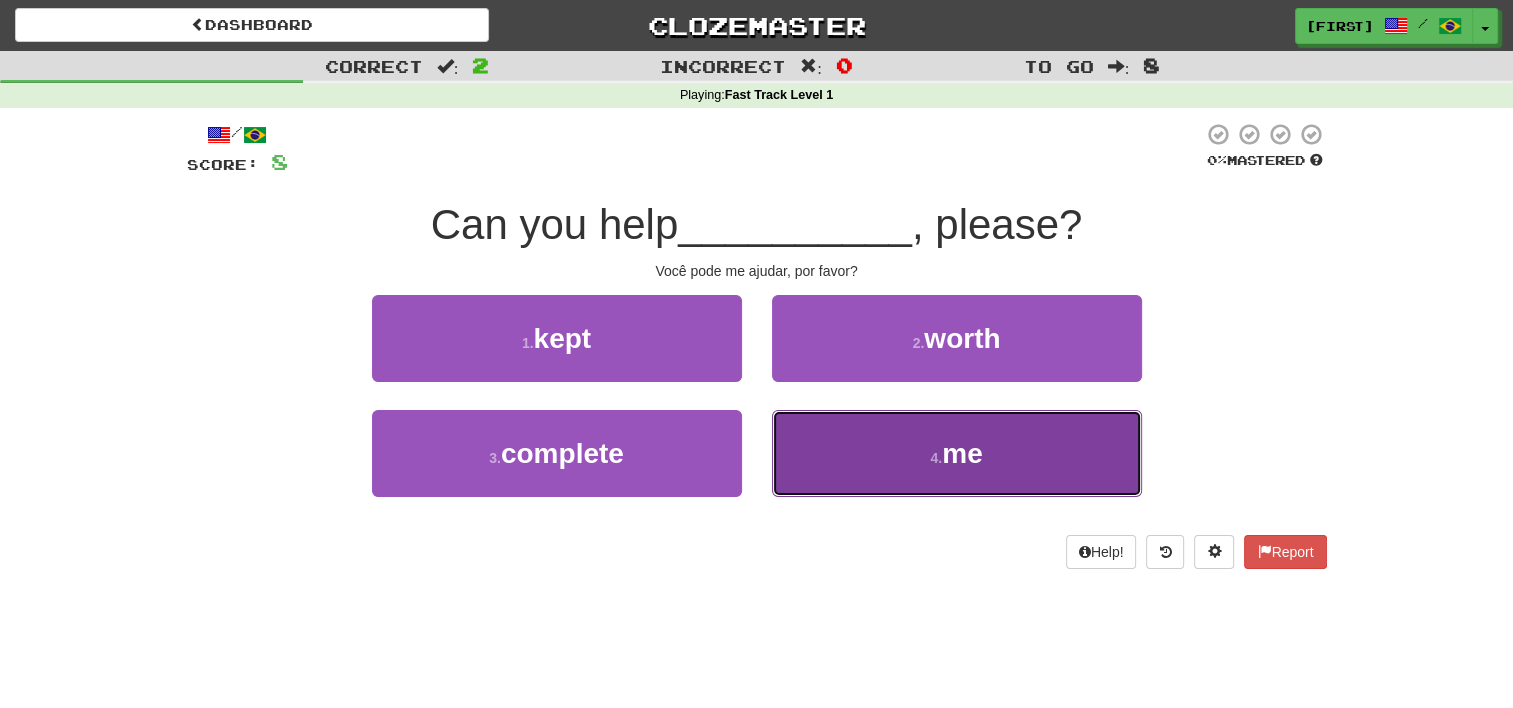 click on "4 .  me" at bounding box center [957, 453] 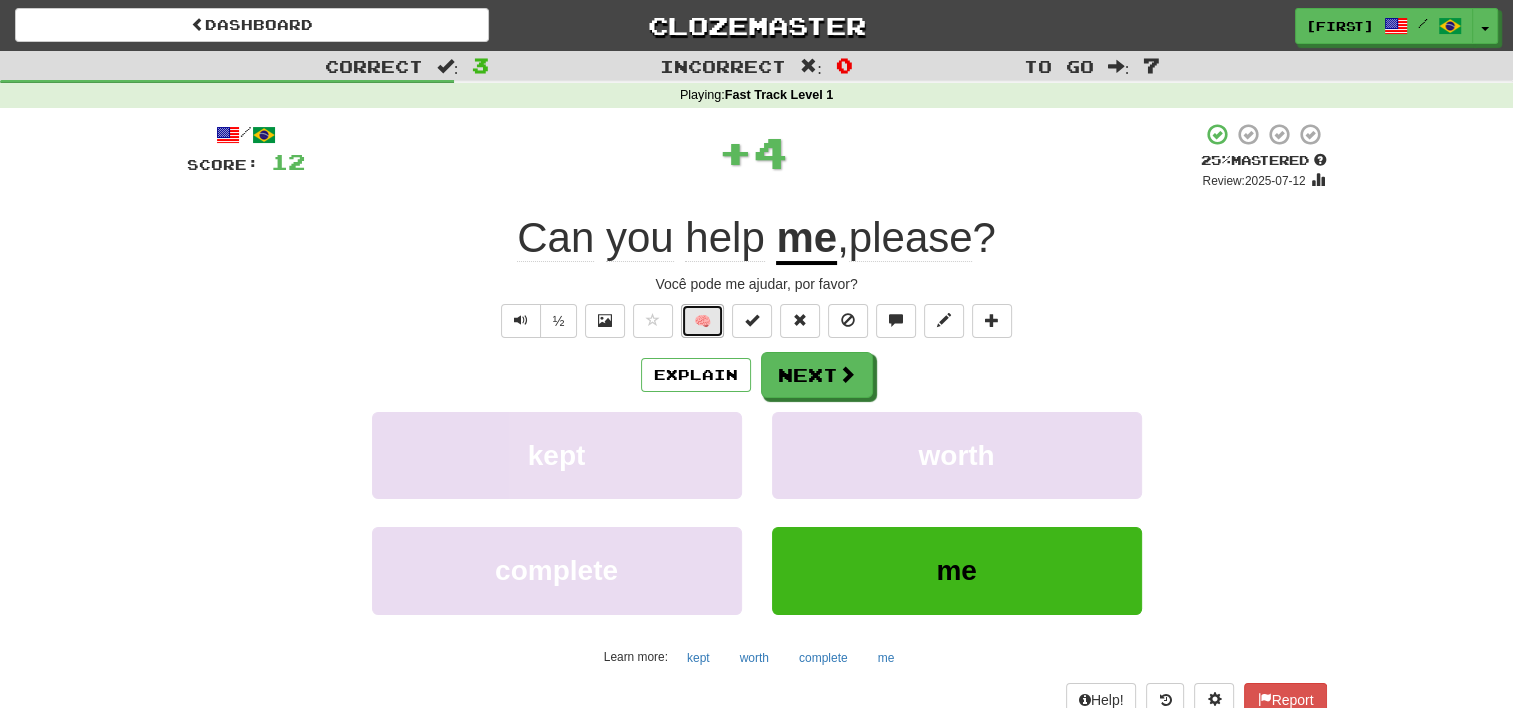 click on "🧠" at bounding box center (702, 321) 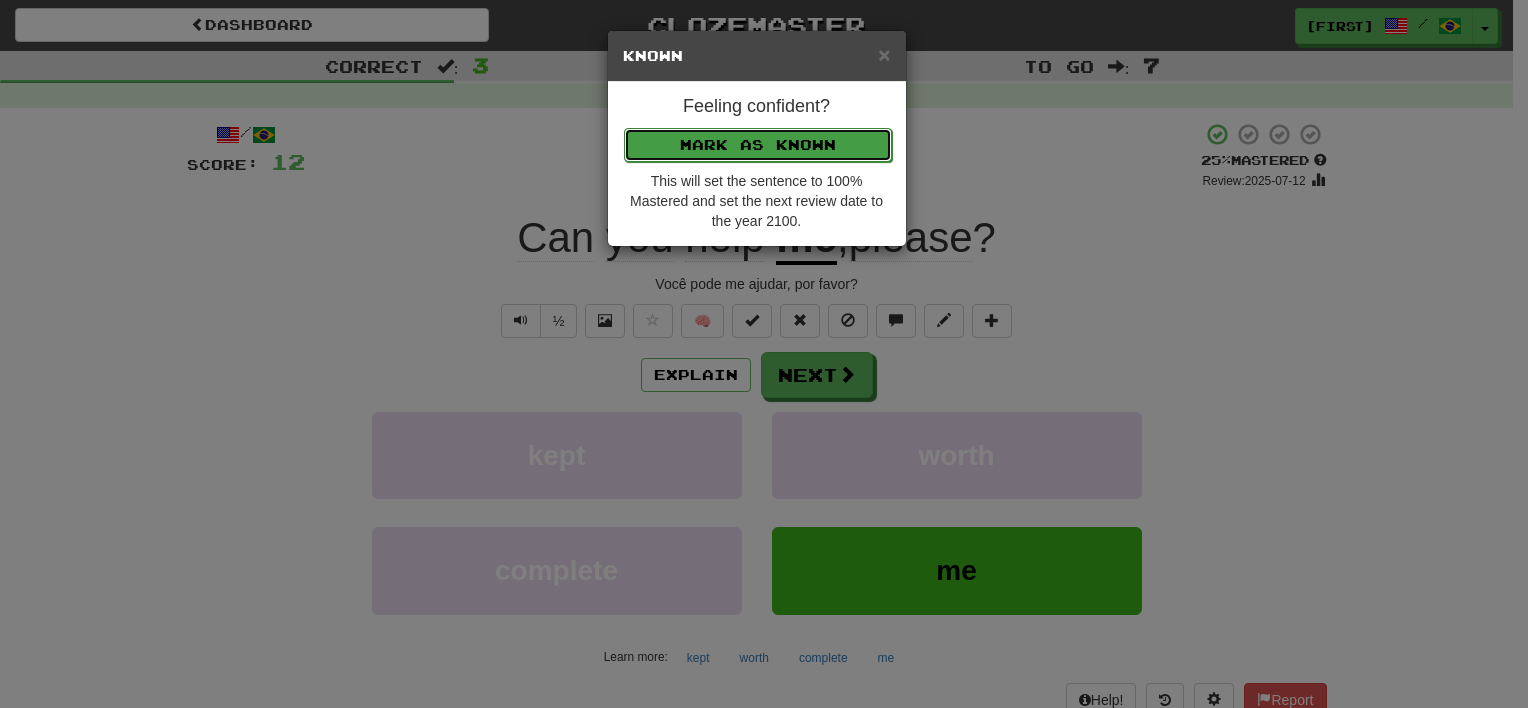 click on "Mark as Known" at bounding box center [758, 145] 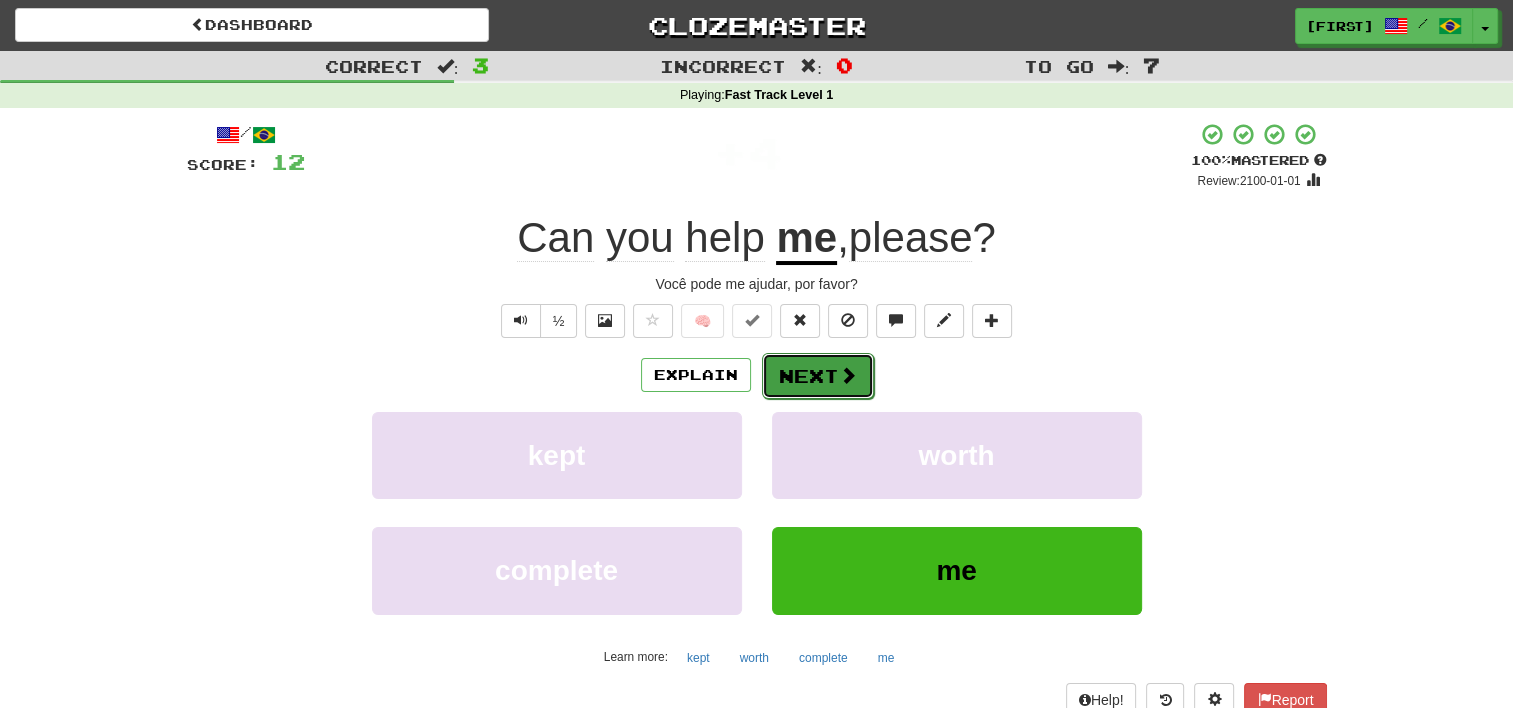 click at bounding box center [848, 375] 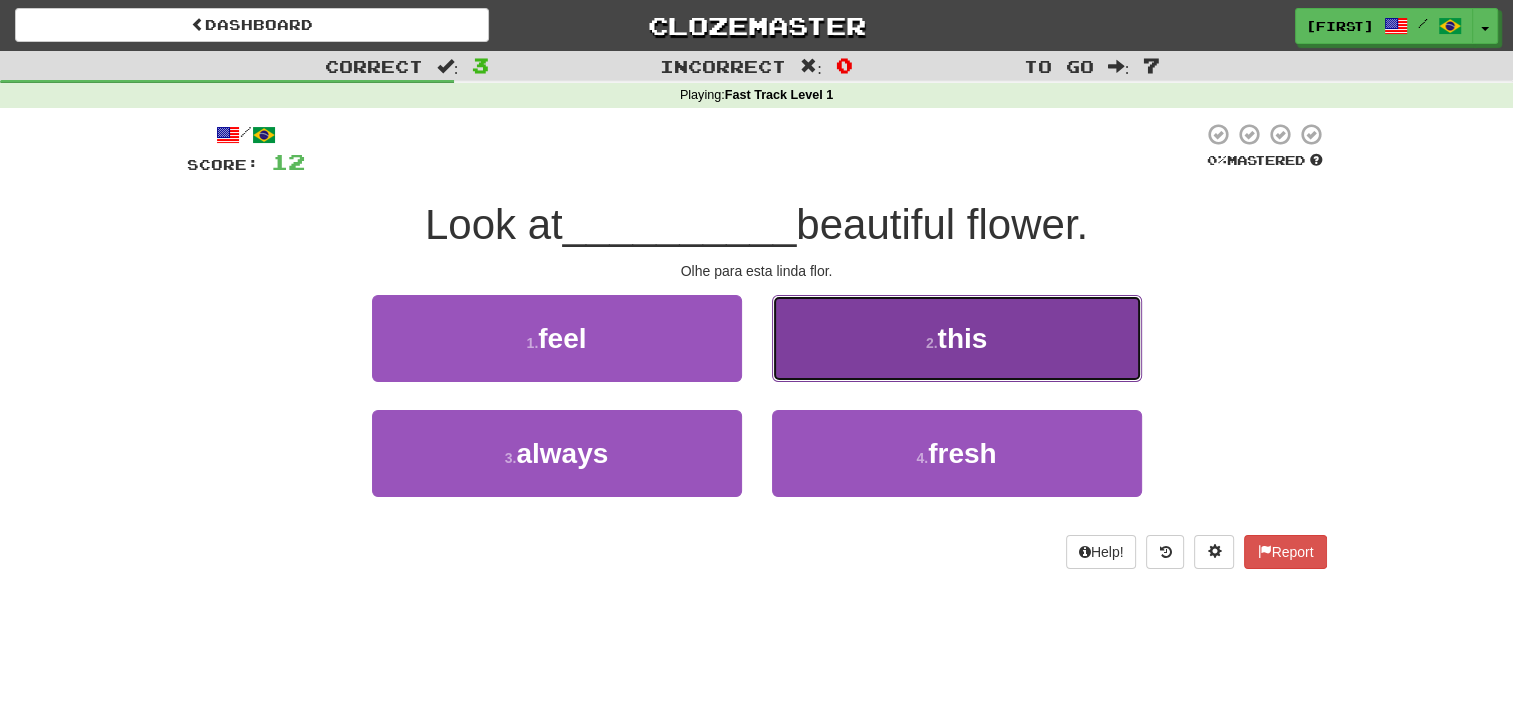 click on "2 .  this" at bounding box center (957, 338) 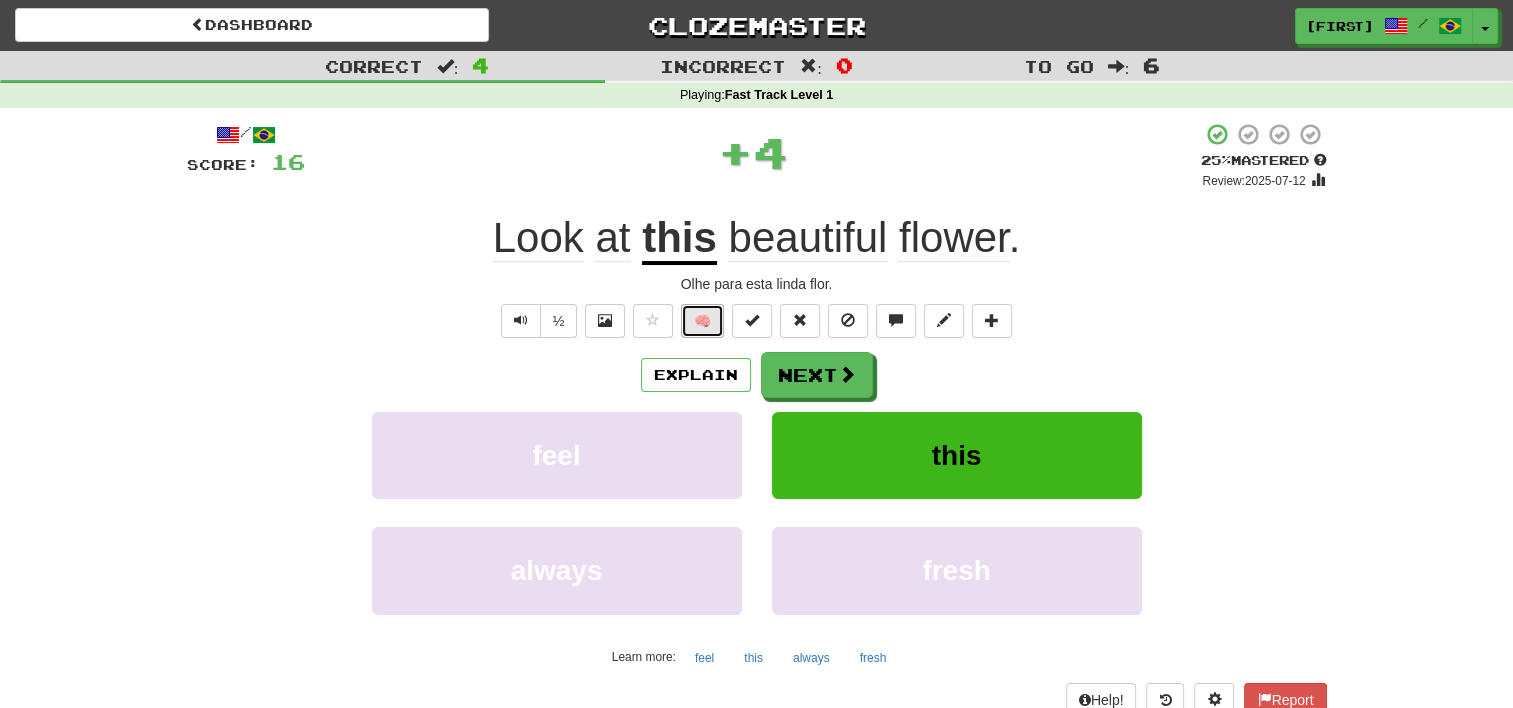 click on "🧠" at bounding box center [702, 321] 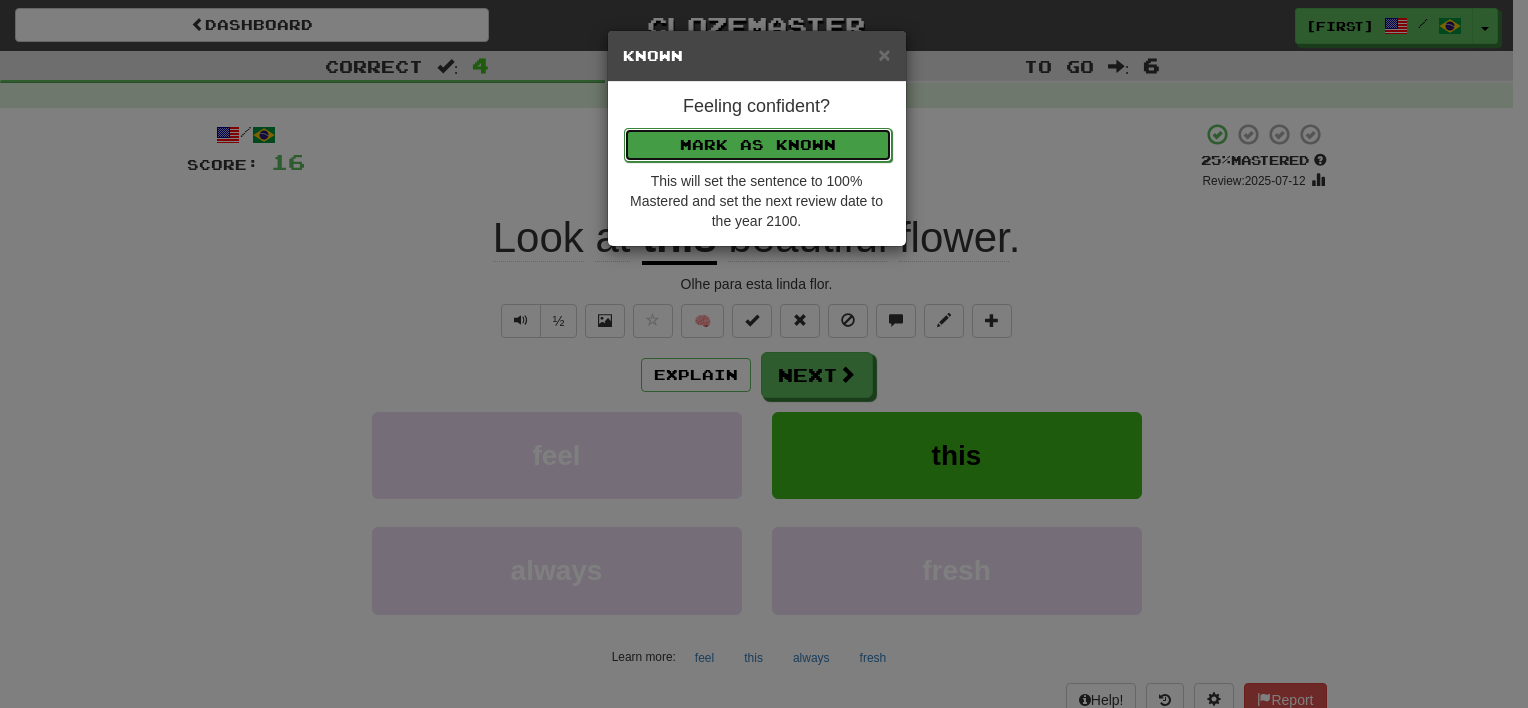 click on "Mark as Known" at bounding box center (758, 145) 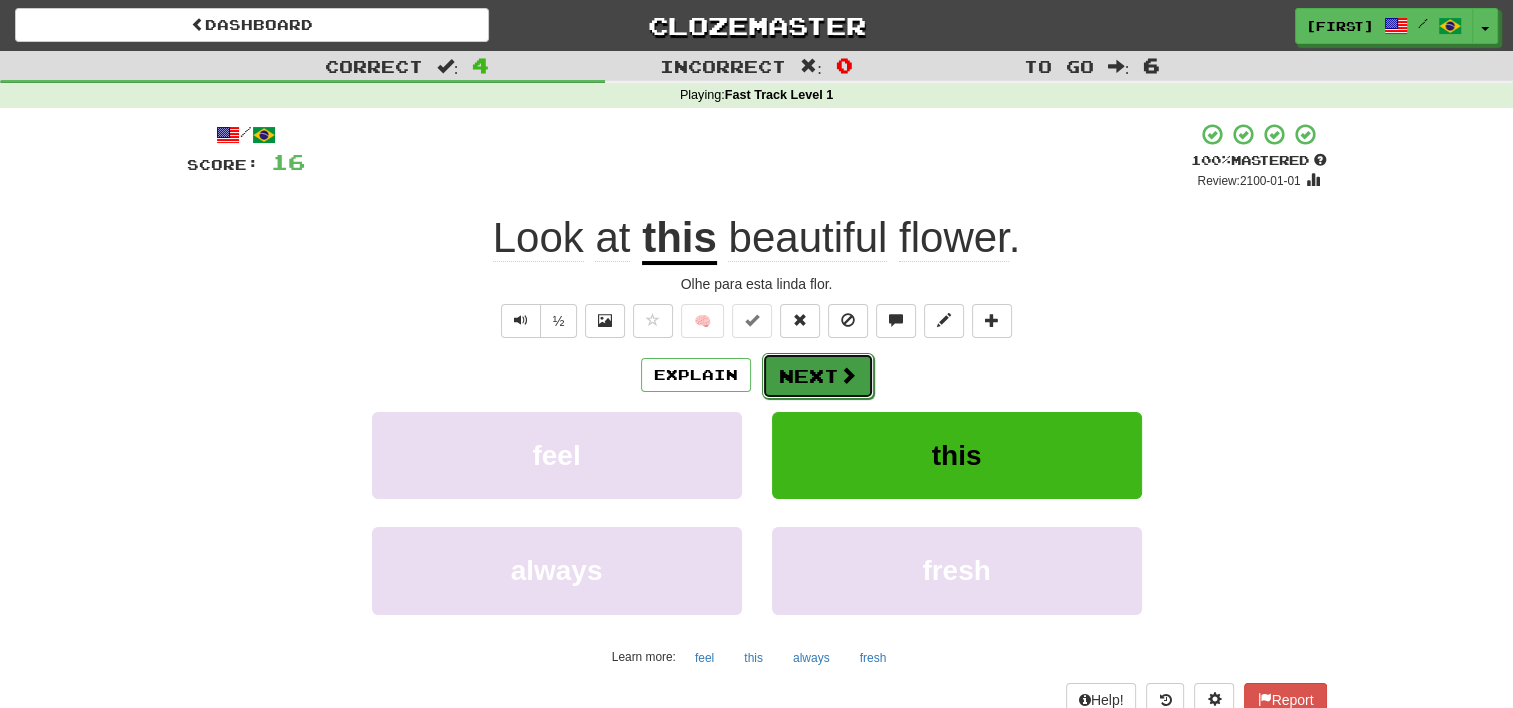 click on "Next" at bounding box center (818, 376) 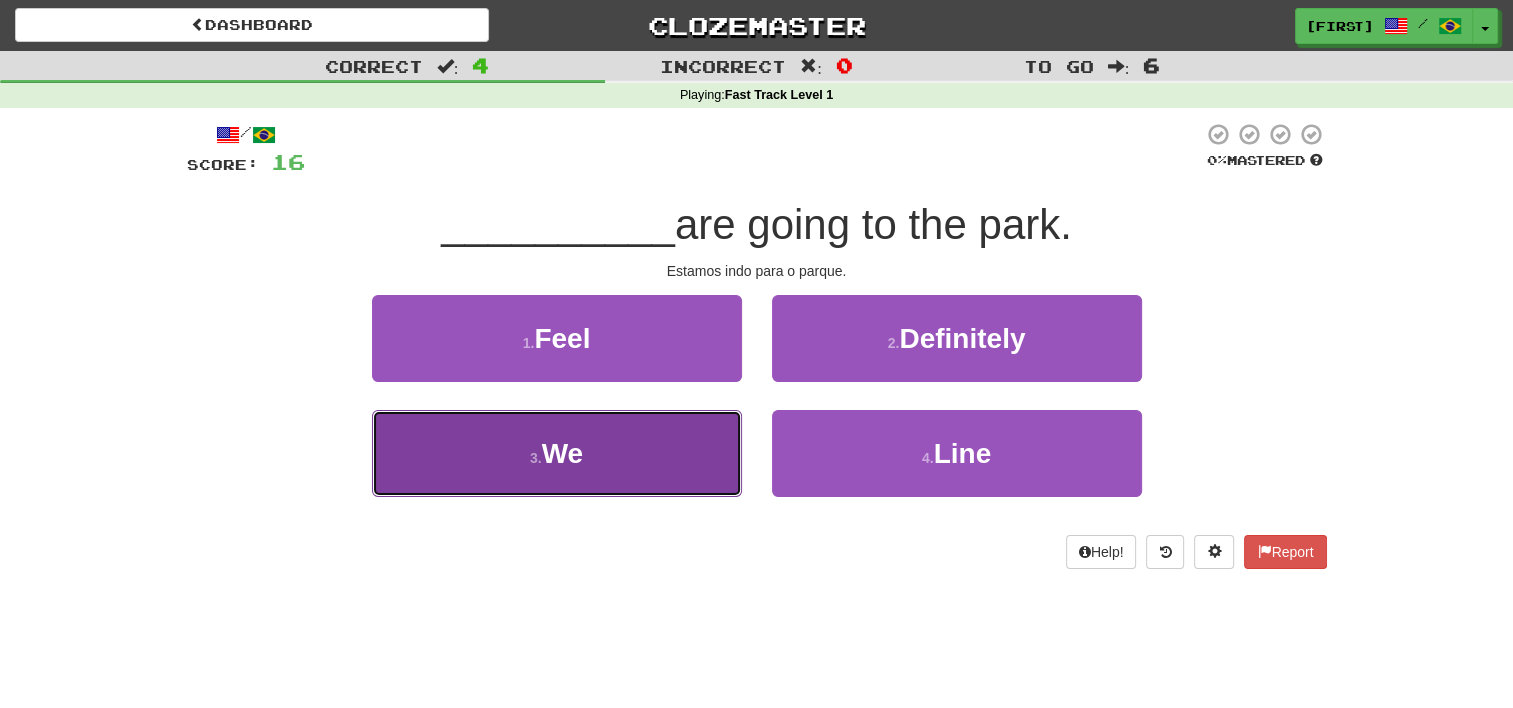 click on "3 .  We" at bounding box center (557, 453) 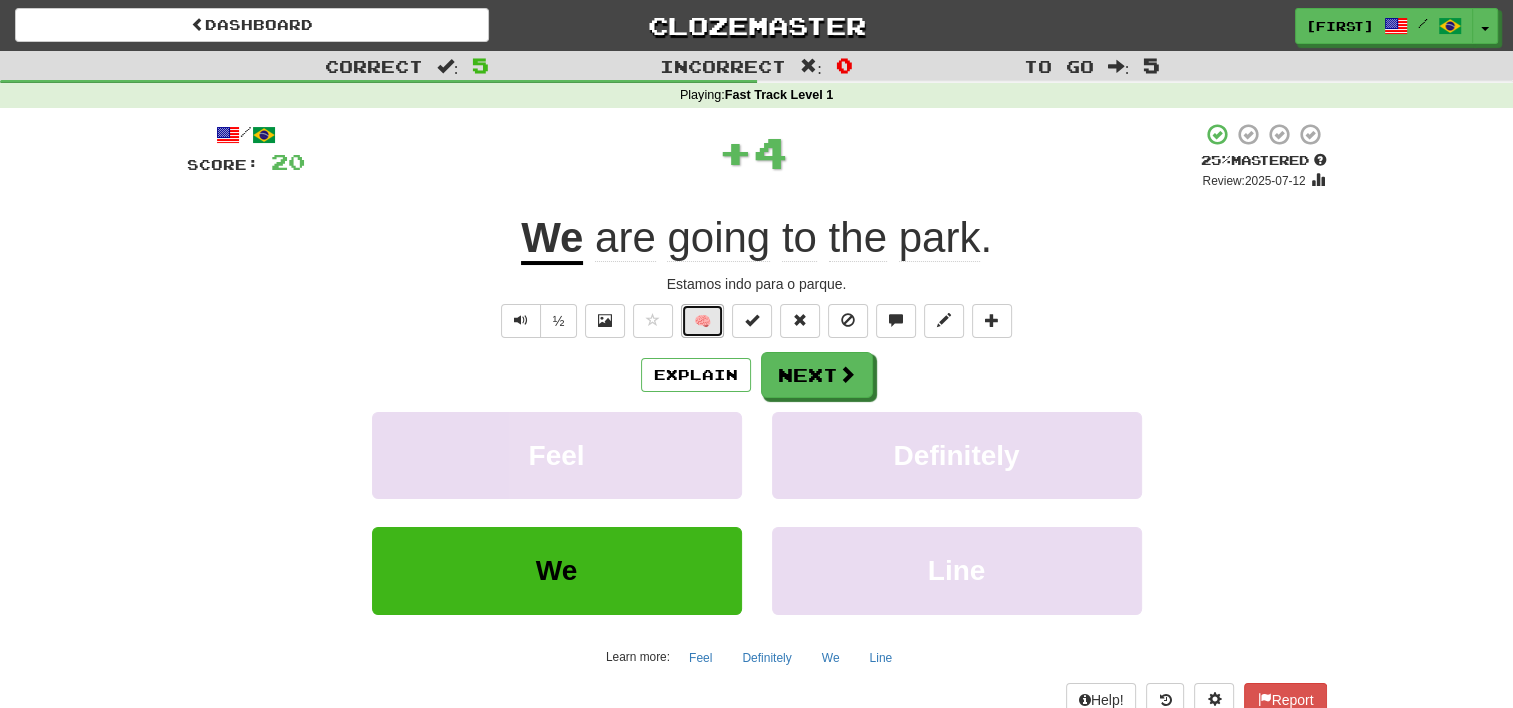 click on "🧠" at bounding box center (702, 321) 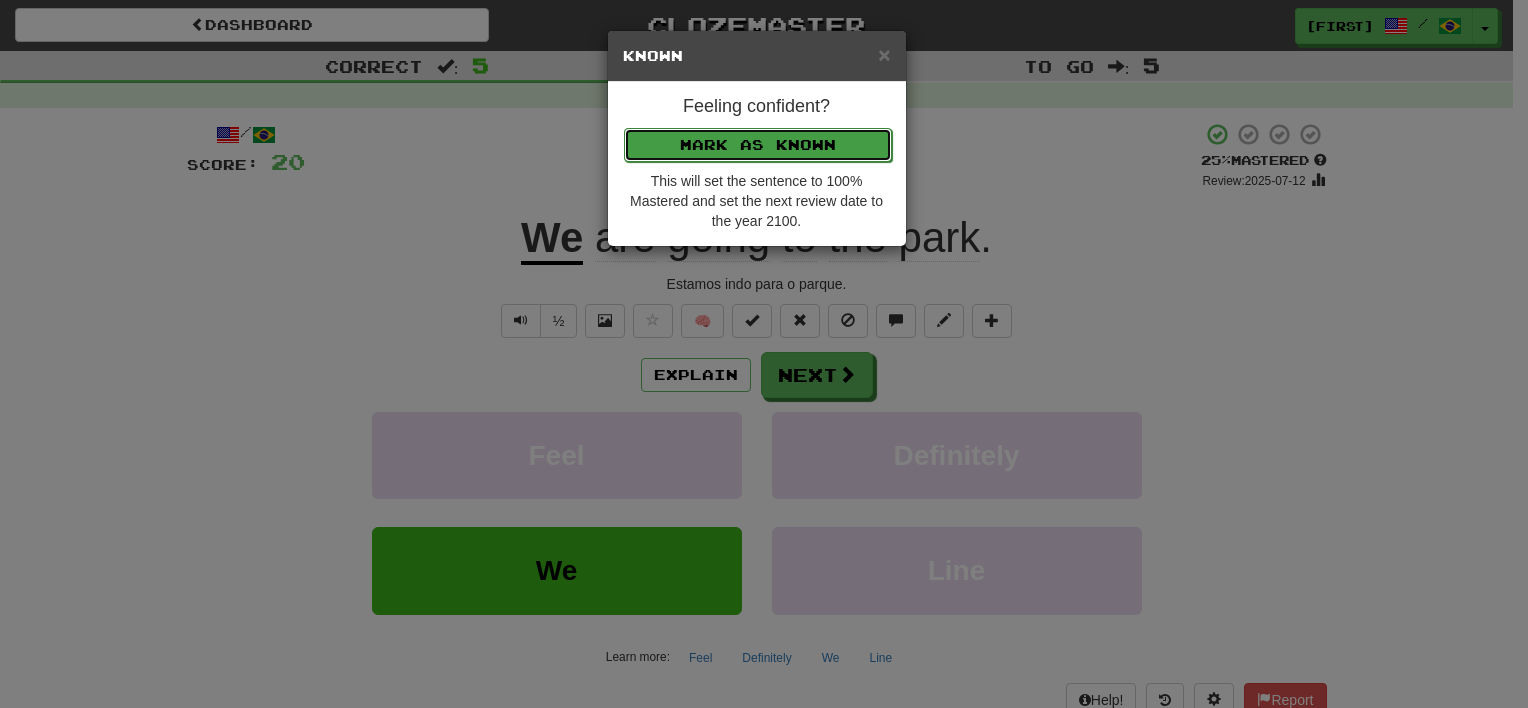 click on "Mark as Known" at bounding box center [758, 145] 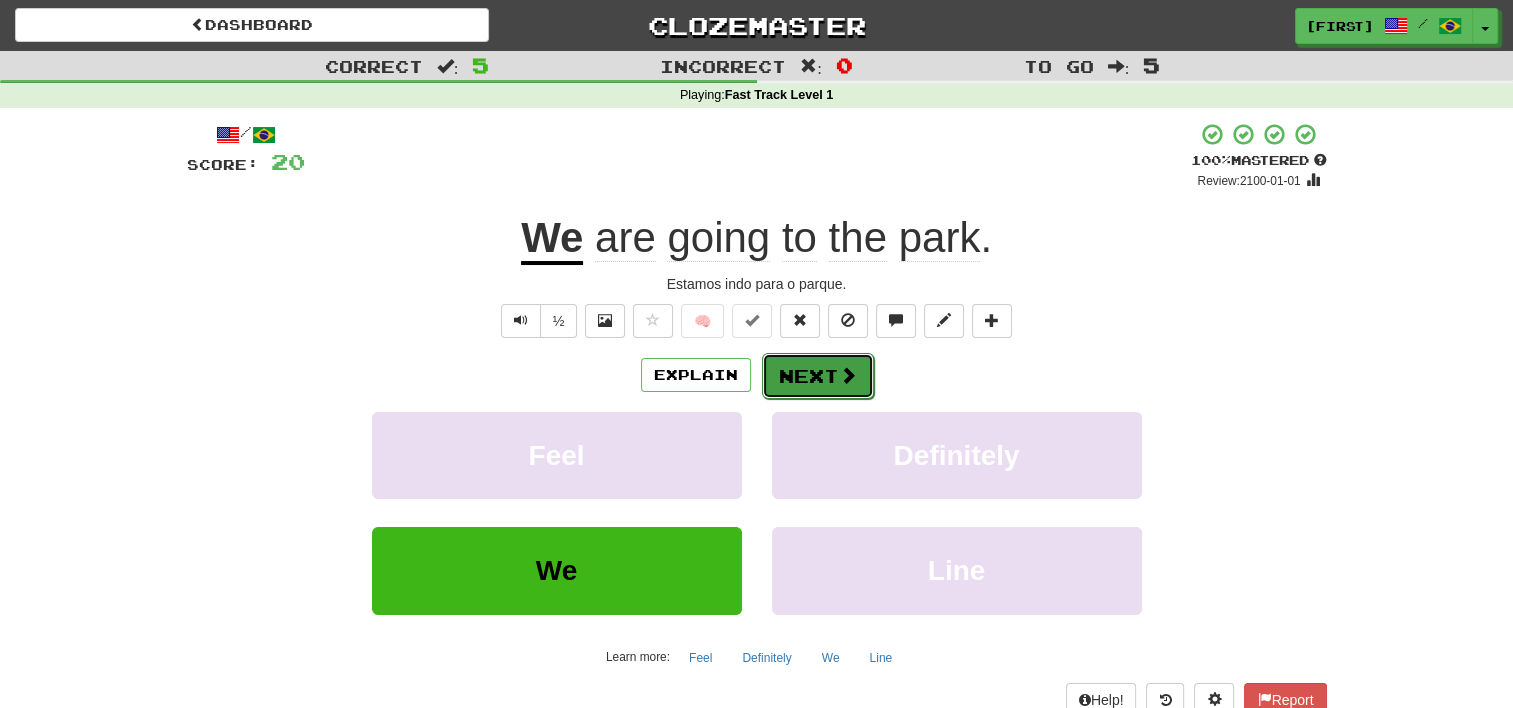 click on "Next" at bounding box center [818, 376] 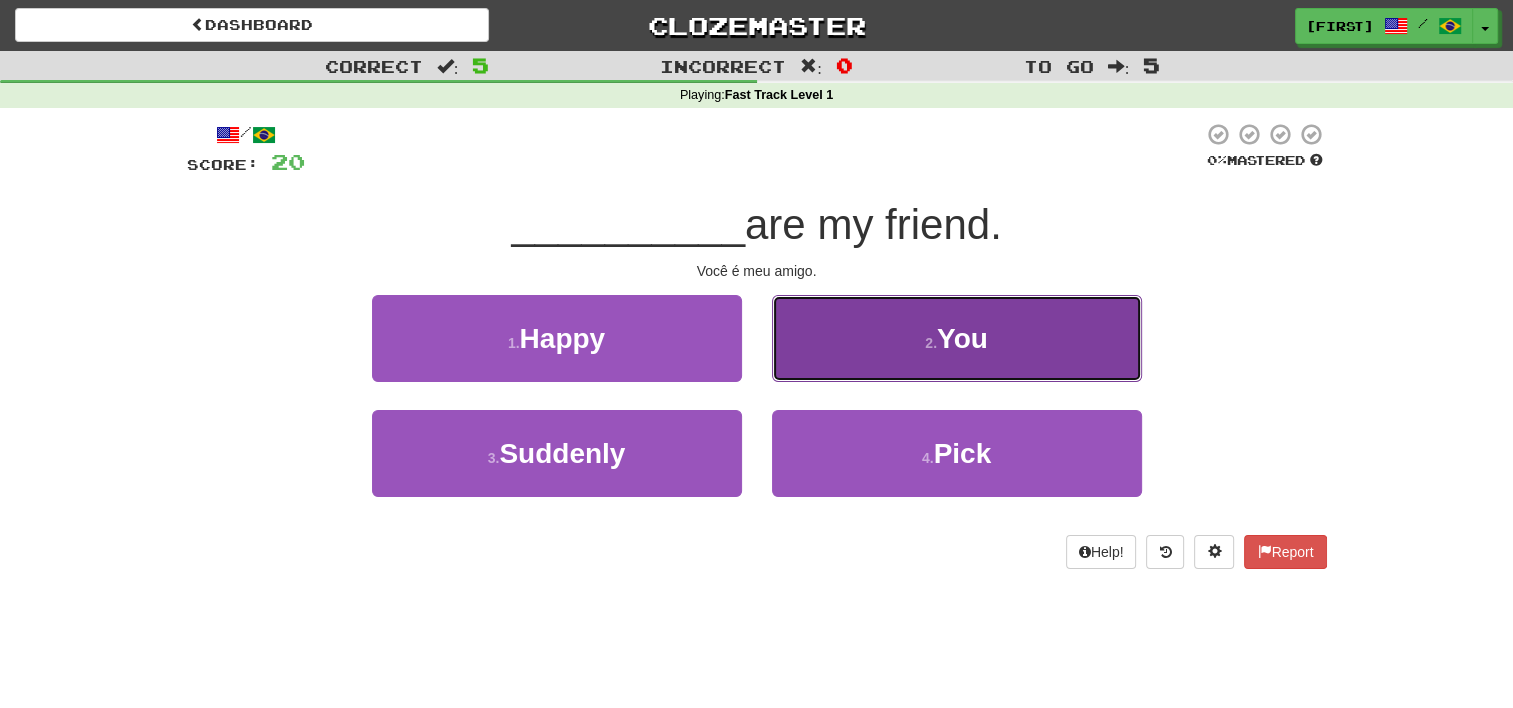 click on "2 .  You" at bounding box center [957, 338] 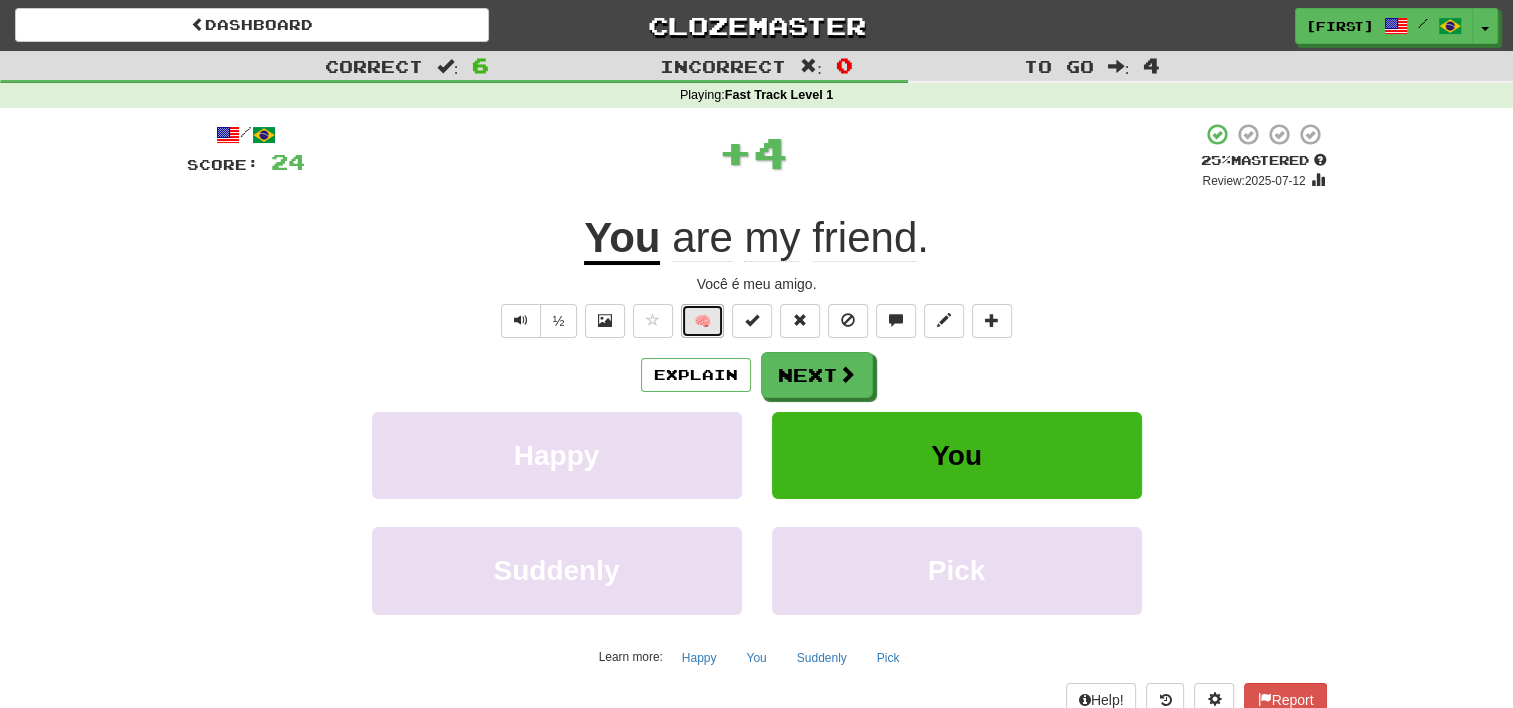 click on "🧠" at bounding box center (702, 321) 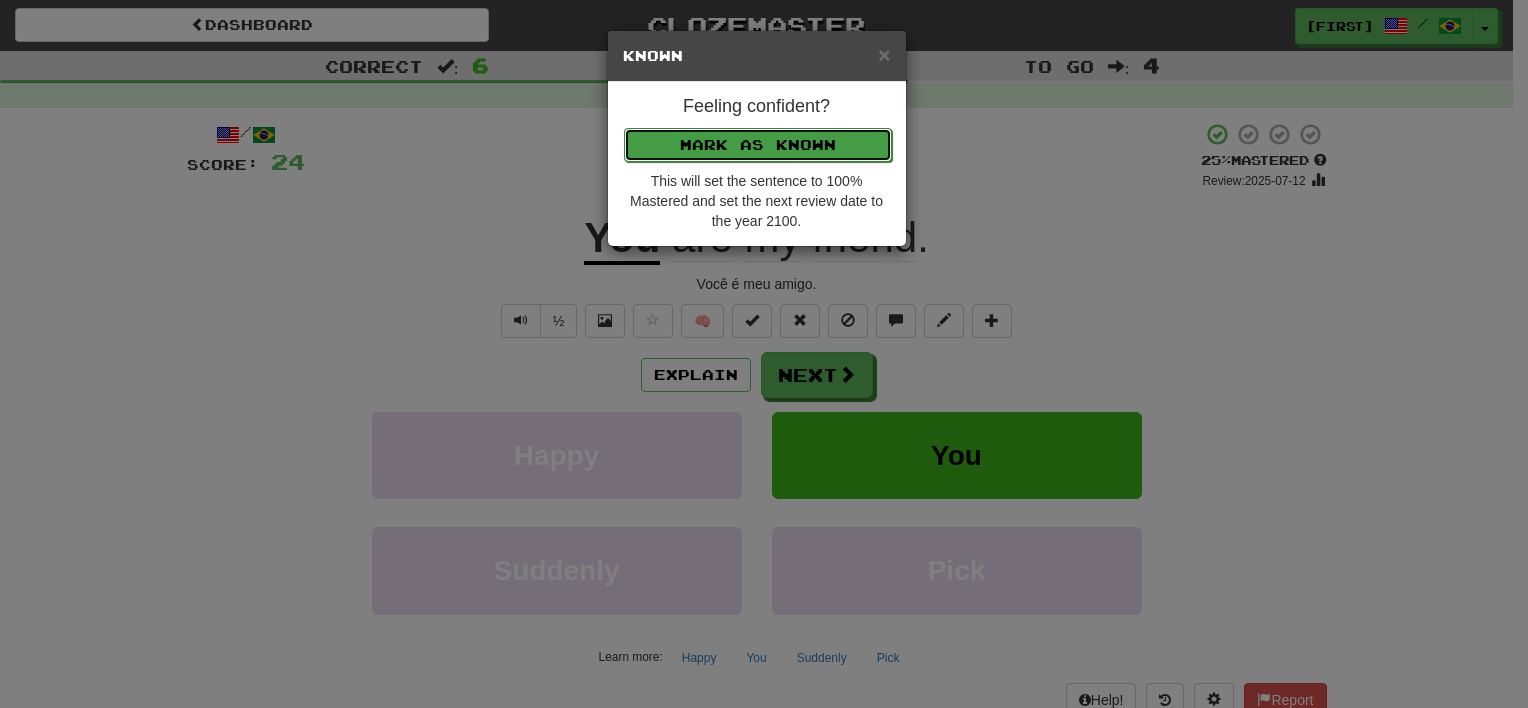 click on "Mark as Known" at bounding box center (758, 145) 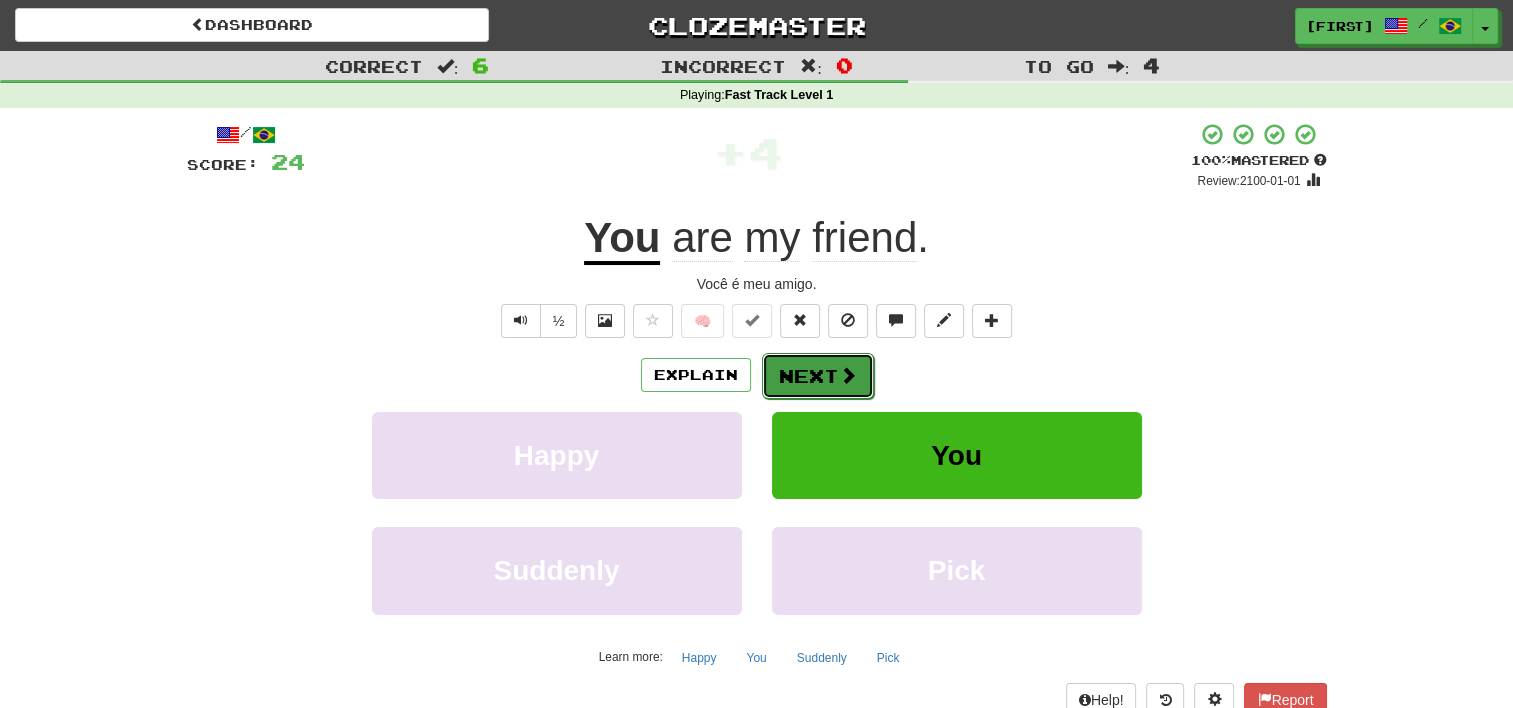 click at bounding box center [848, 375] 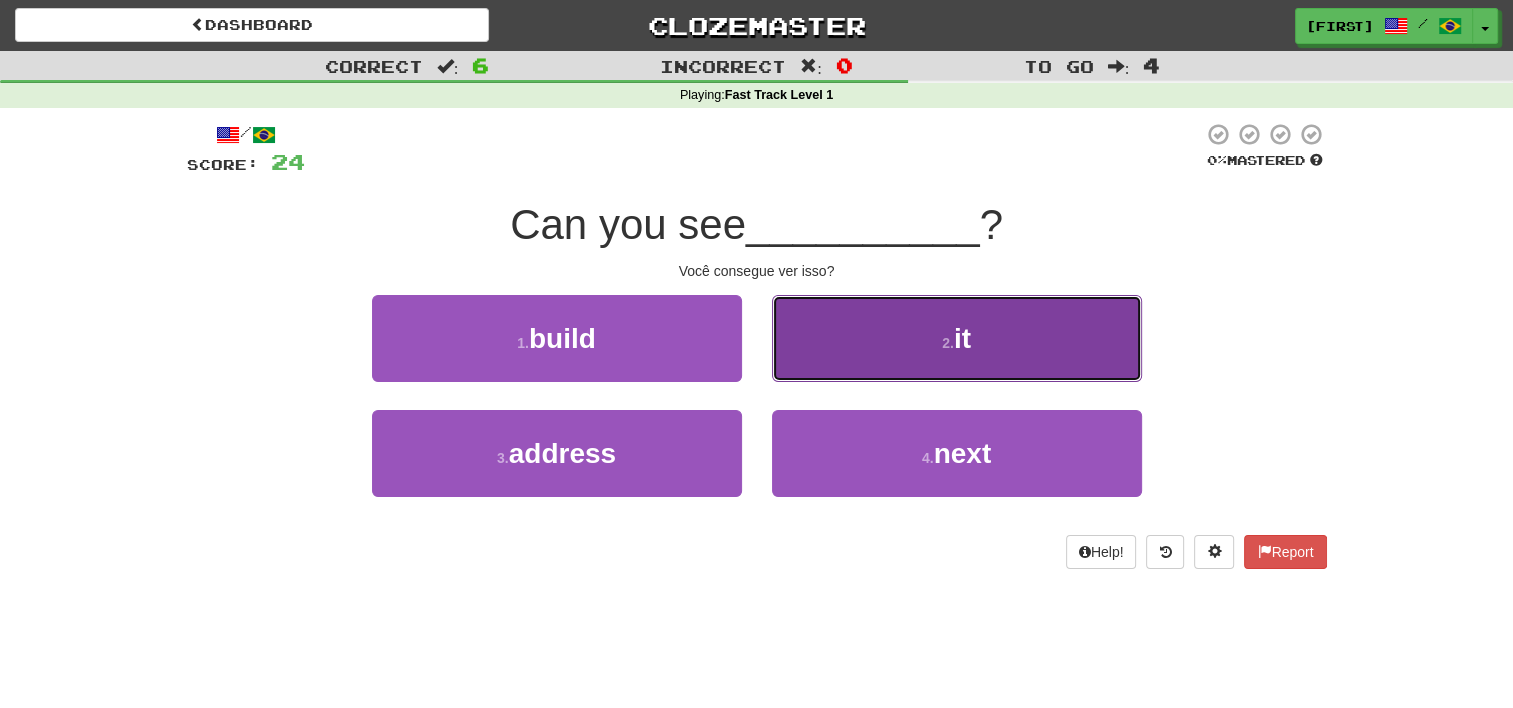 click on "2 .  it" at bounding box center (957, 338) 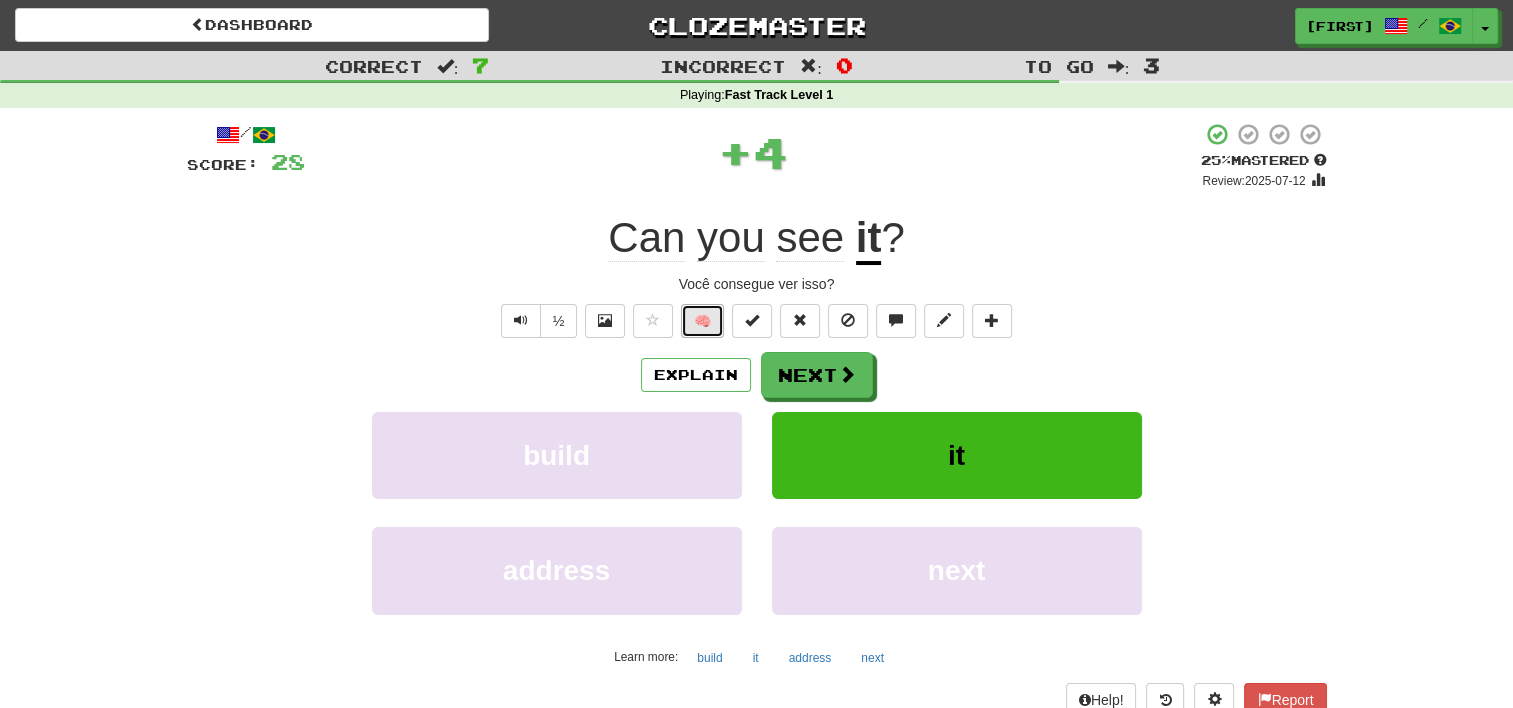 click on "🧠" at bounding box center [702, 321] 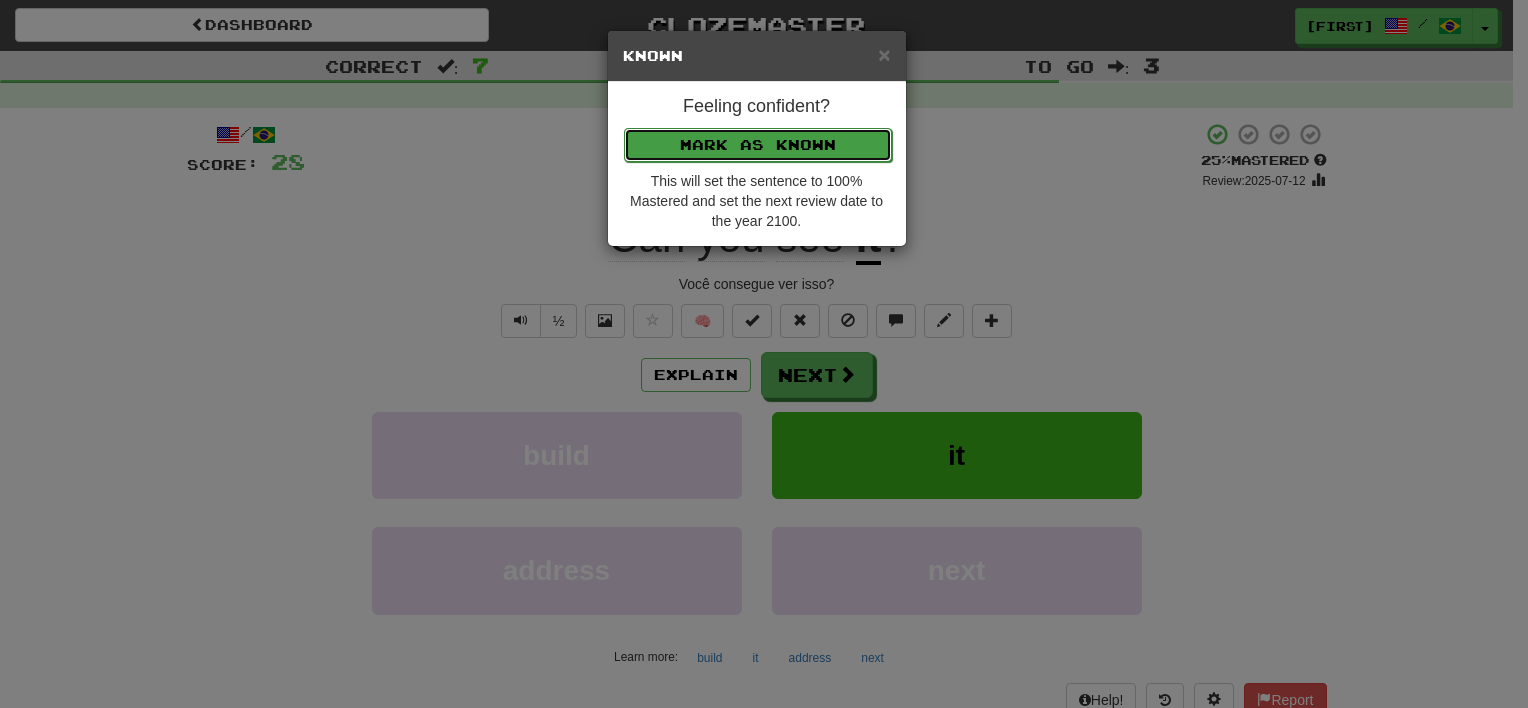 click on "Mark as Known" at bounding box center [758, 145] 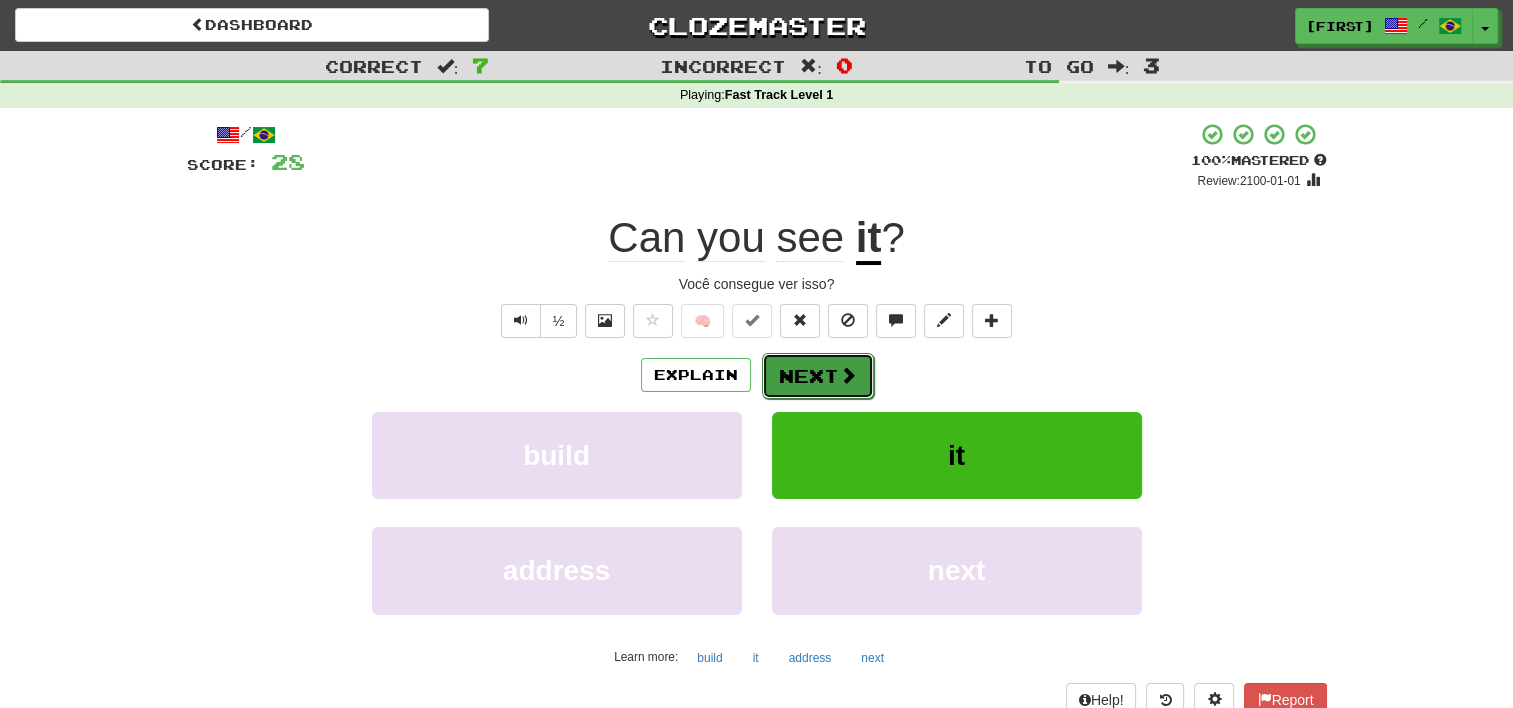 click on "Next" at bounding box center [818, 376] 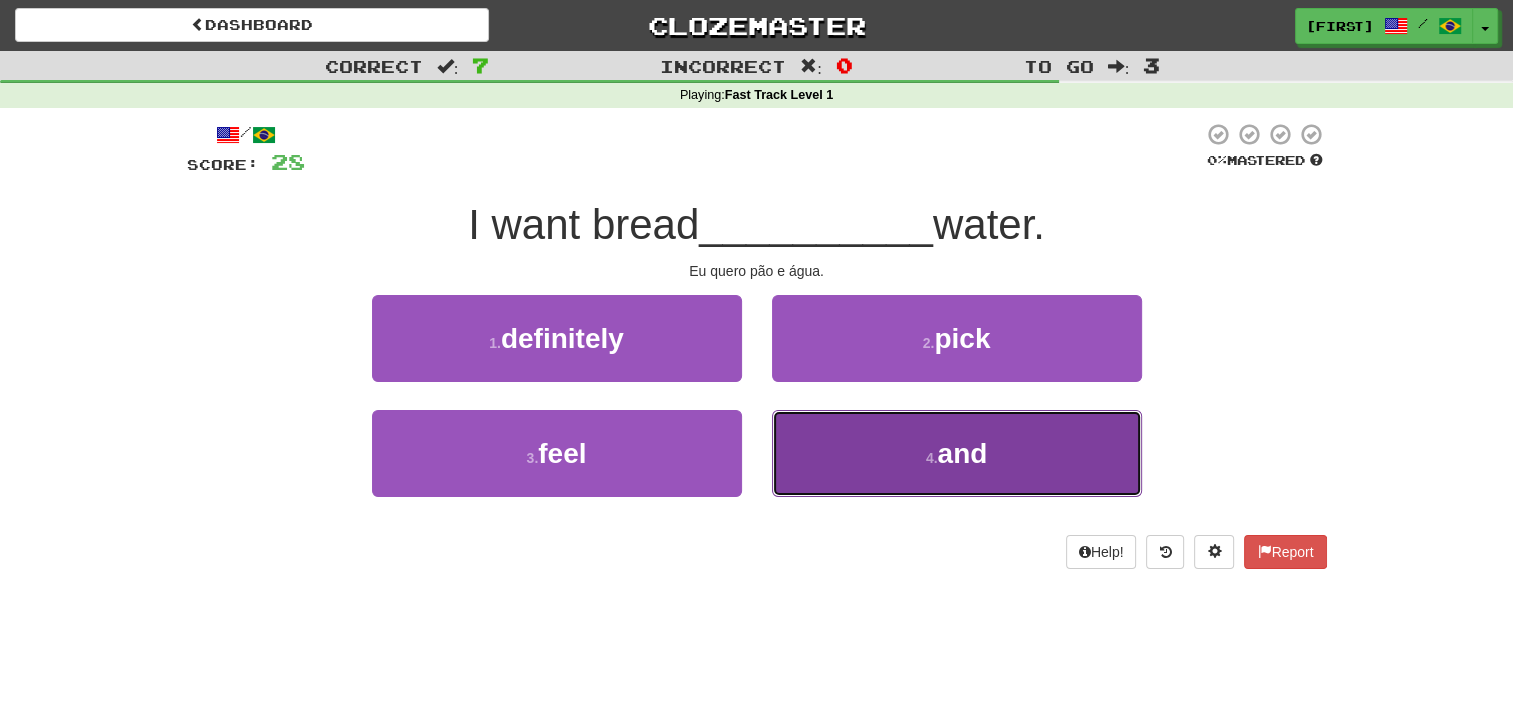 click on "4 .  and" at bounding box center [957, 453] 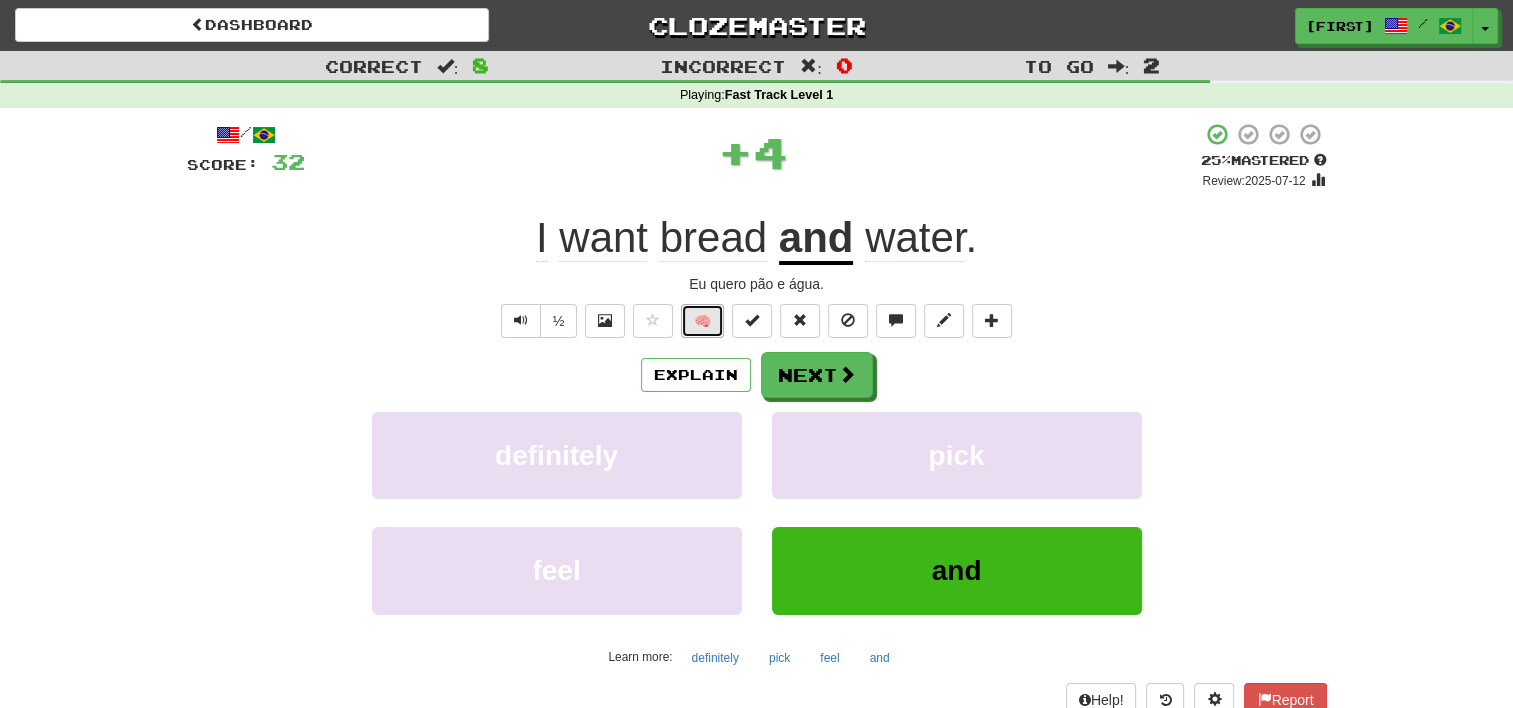 click on "🧠" at bounding box center [702, 321] 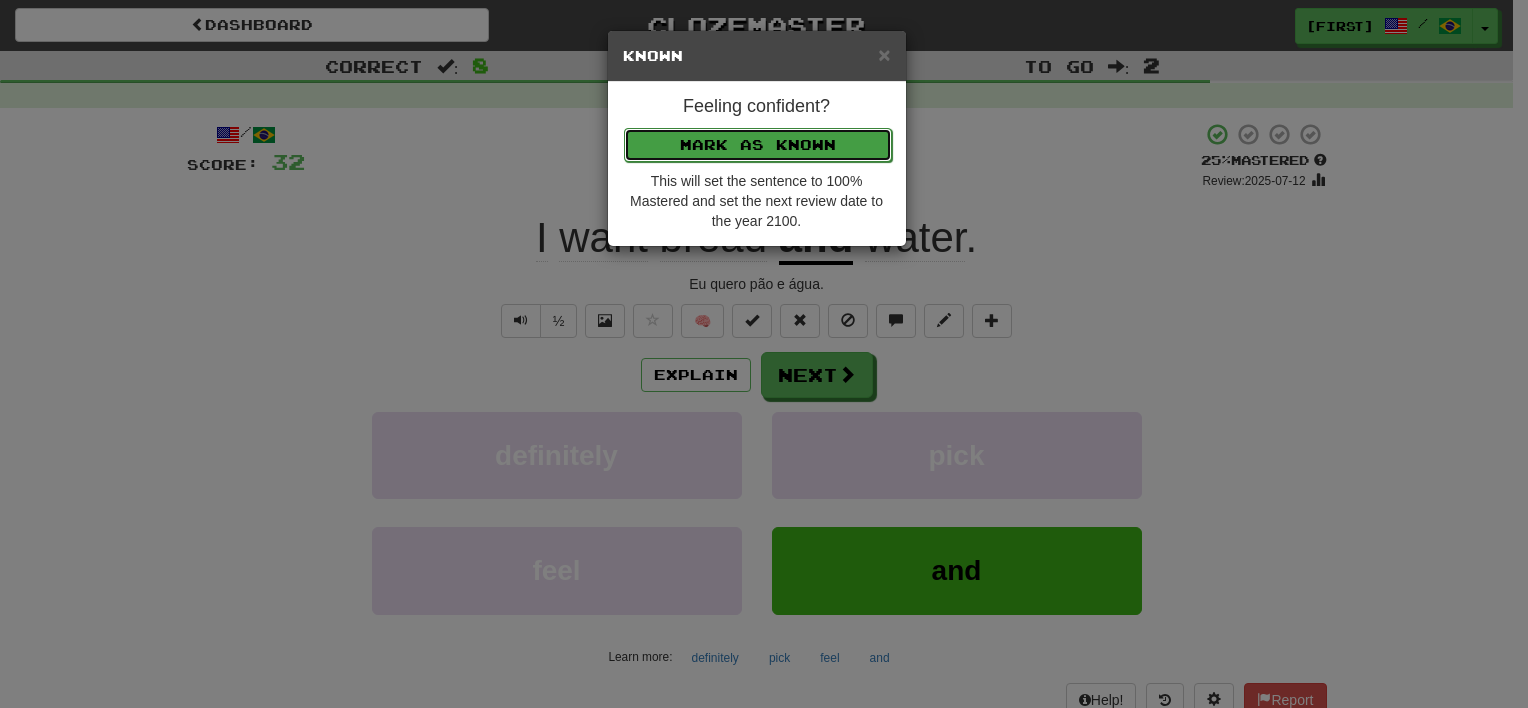 click on "Mark as Known" at bounding box center (758, 145) 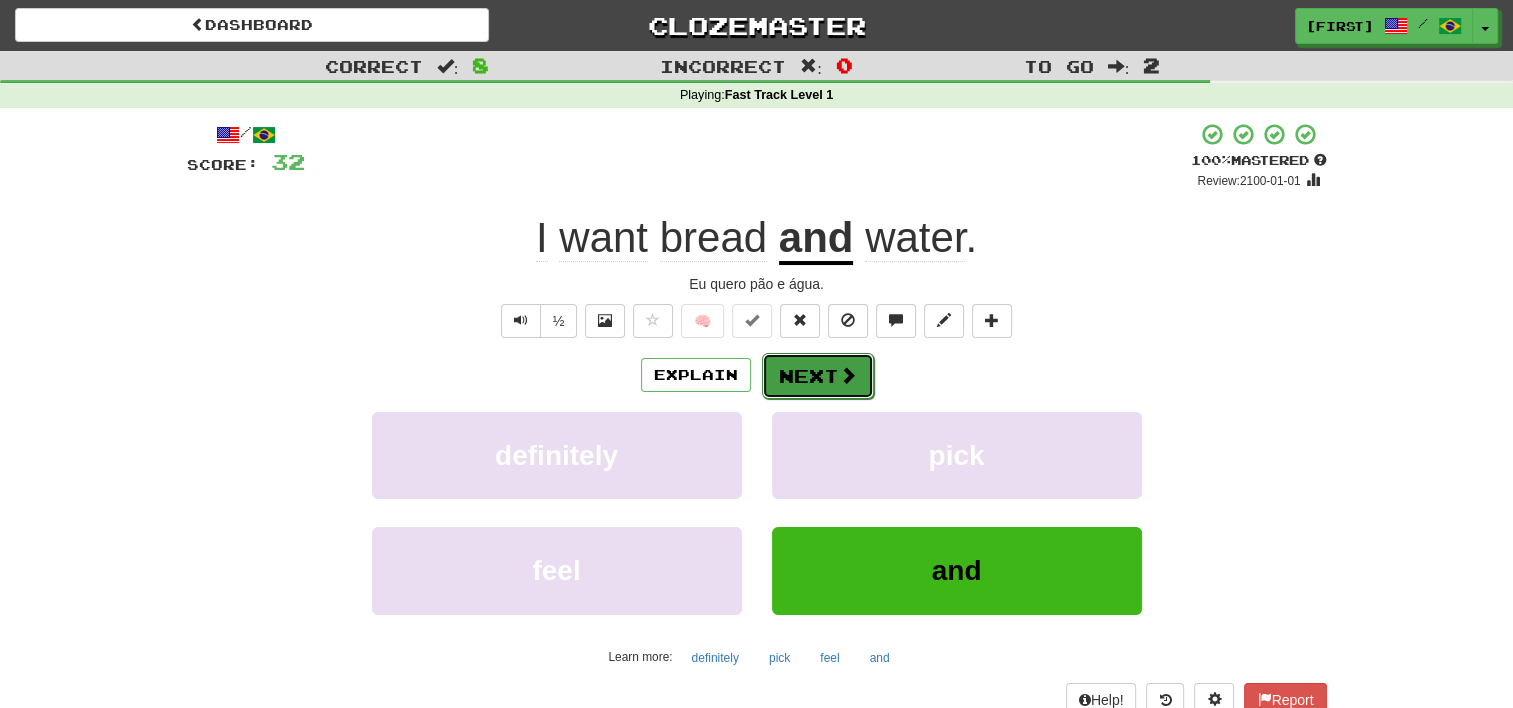click on "Next" at bounding box center [818, 376] 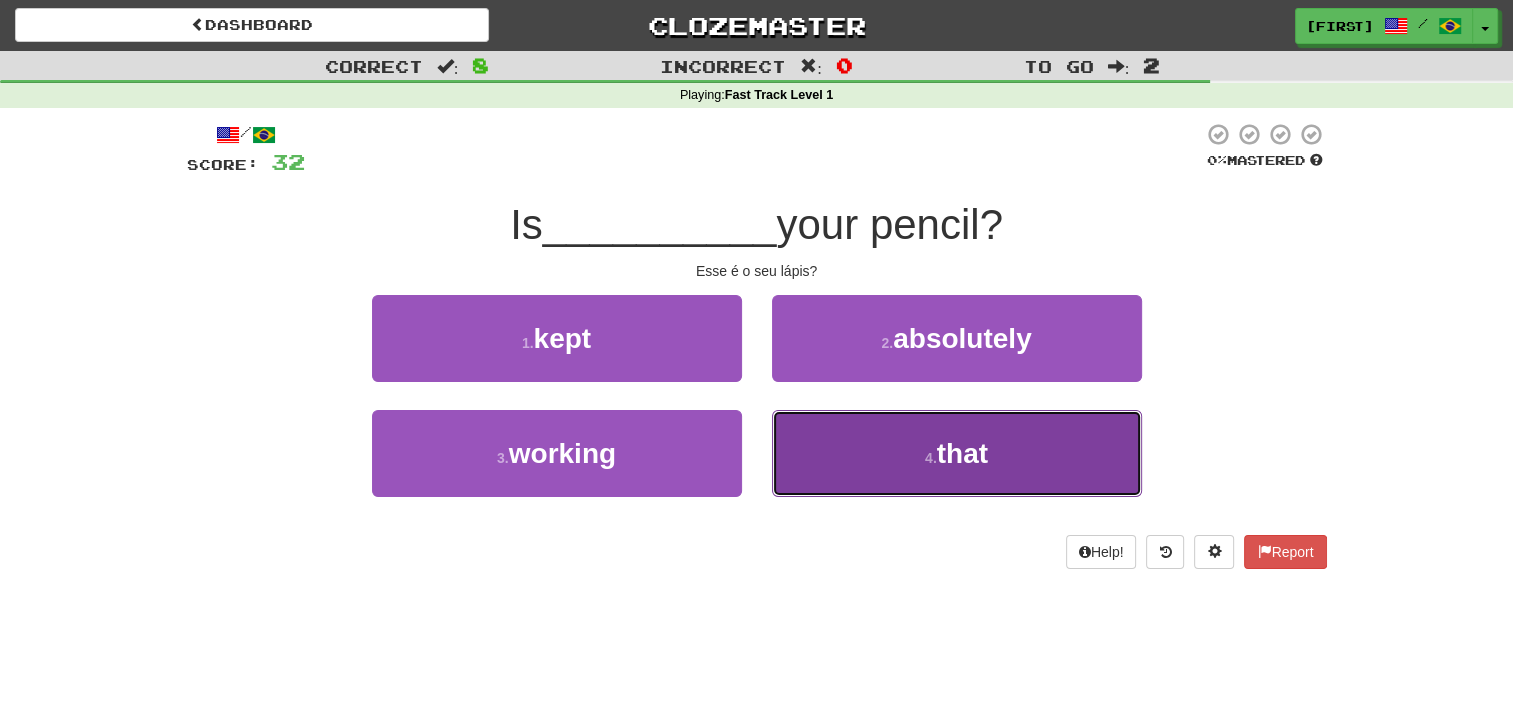 click on "4 .  that" at bounding box center [957, 453] 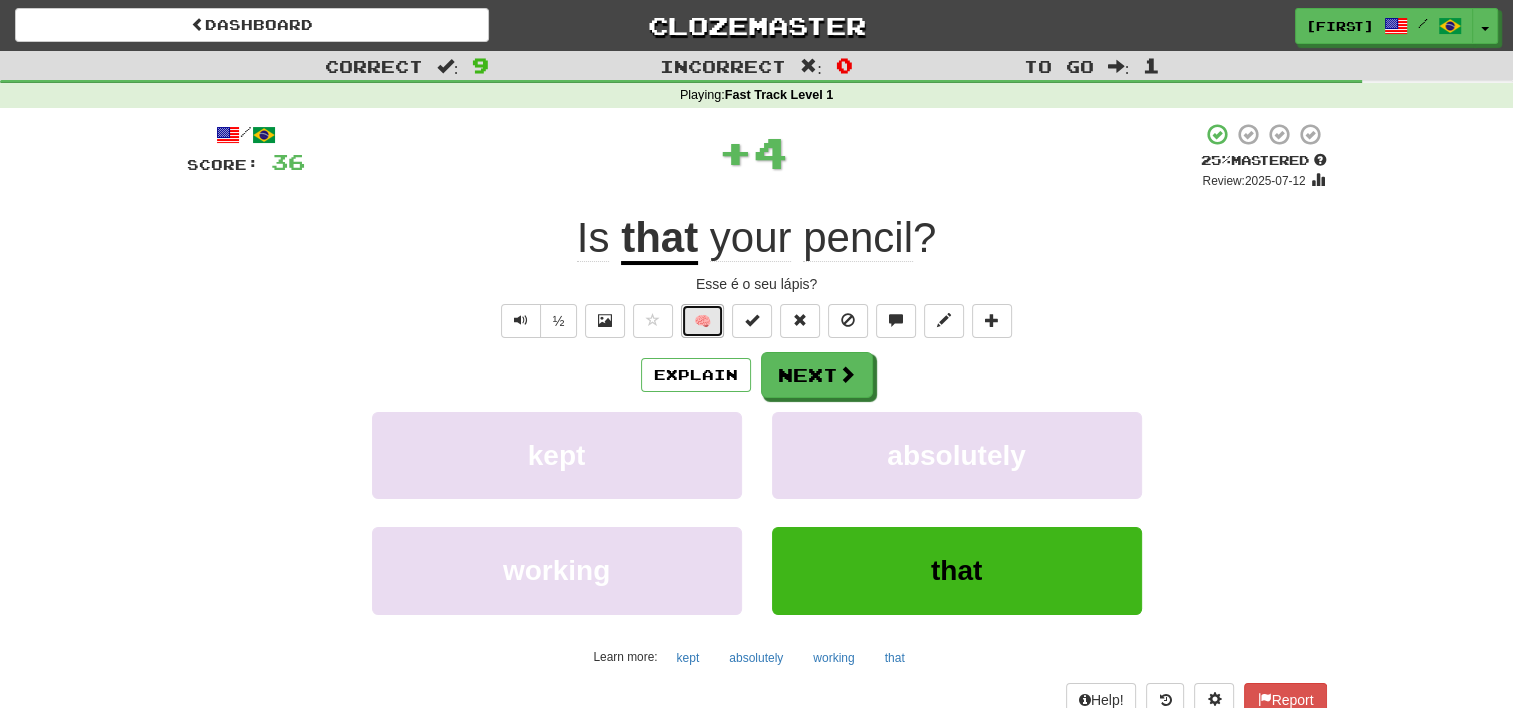 click on "🧠" at bounding box center (702, 321) 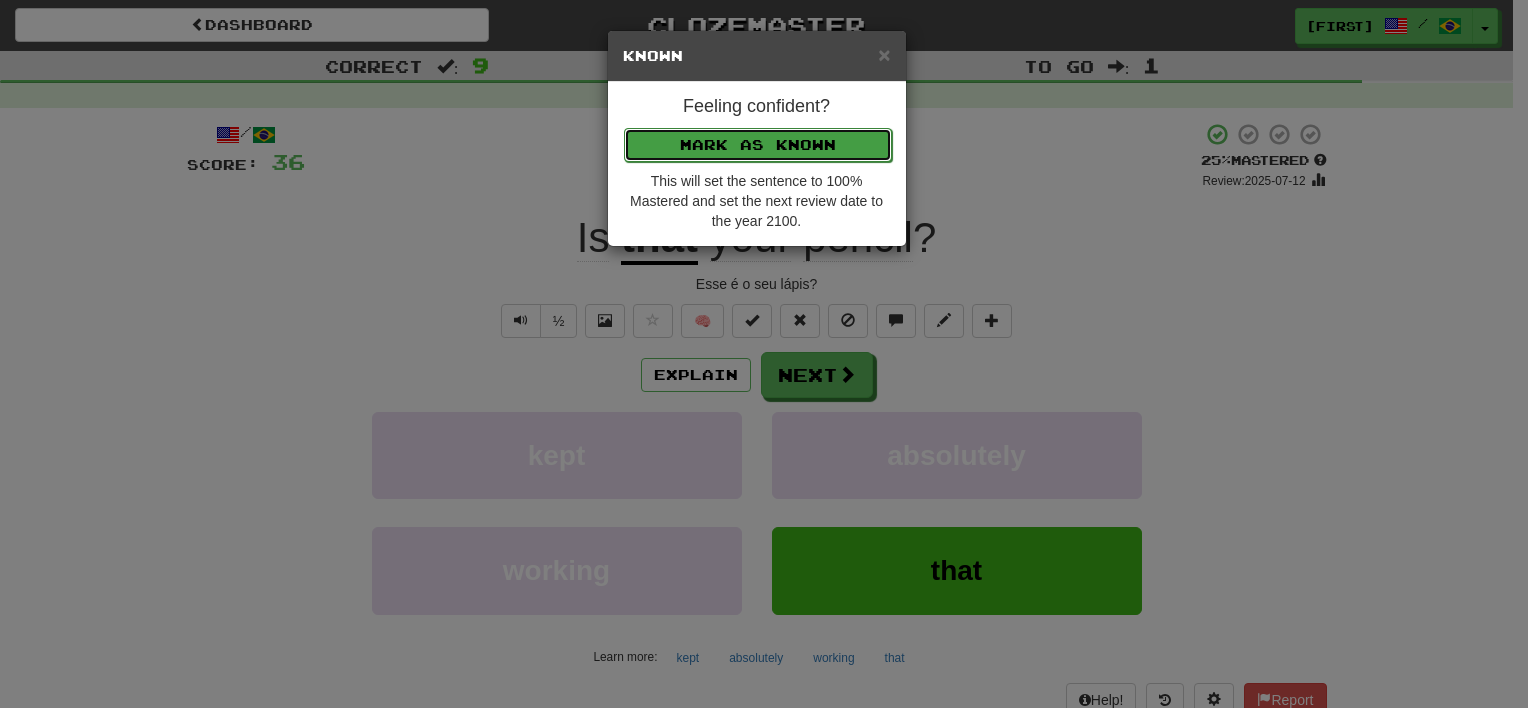 click on "Mark as Known" at bounding box center [758, 145] 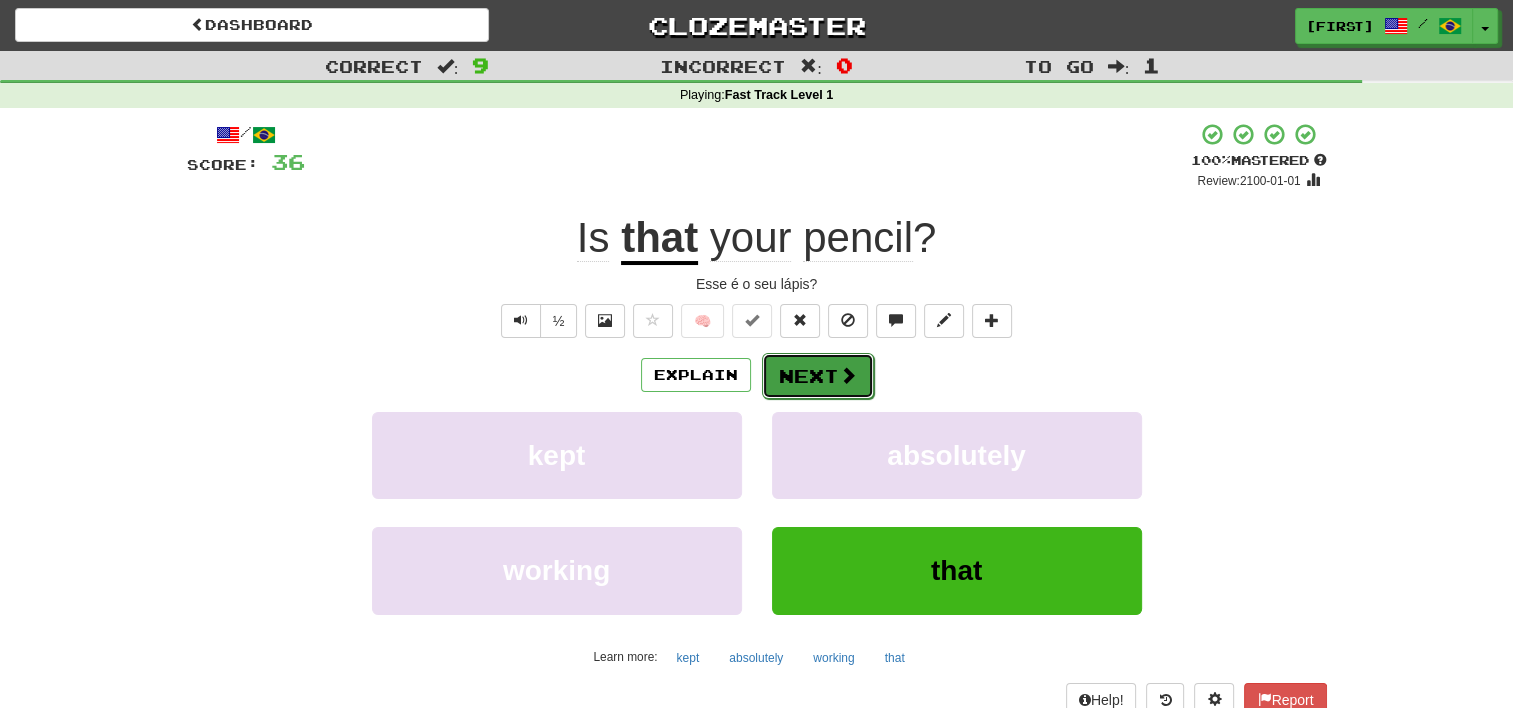 click on "Next" at bounding box center (818, 376) 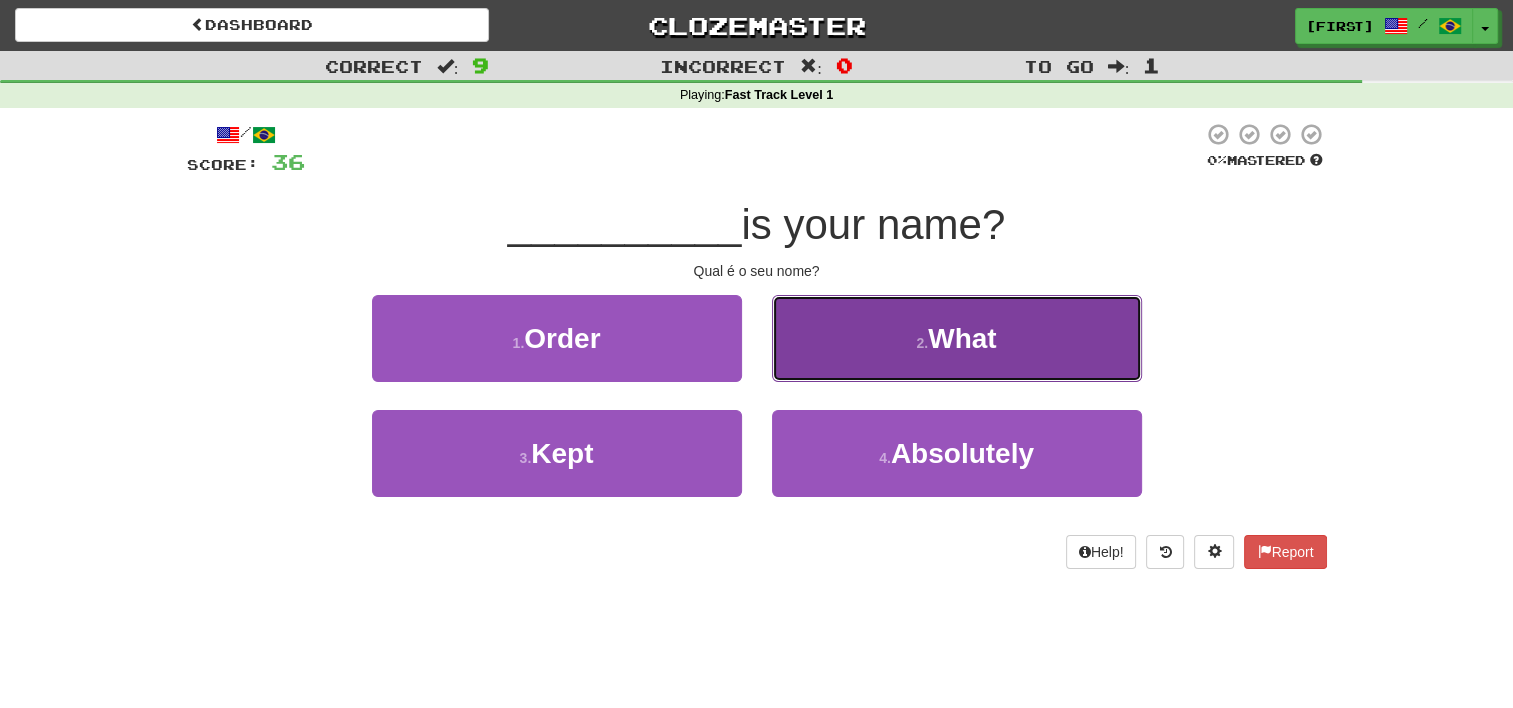 click on "2 .  What" at bounding box center (957, 338) 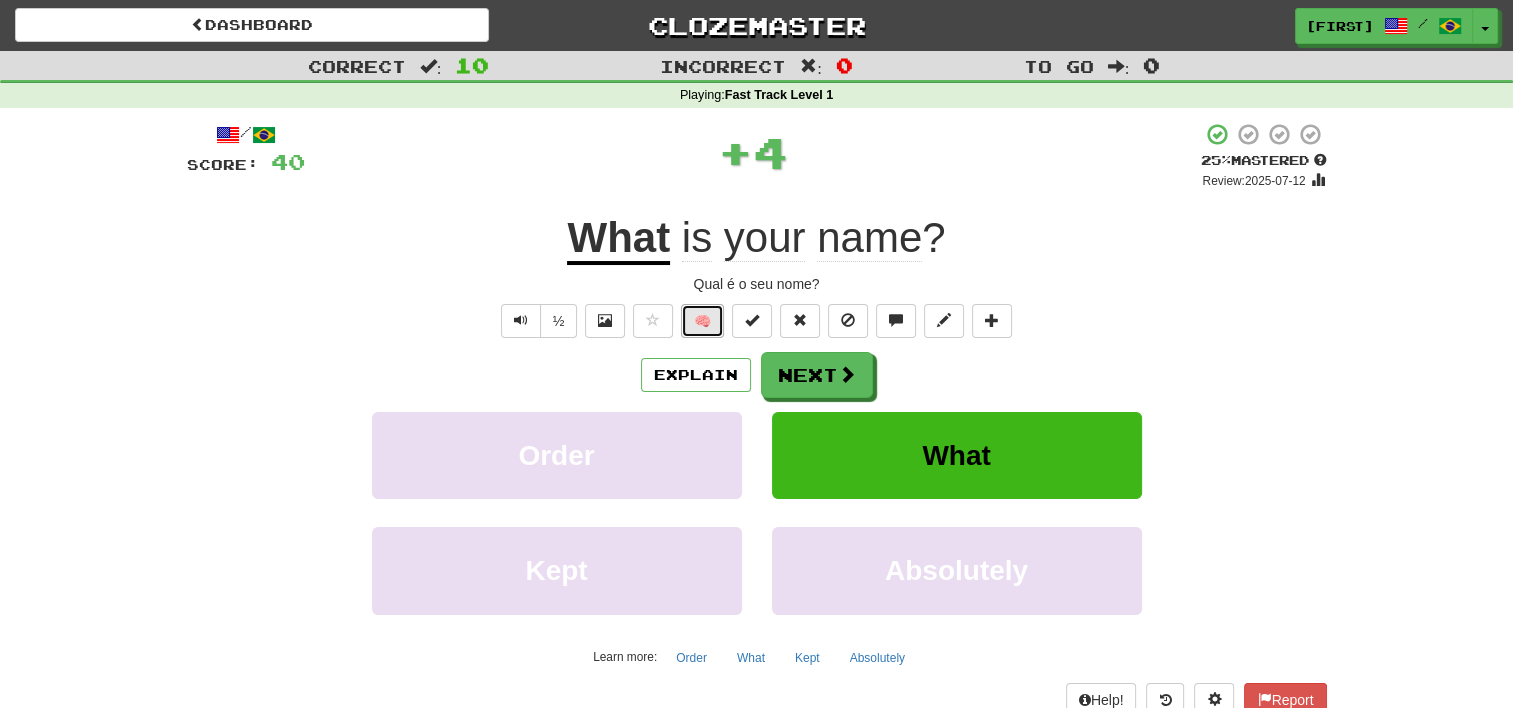 click on "🧠" at bounding box center [702, 321] 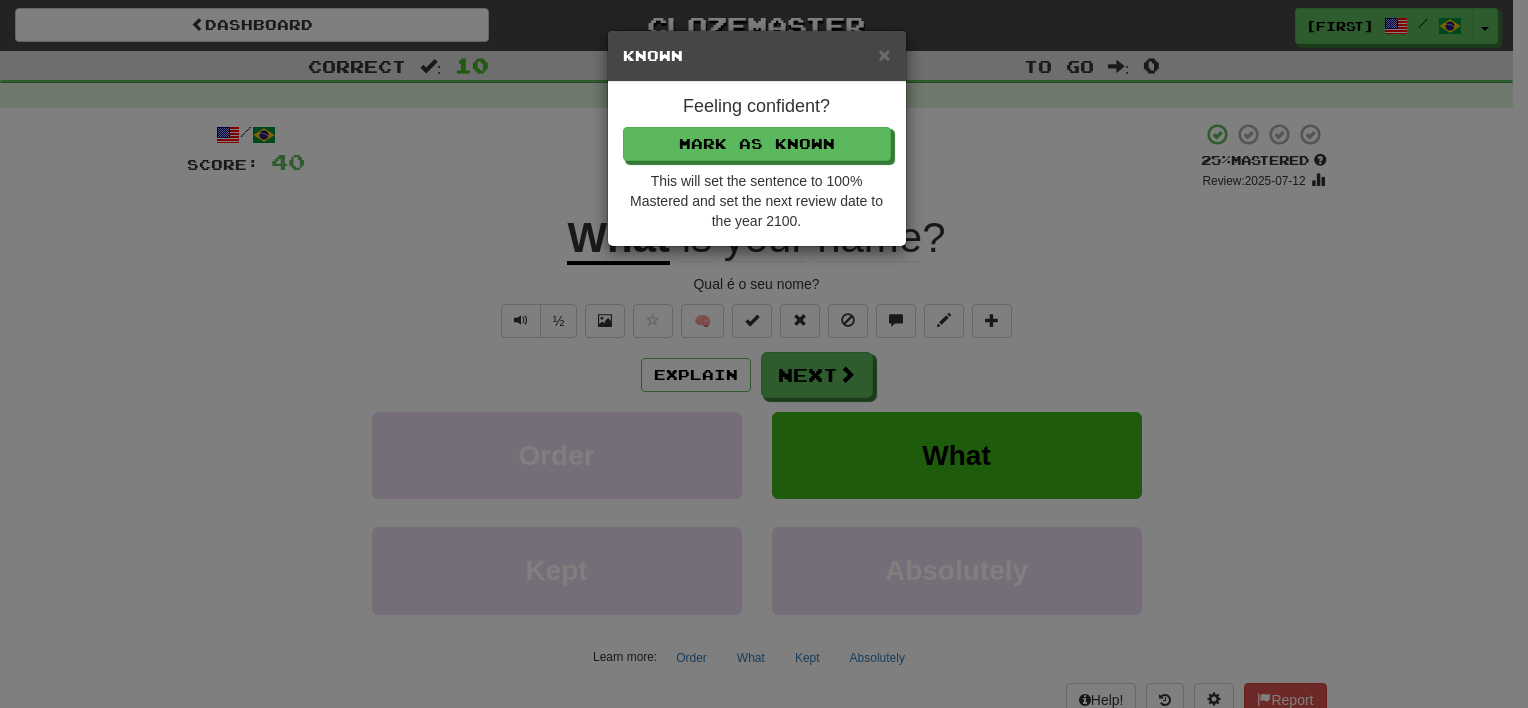 click on "× Known Feeling confident? Mark as Known This will set the sentence to 100% Mastered and set the next review date to the year 2100." at bounding box center [764, 354] 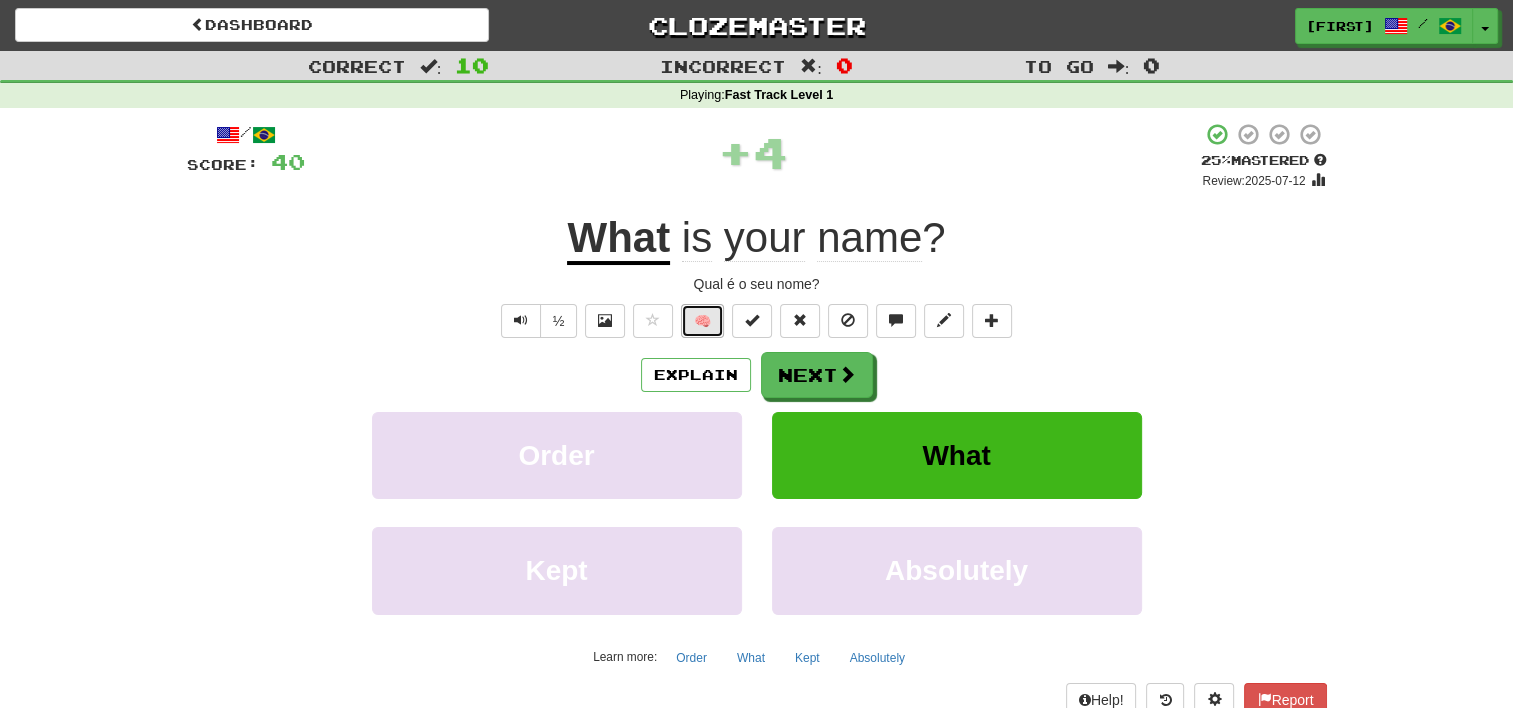 click on "🧠" at bounding box center [702, 321] 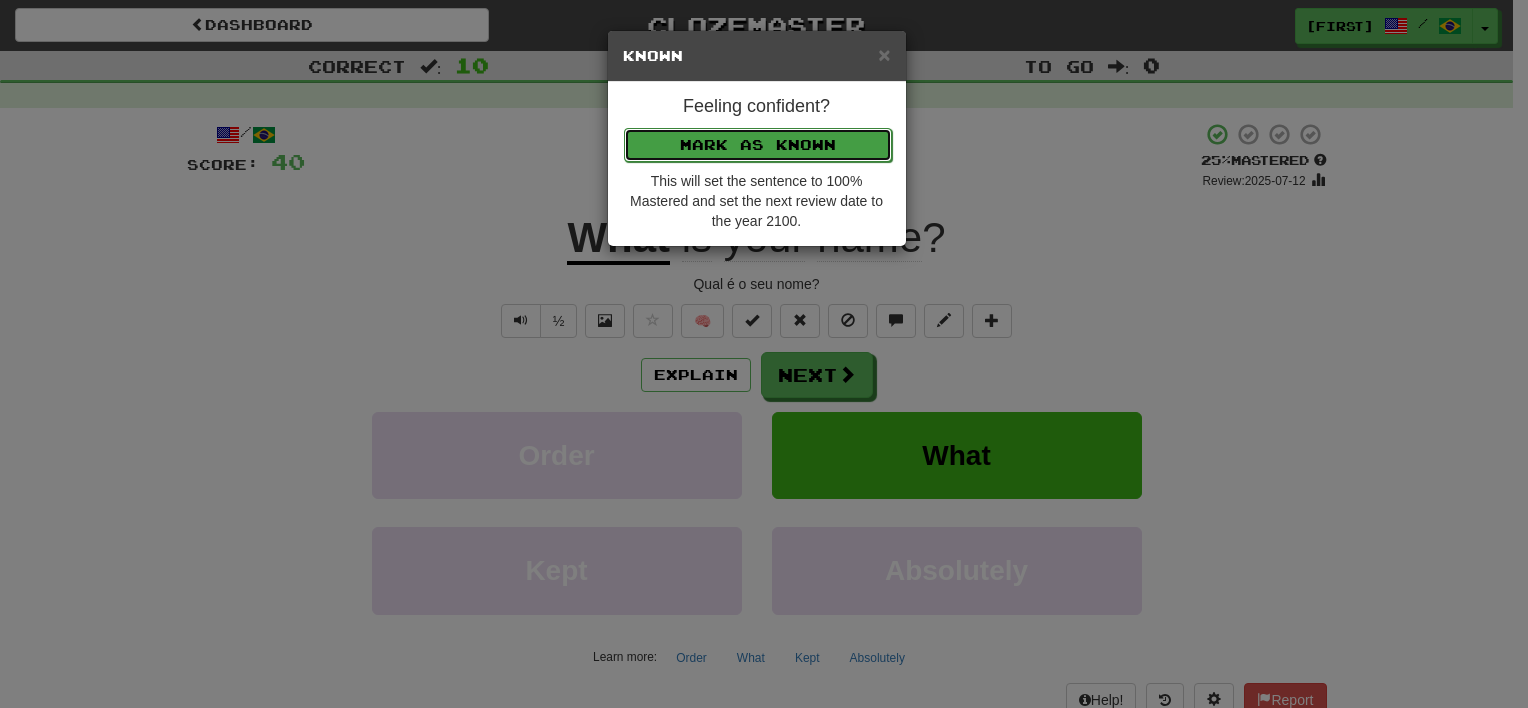 click on "Mark as Known" at bounding box center (758, 145) 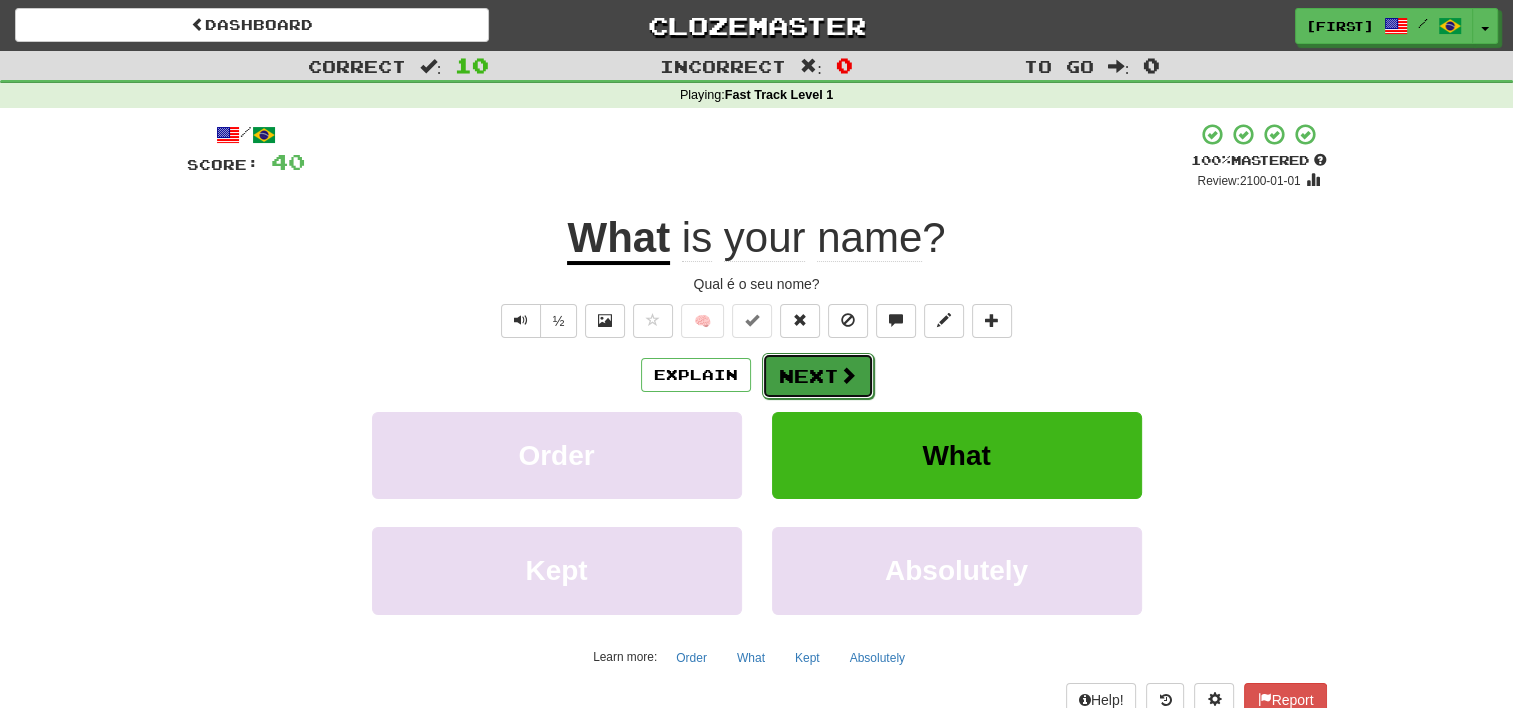click on "Next" at bounding box center [818, 376] 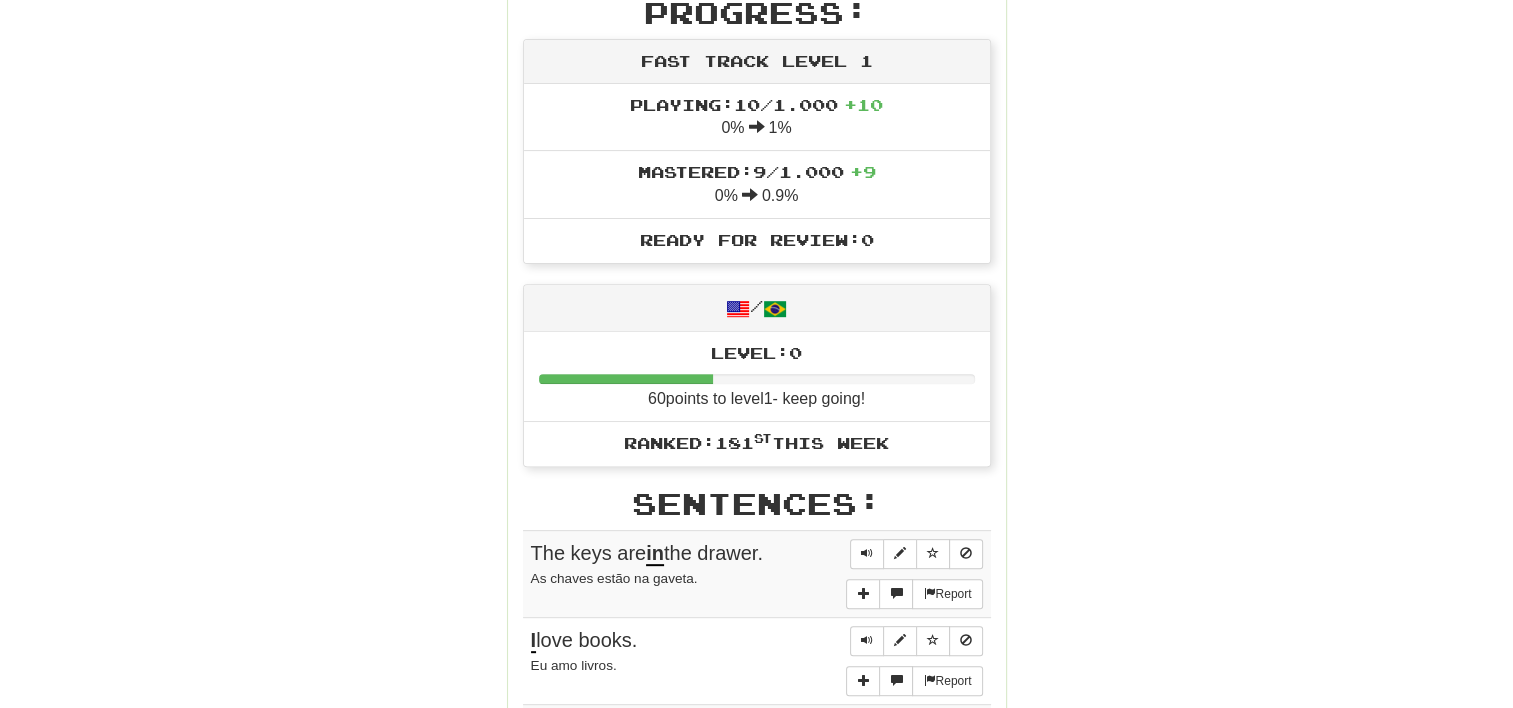 scroll, scrollTop: 700, scrollLeft: 0, axis: vertical 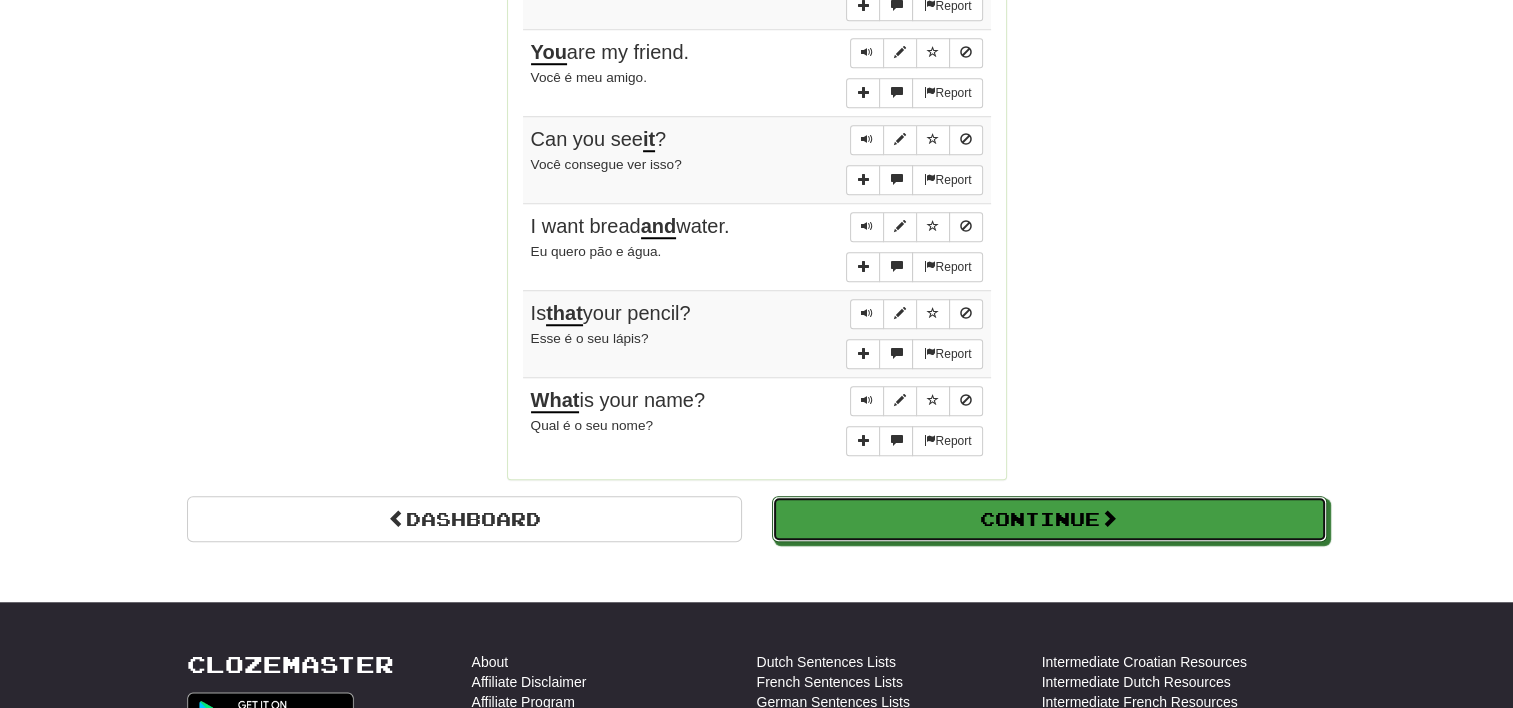 click on "Continue" at bounding box center [1049, 519] 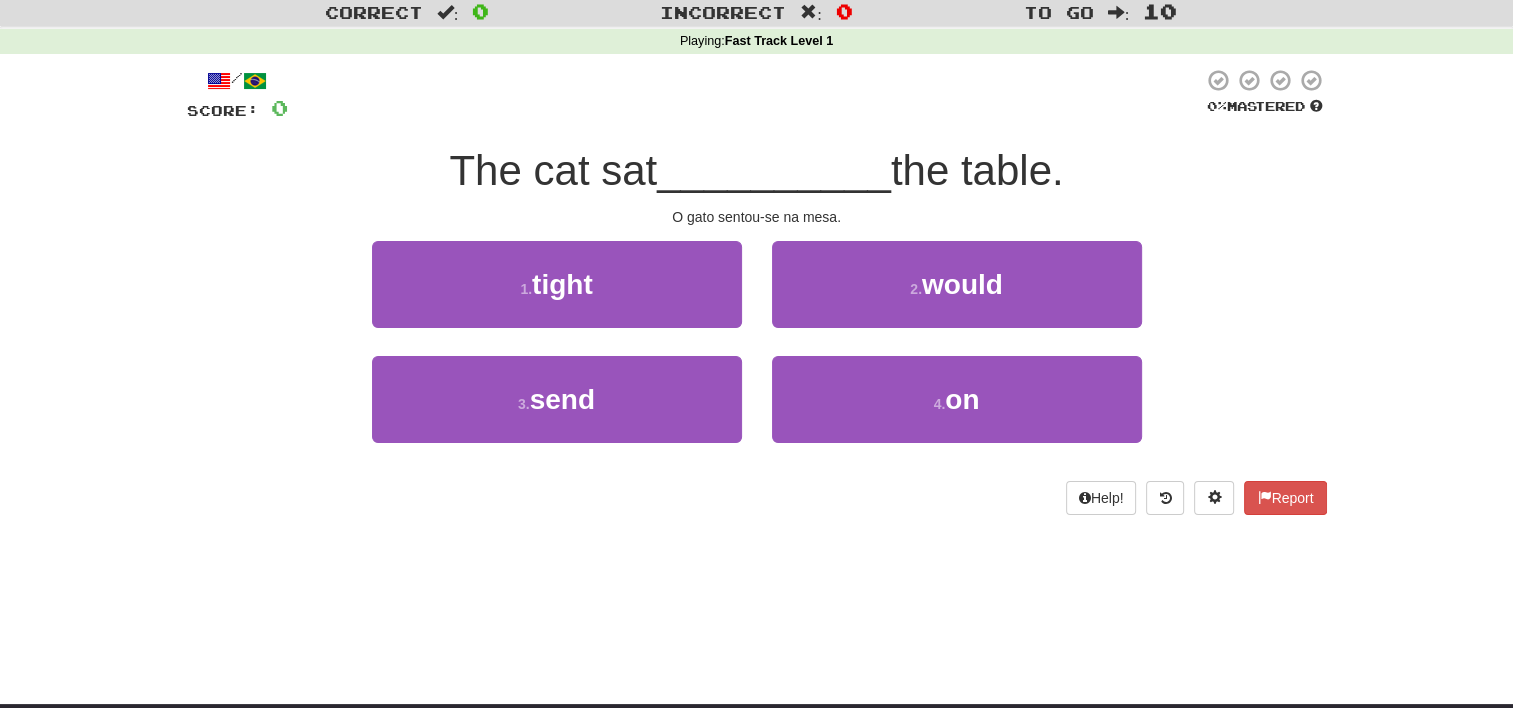 scroll, scrollTop: 10, scrollLeft: 0, axis: vertical 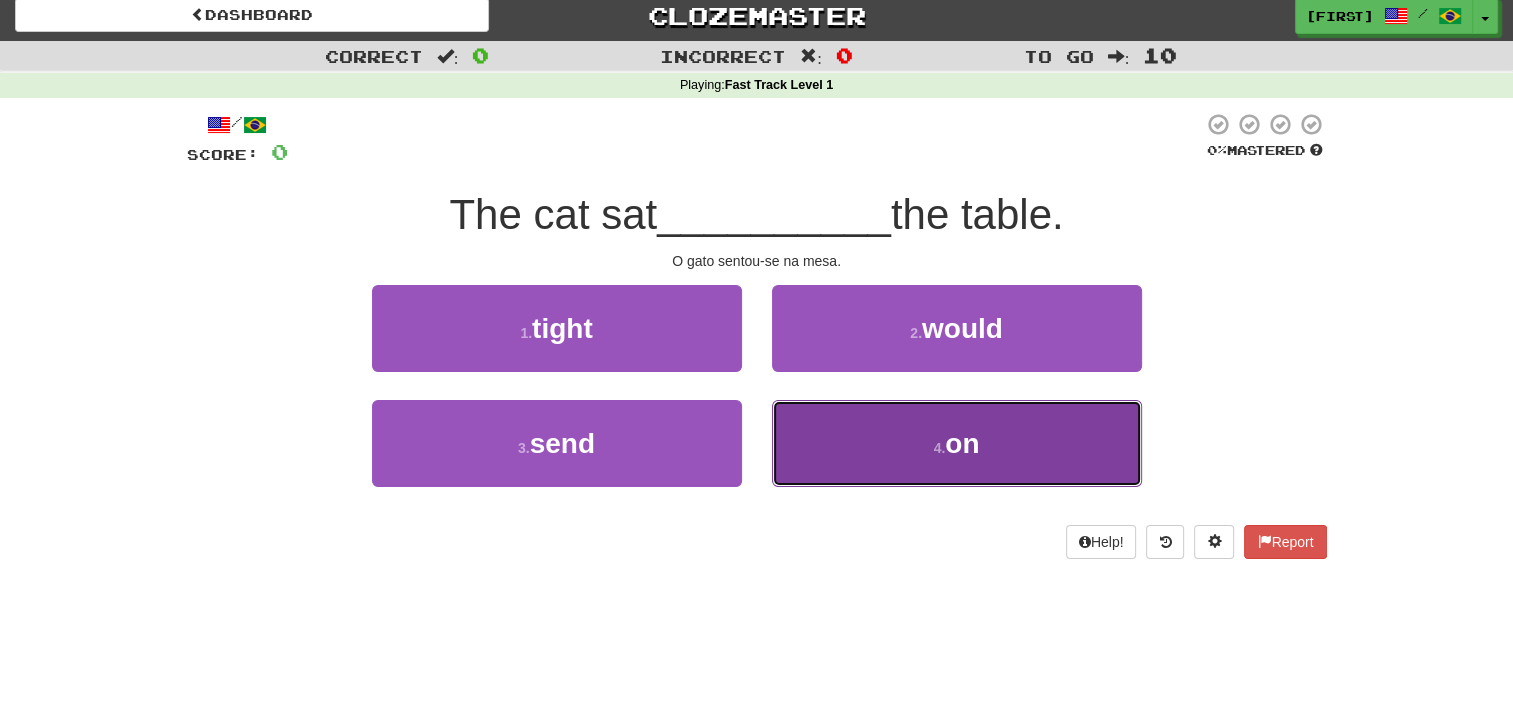 click on "4 .  on" at bounding box center (957, 443) 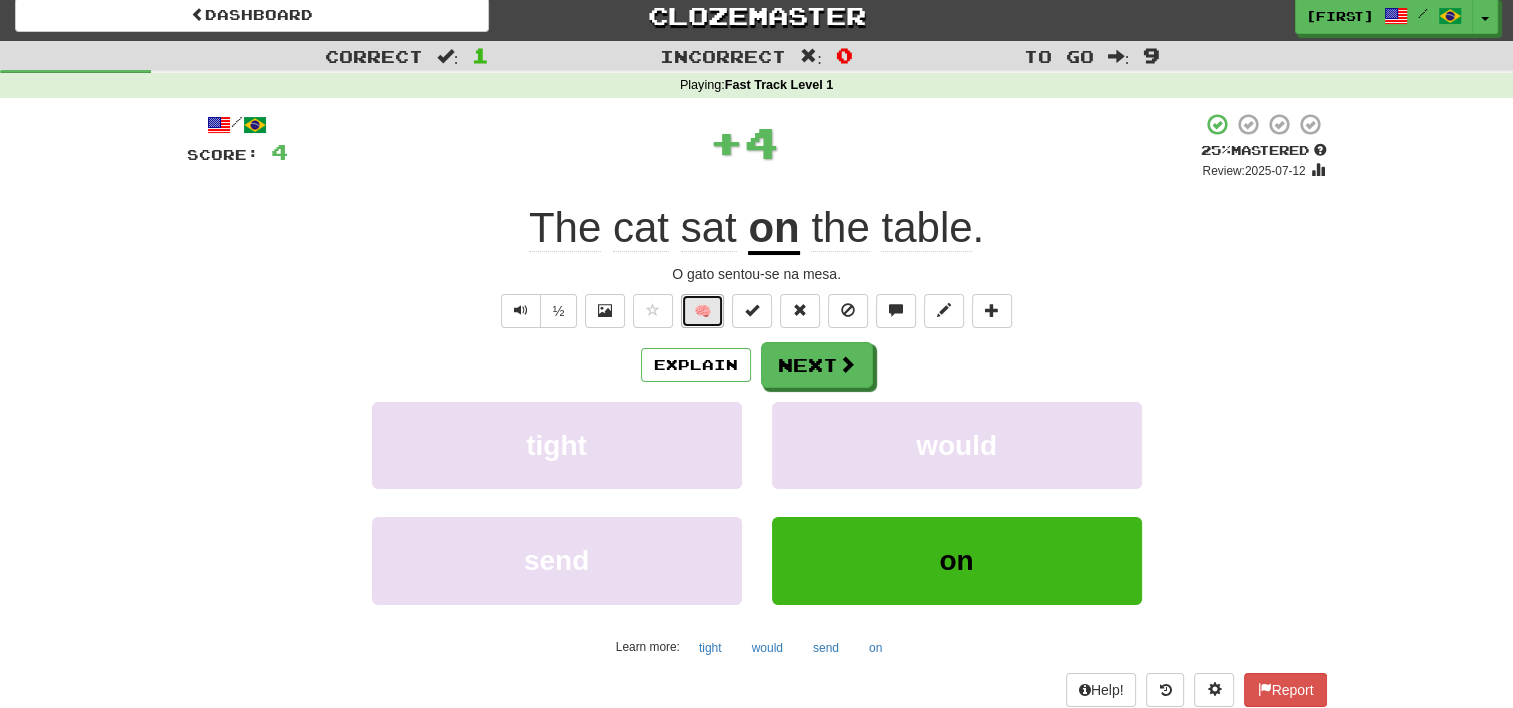 click on "🧠" at bounding box center (702, 311) 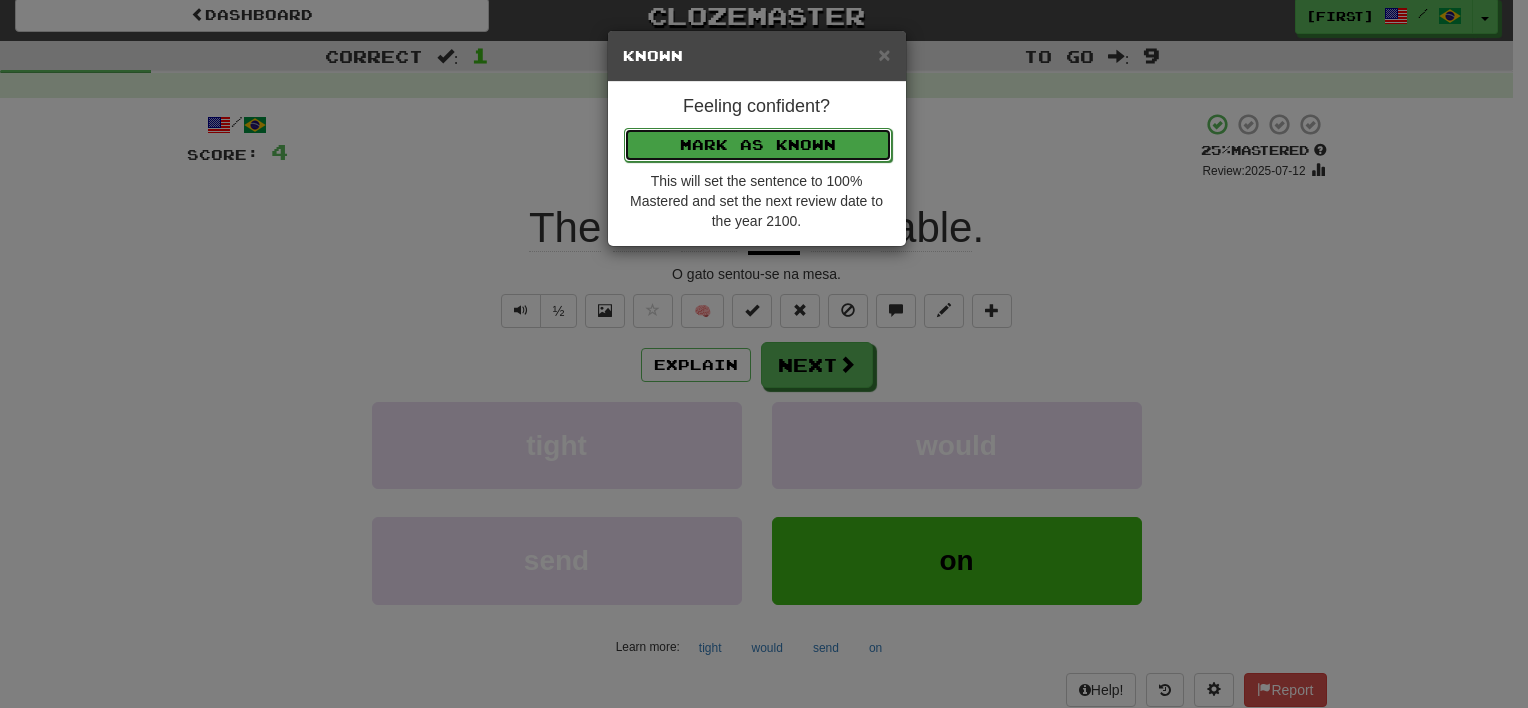 click on "Mark as Known" at bounding box center (758, 145) 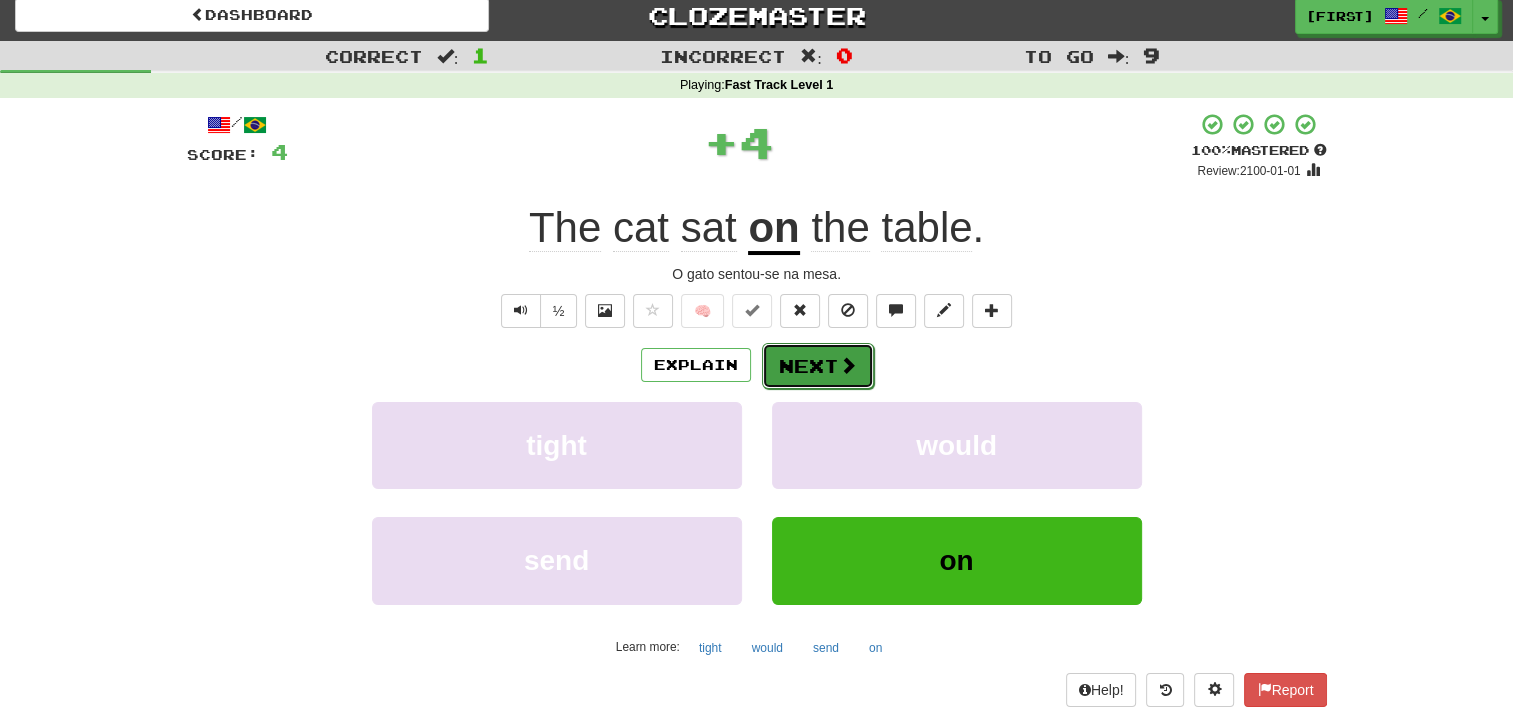 click on "Next" at bounding box center (818, 366) 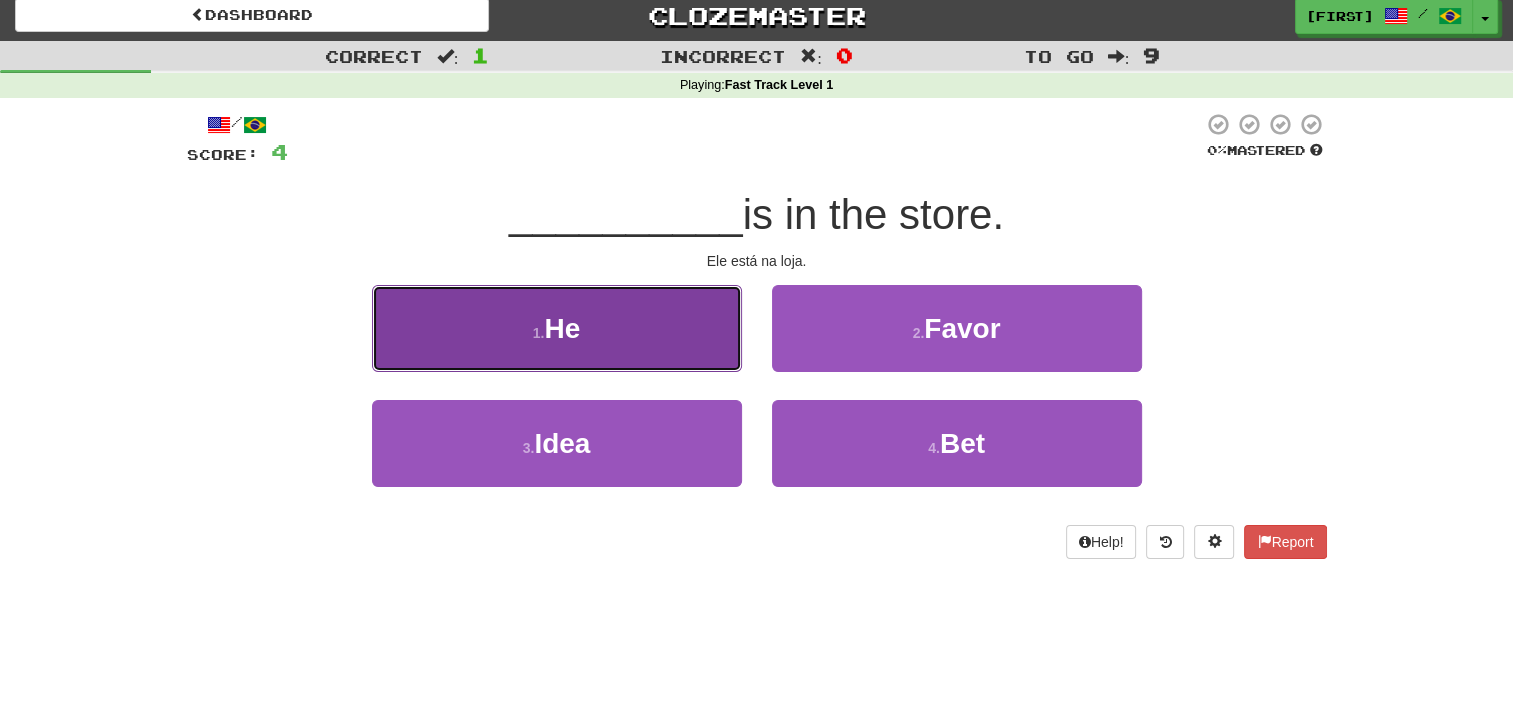 click on "1 .  He" at bounding box center [557, 328] 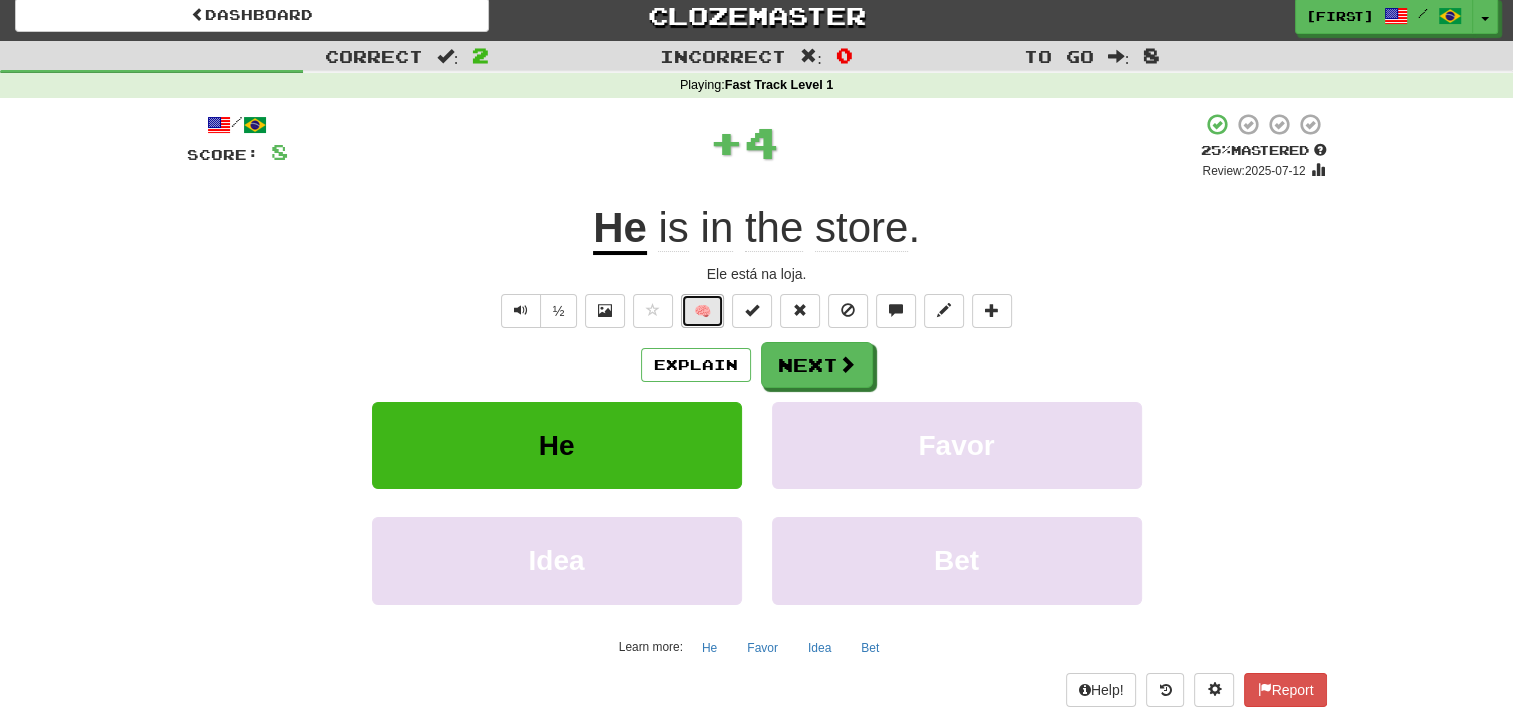 click on "🧠" at bounding box center [702, 311] 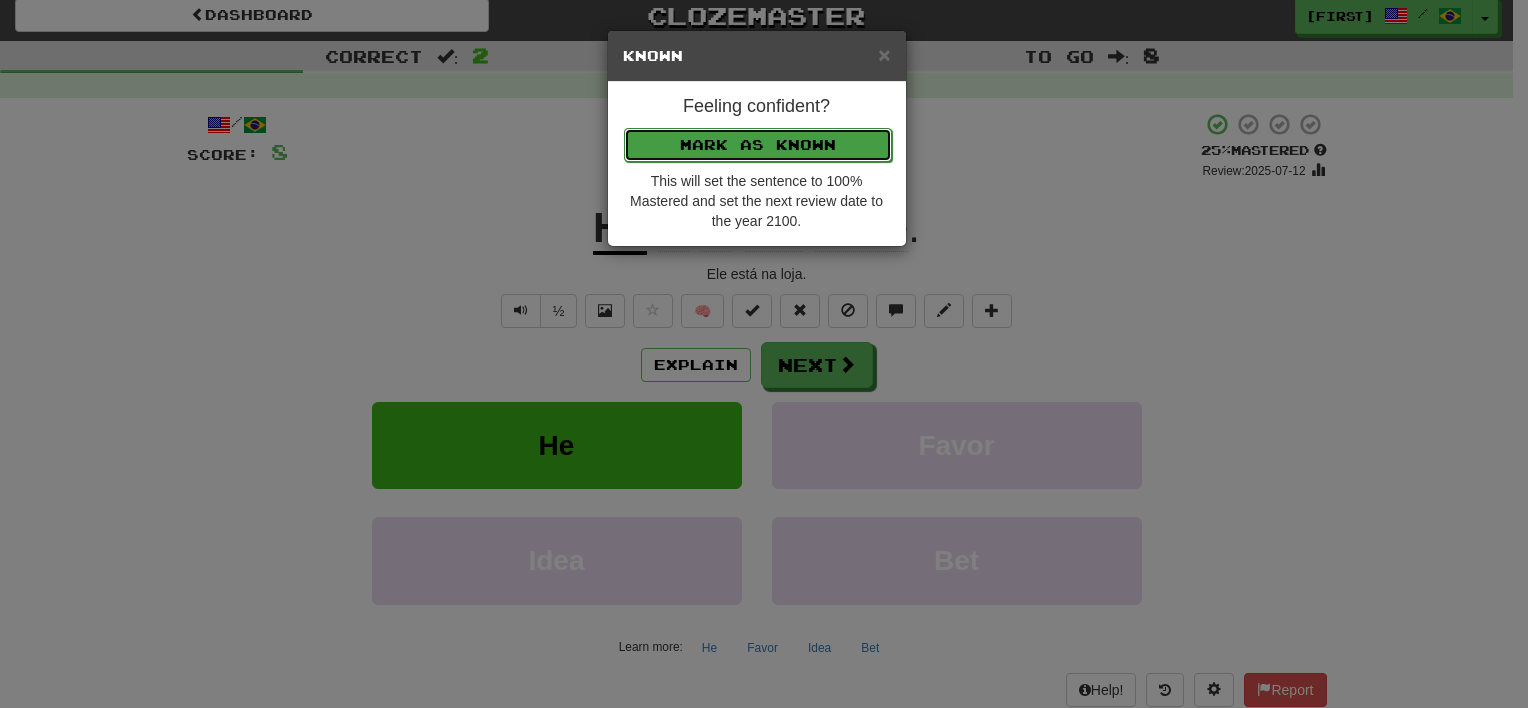 click on "Mark as Known" at bounding box center (758, 145) 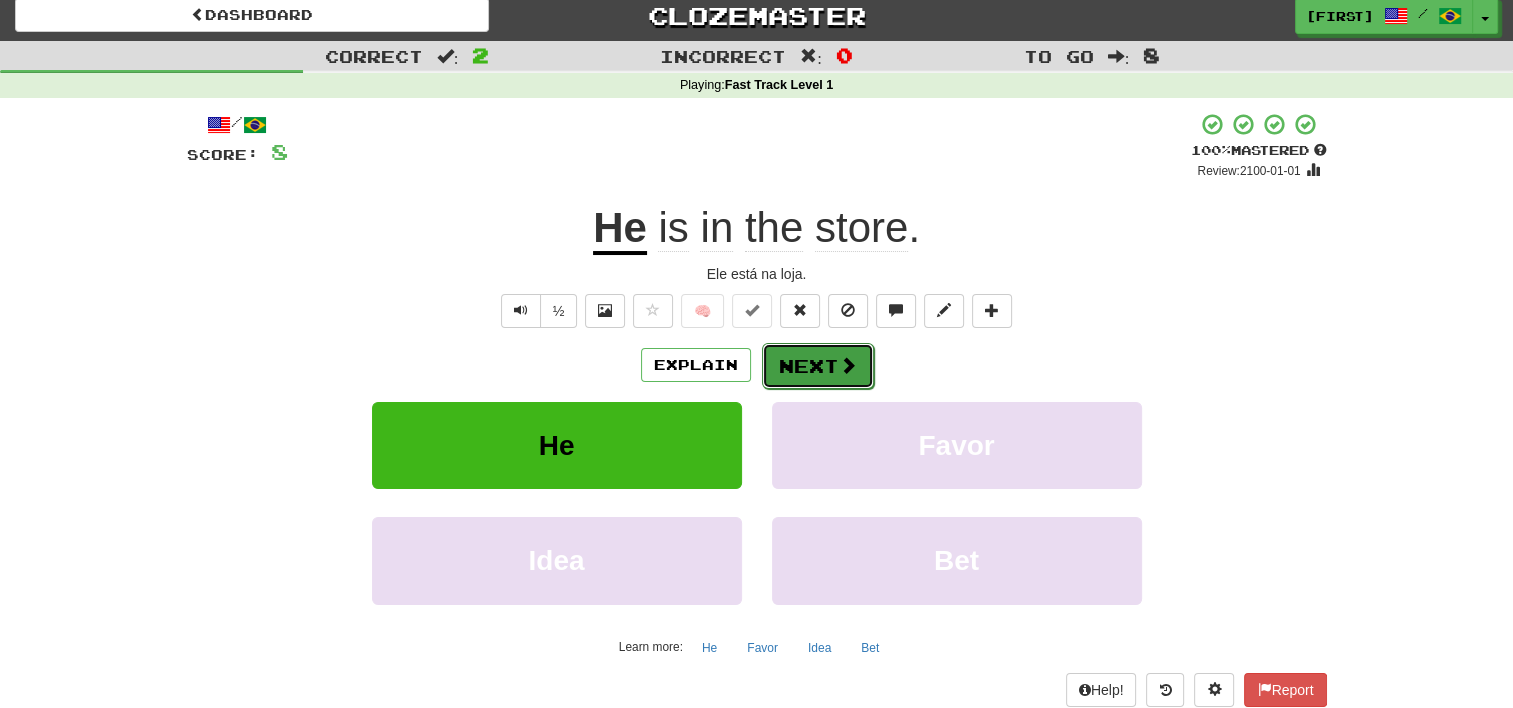 click on "Next" at bounding box center (818, 366) 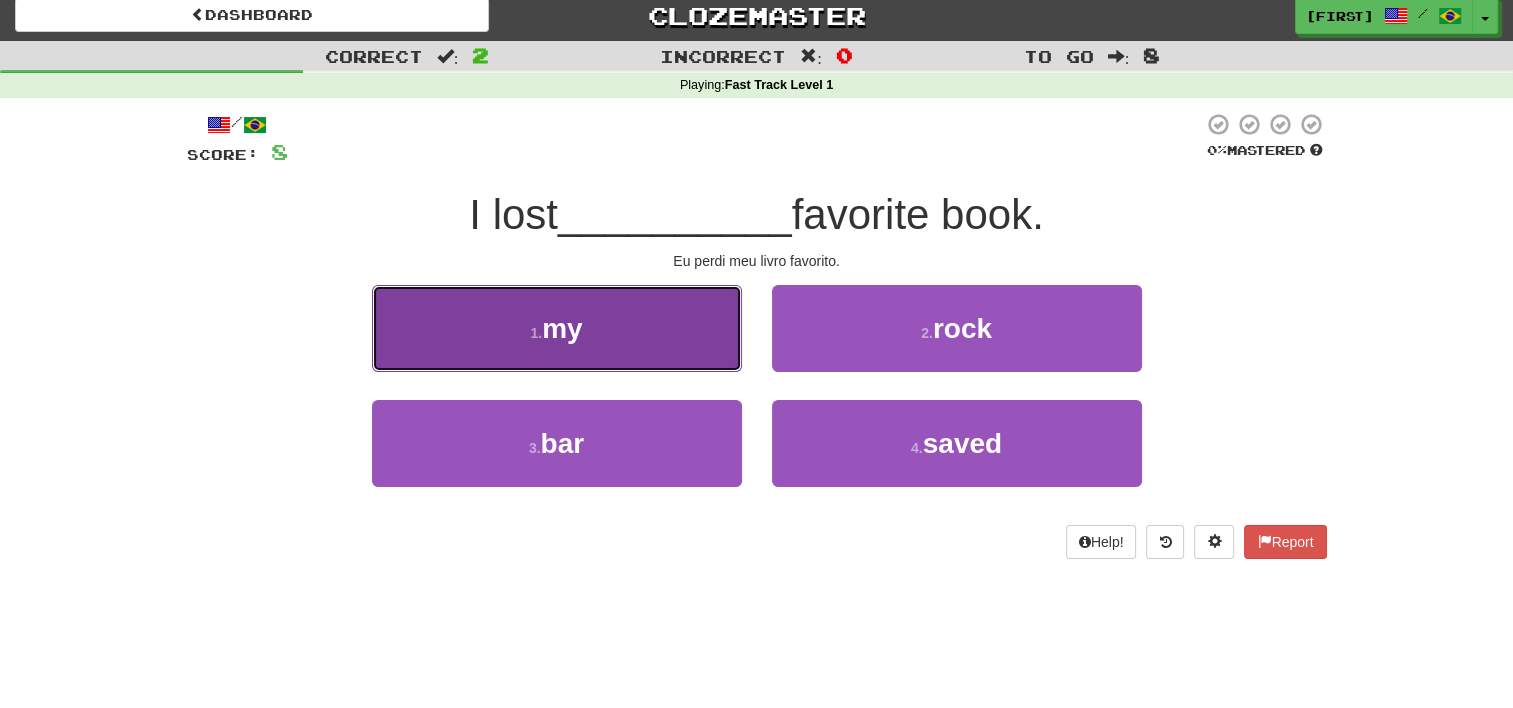 click on "1 .  my" at bounding box center [557, 328] 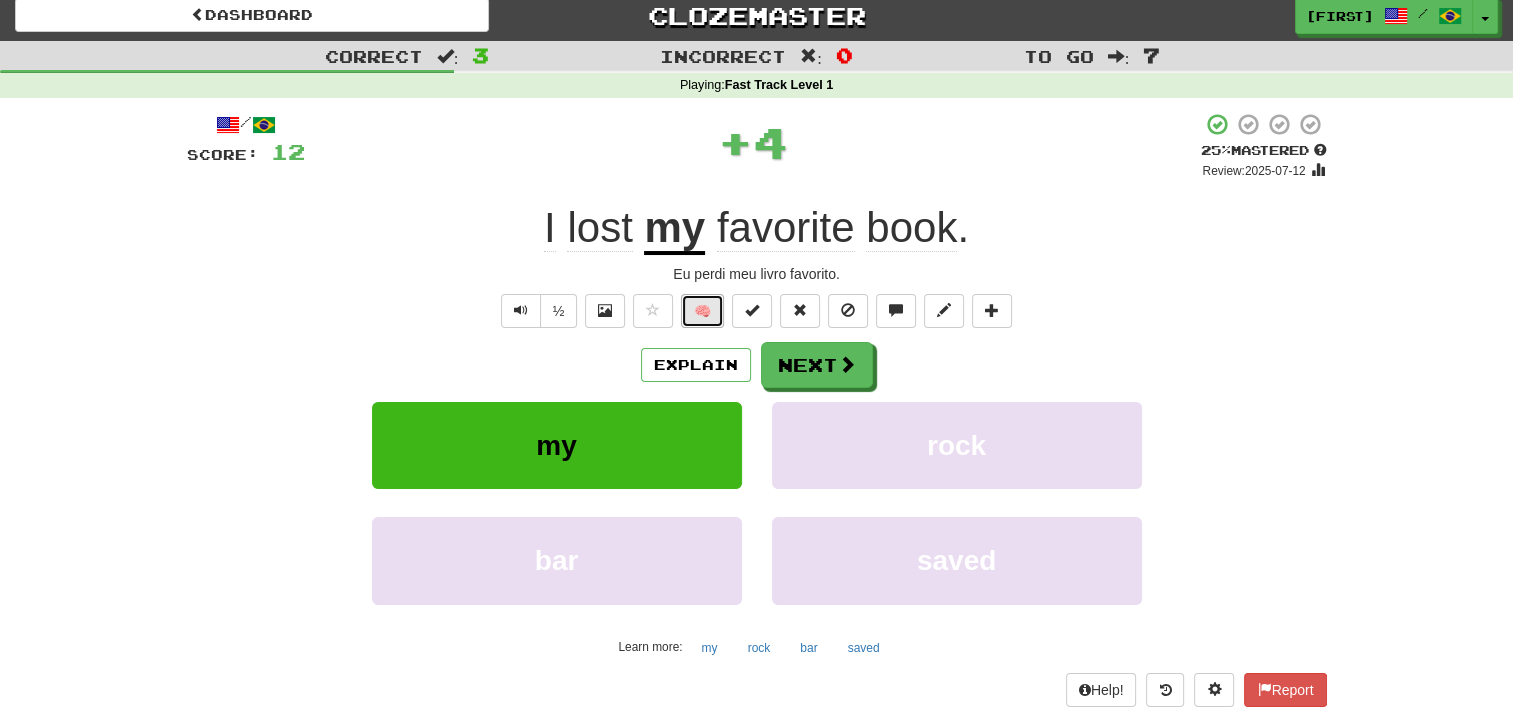 click on "🧠" at bounding box center (702, 311) 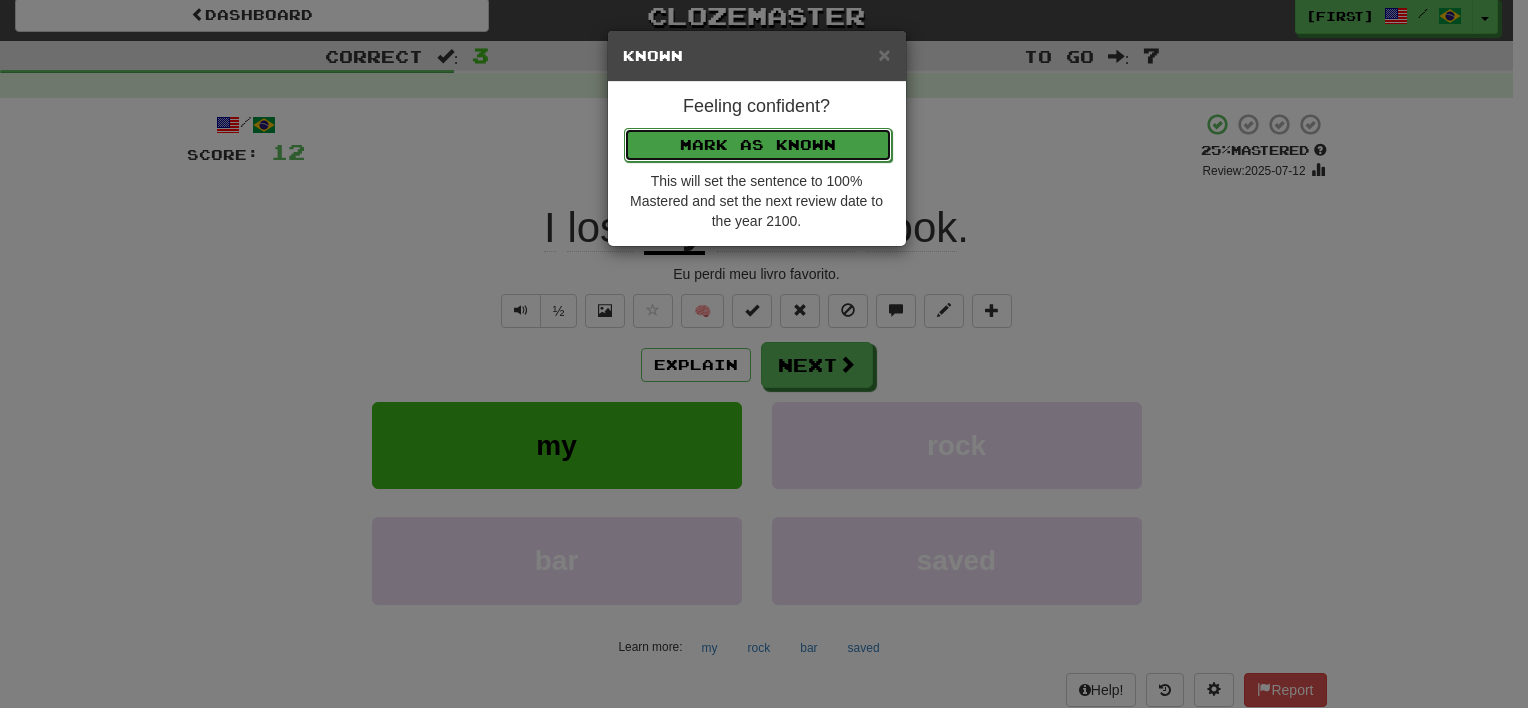 click on "Mark as Known" at bounding box center (758, 145) 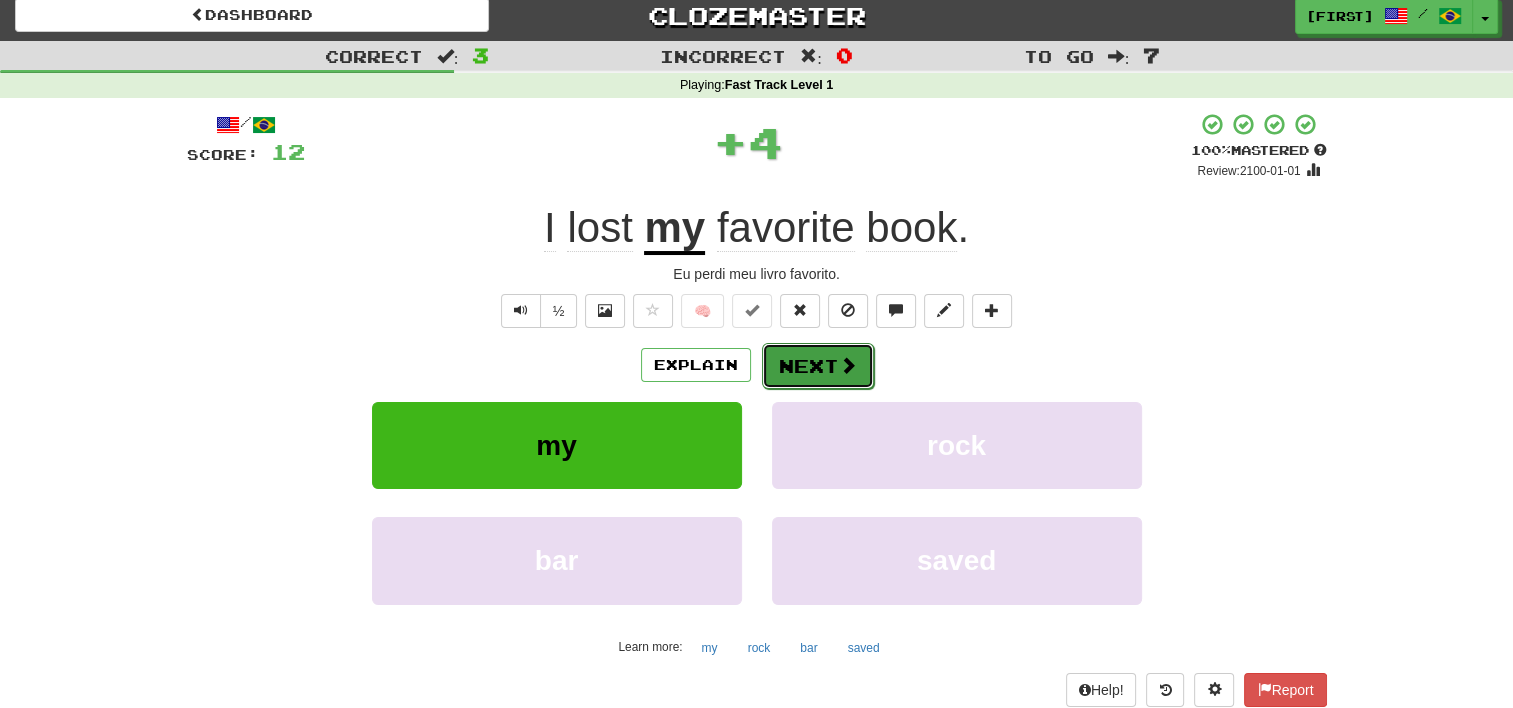click on "Next" at bounding box center (818, 366) 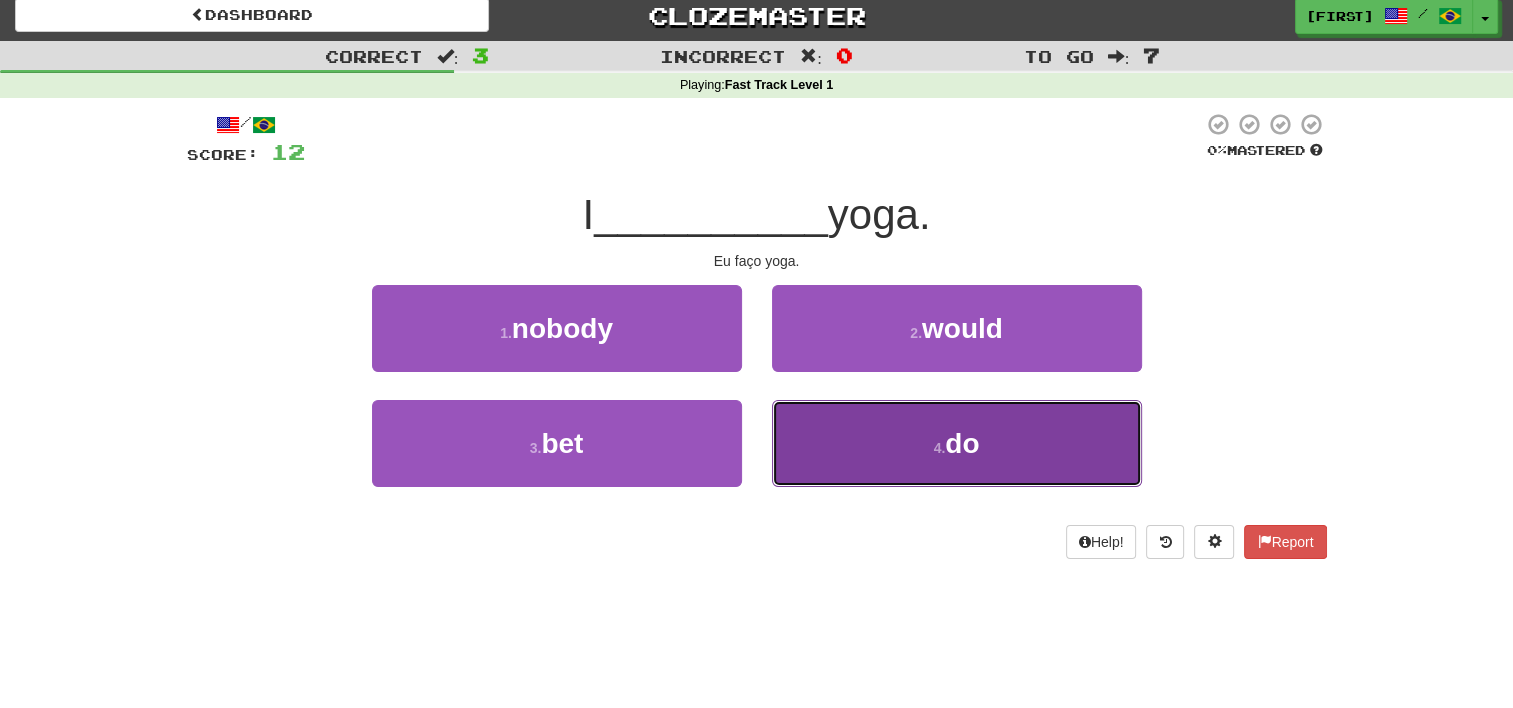 click on "4 .  do" at bounding box center (957, 443) 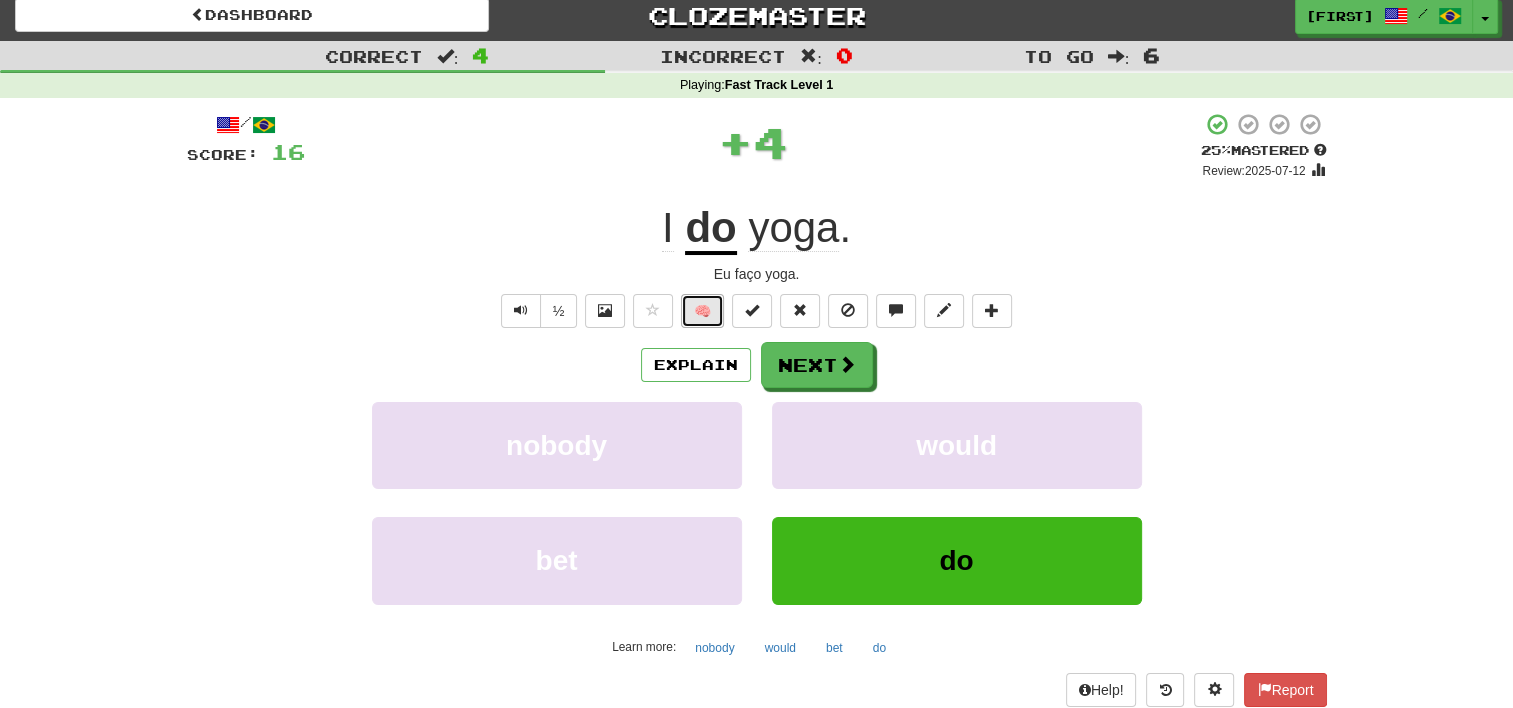 click on "🧠" at bounding box center [702, 311] 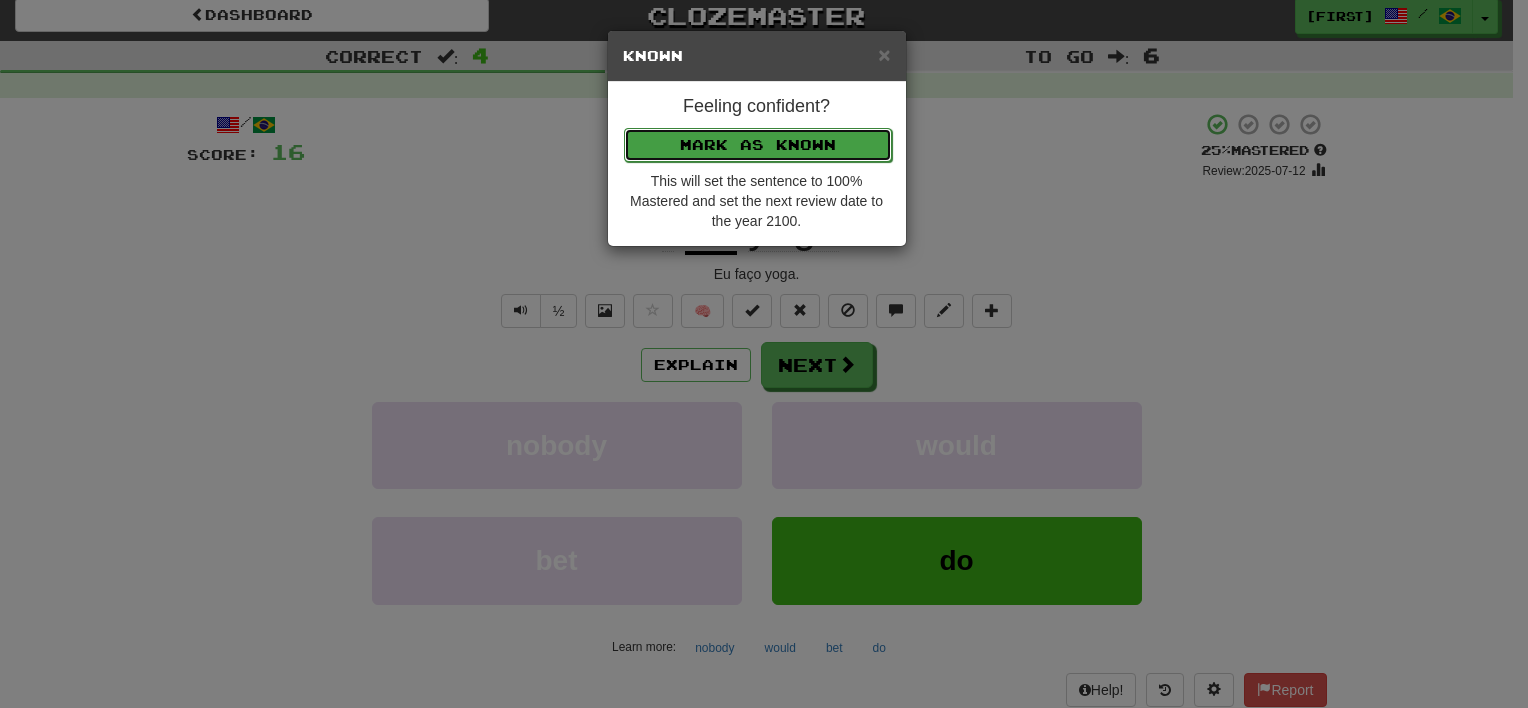 click on "Mark as Known" at bounding box center (758, 145) 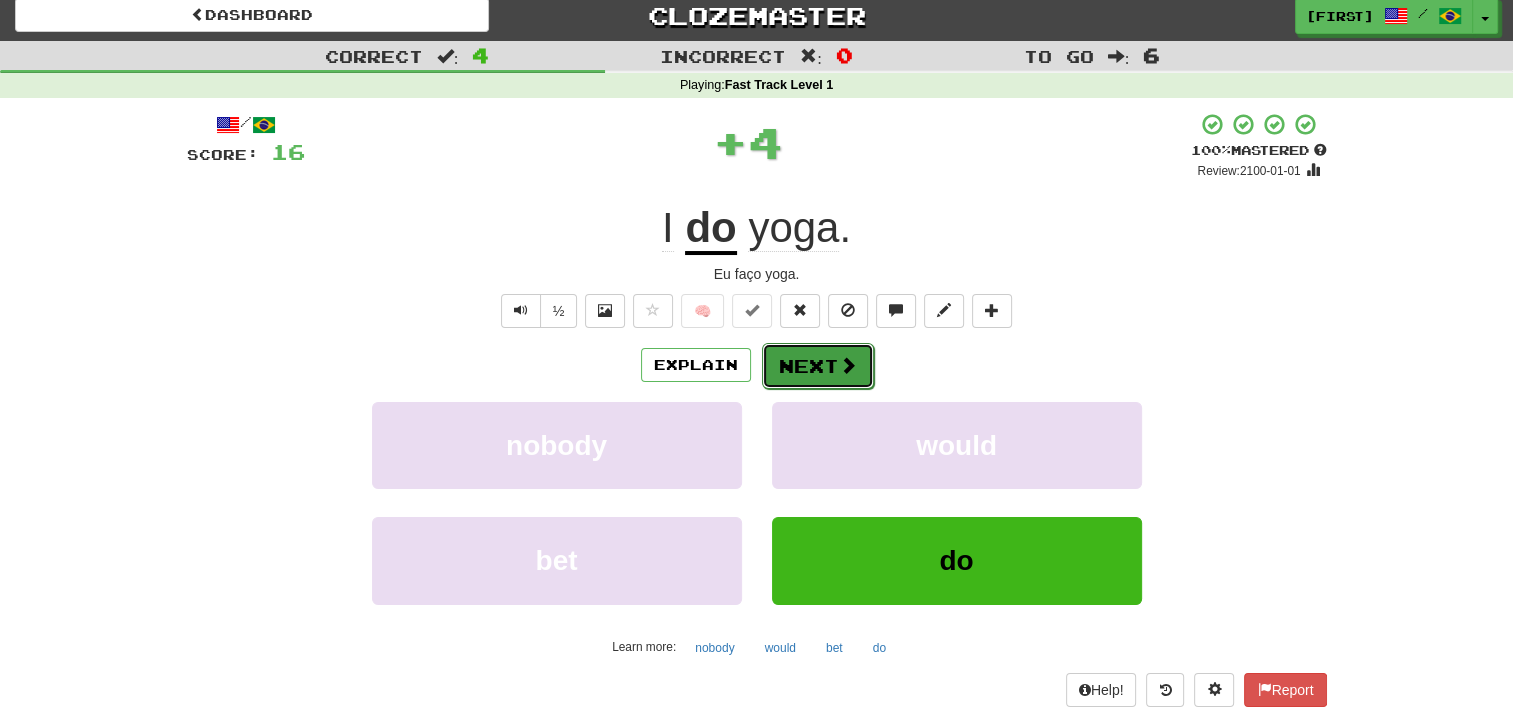 click on "Next" at bounding box center (818, 366) 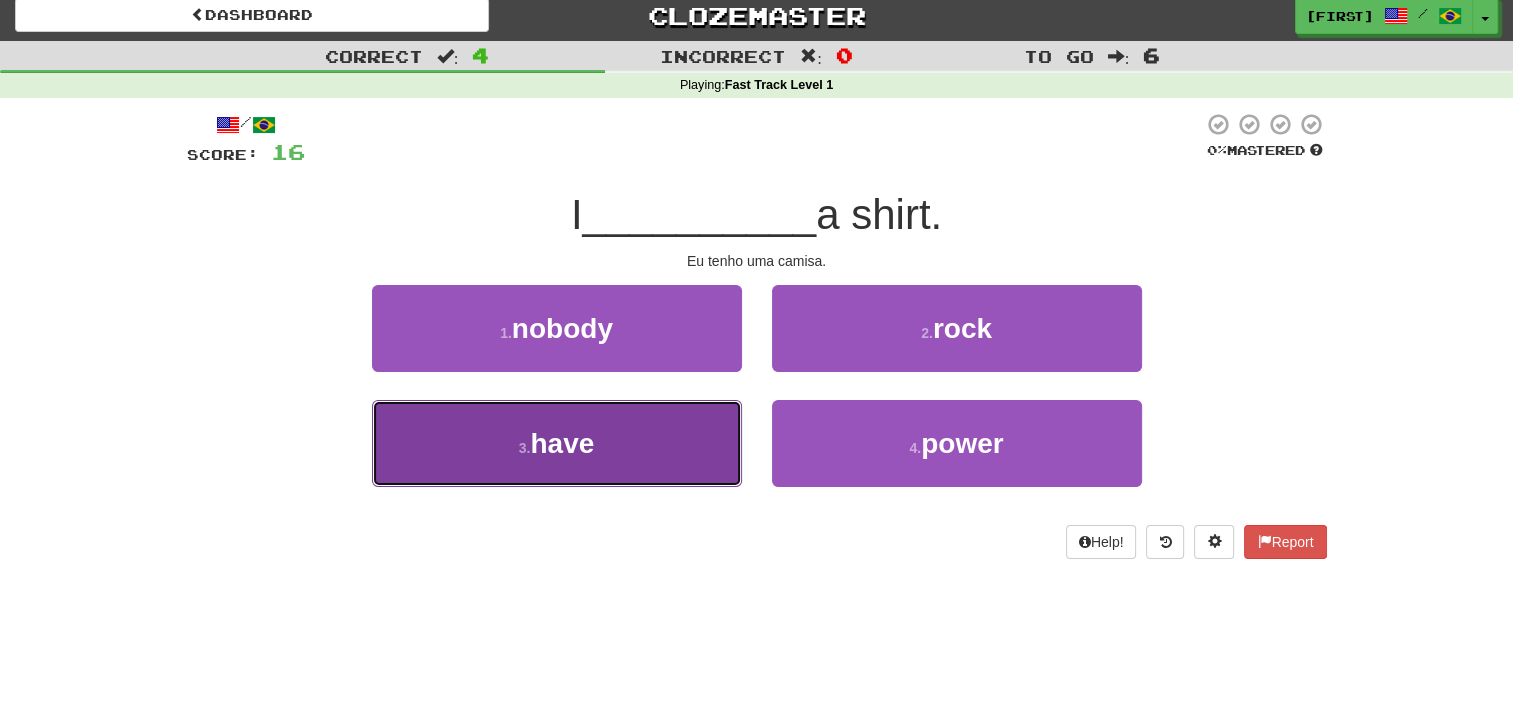click on "3 .  have" at bounding box center [557, 443] 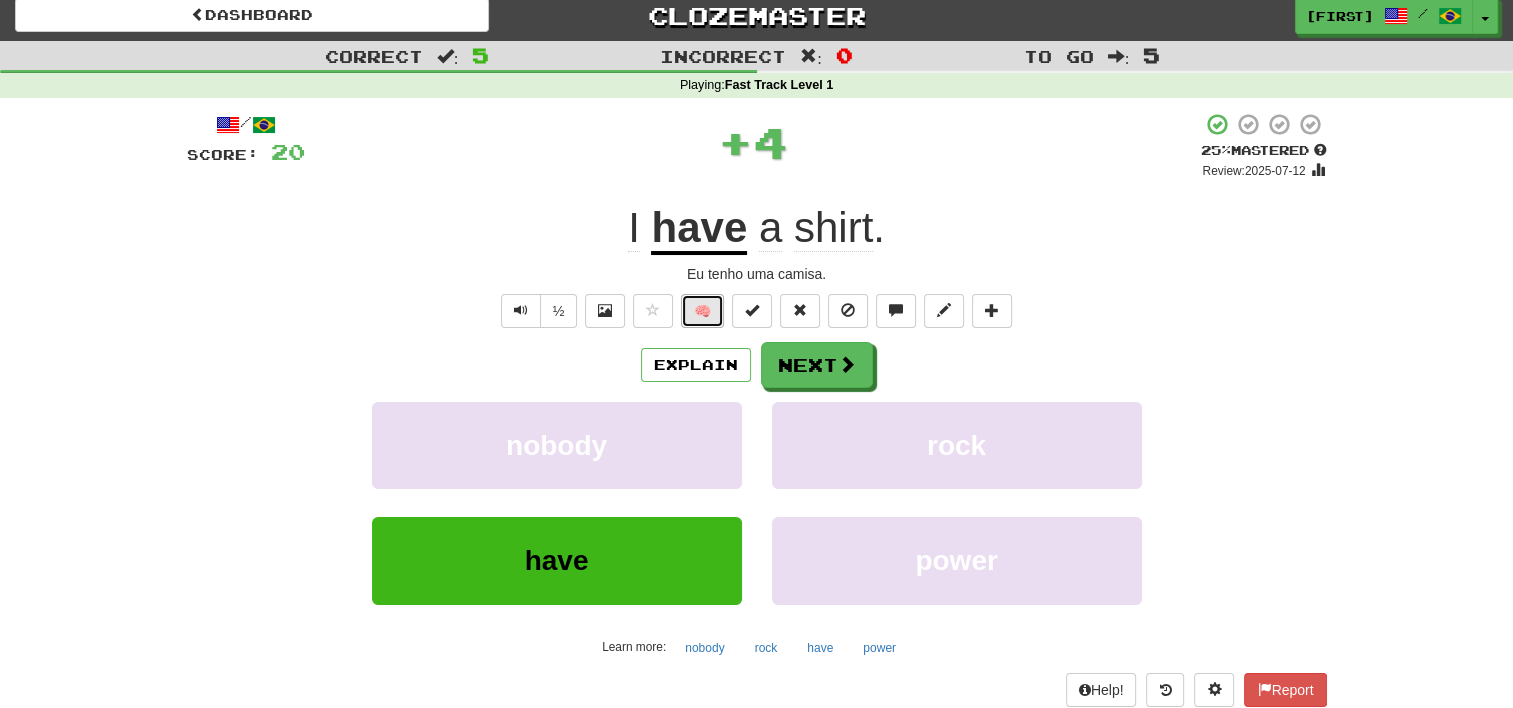 click on "🧠" at bounding box center (702, 311) 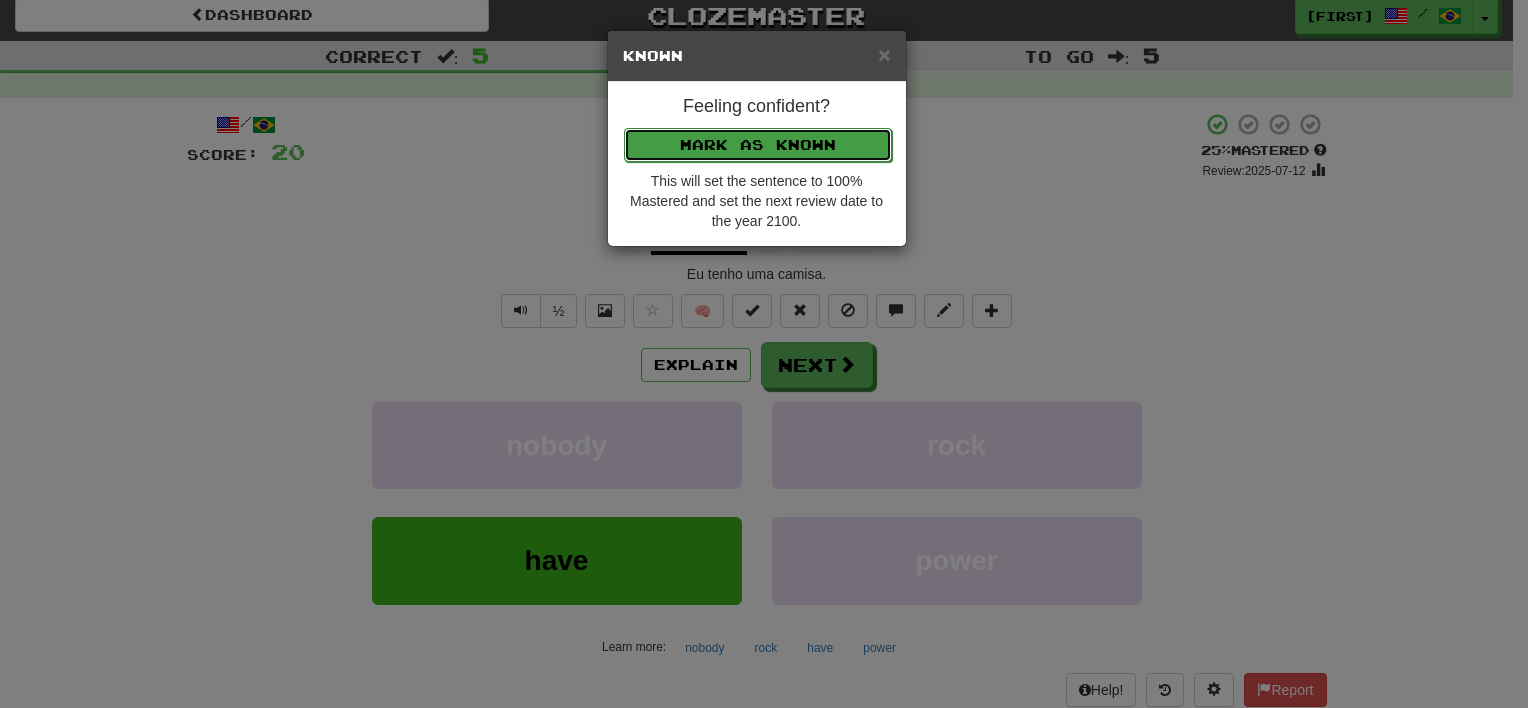 click on "Mark as Known" at bounding box center (758, 145) 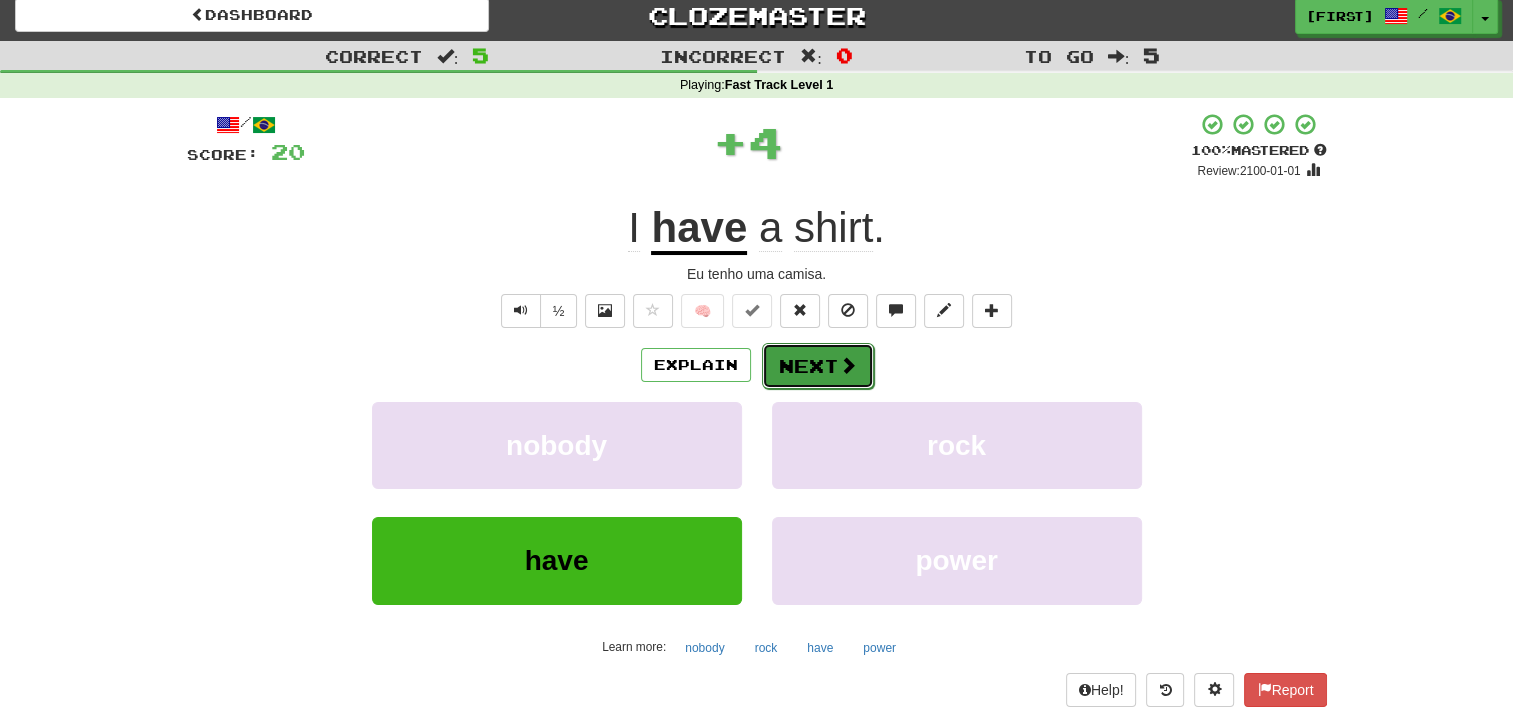 click on "Next" at bounding box center [818, 366] 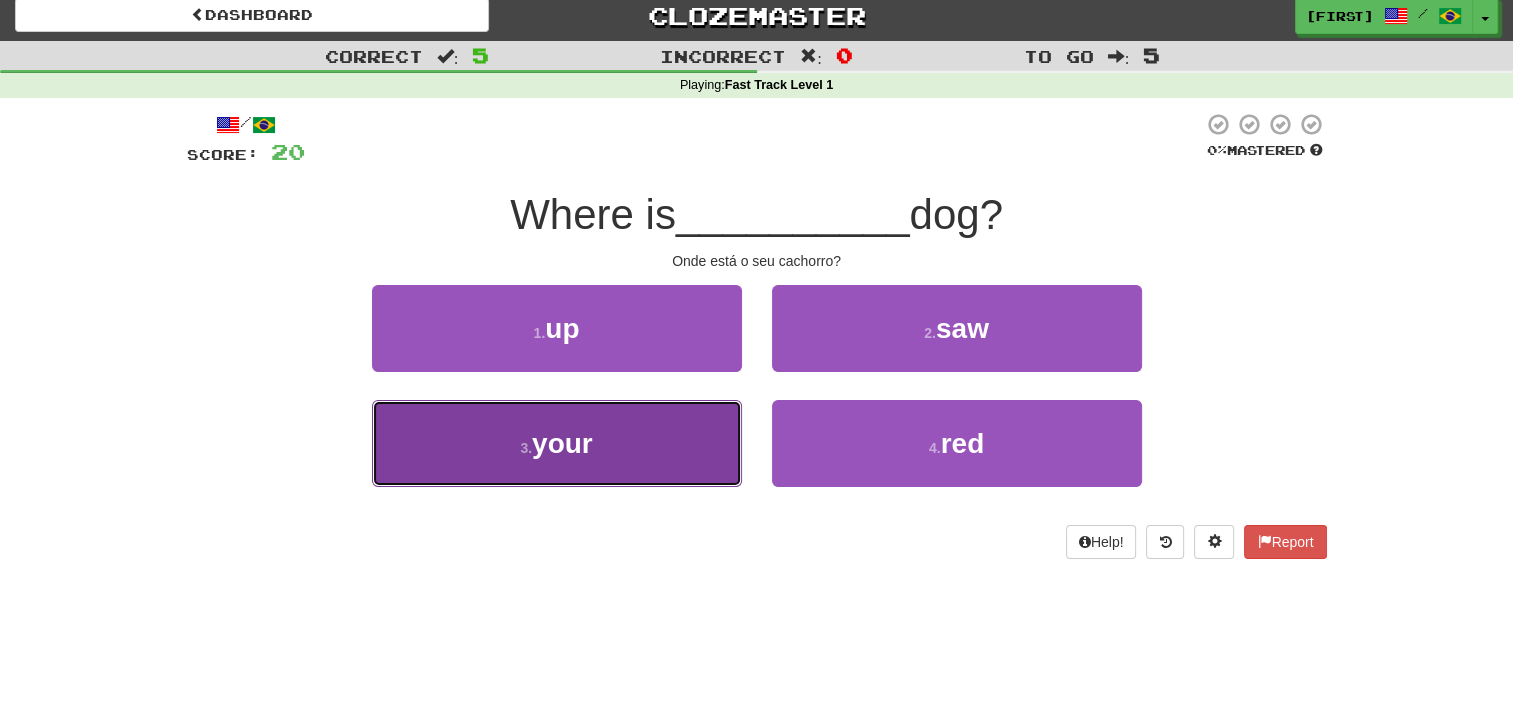 click on "3 ." at bounding box center [526, 448] 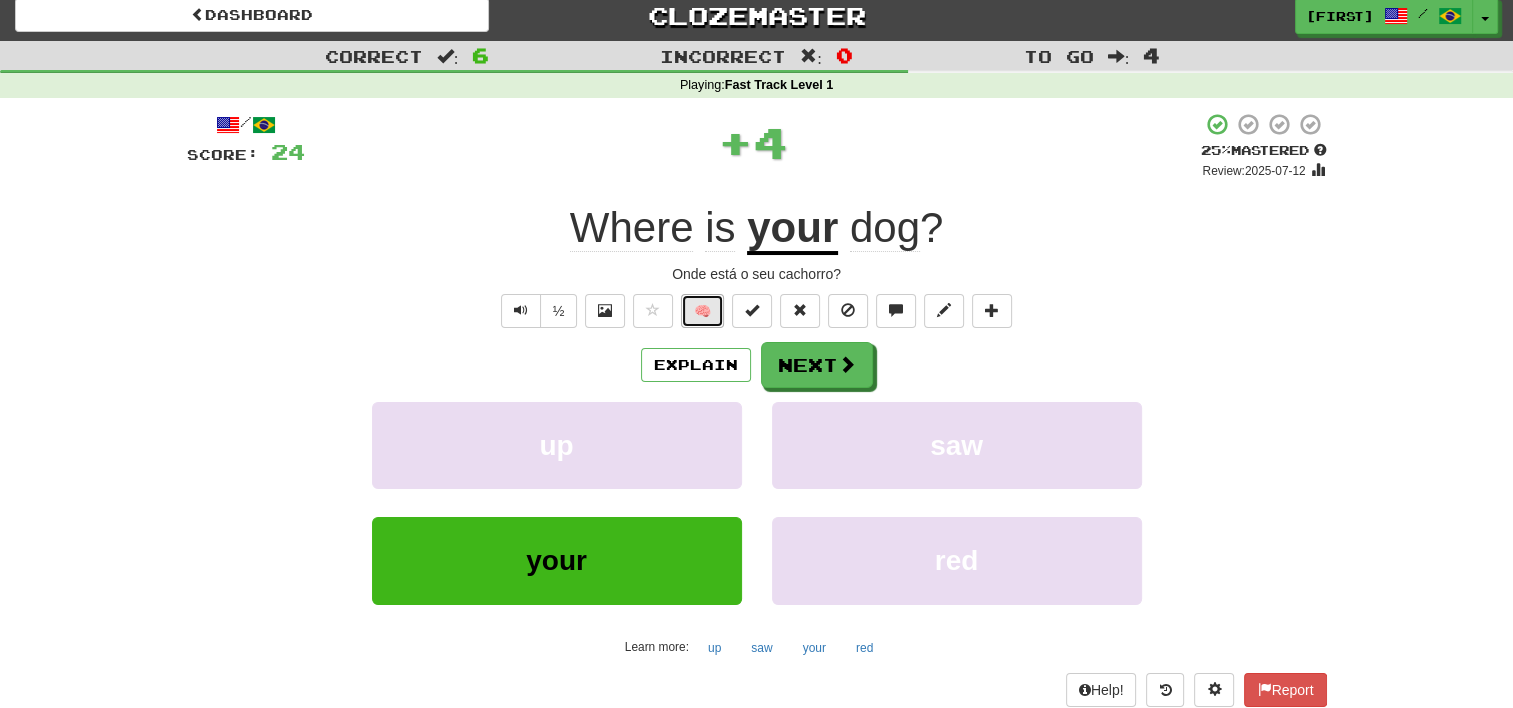 click on "🧠" at bounding box center (702, 311) 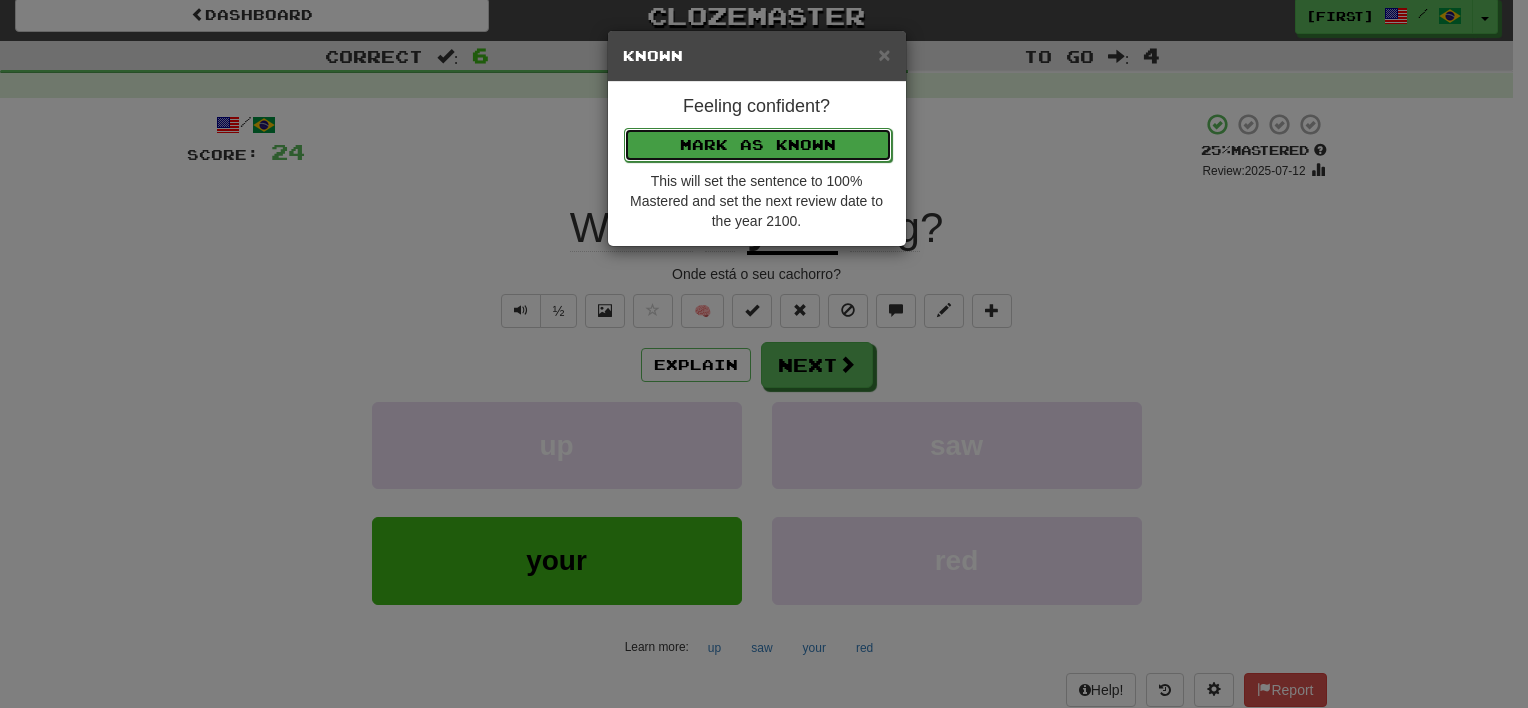 click on "Mark as Known" at bounding box center [758, 145] 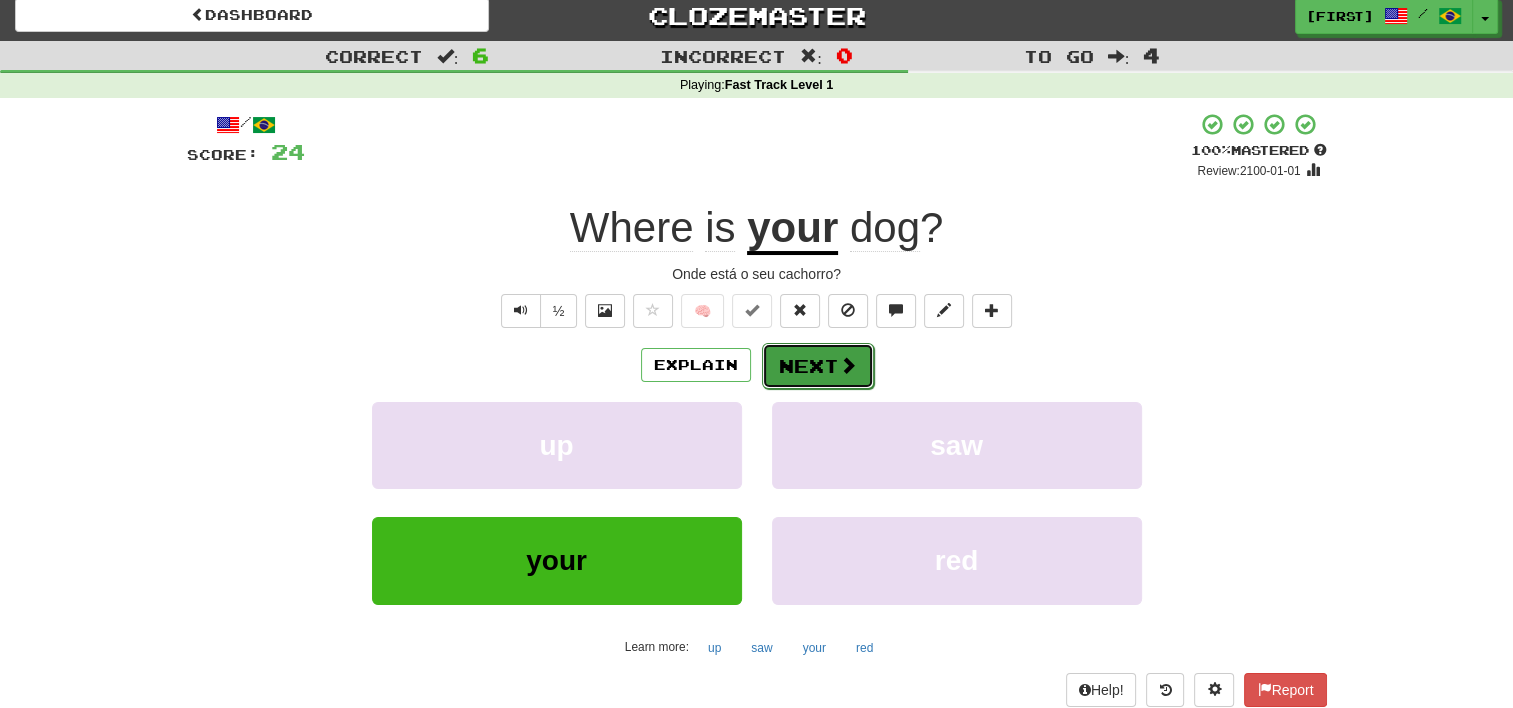 click on "Next" at bounding box center (818, 366) 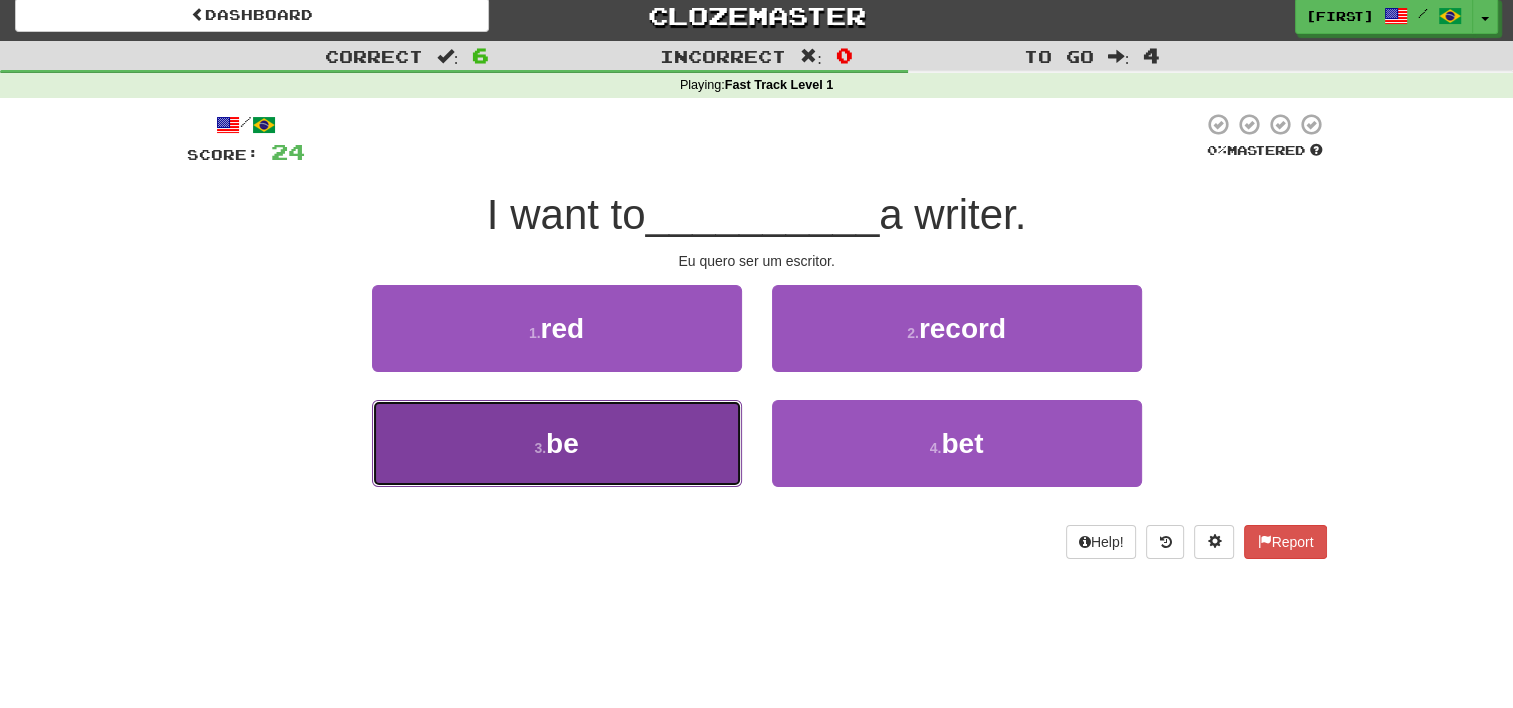 click on "3 .  be" at bounding box center [557, 443] 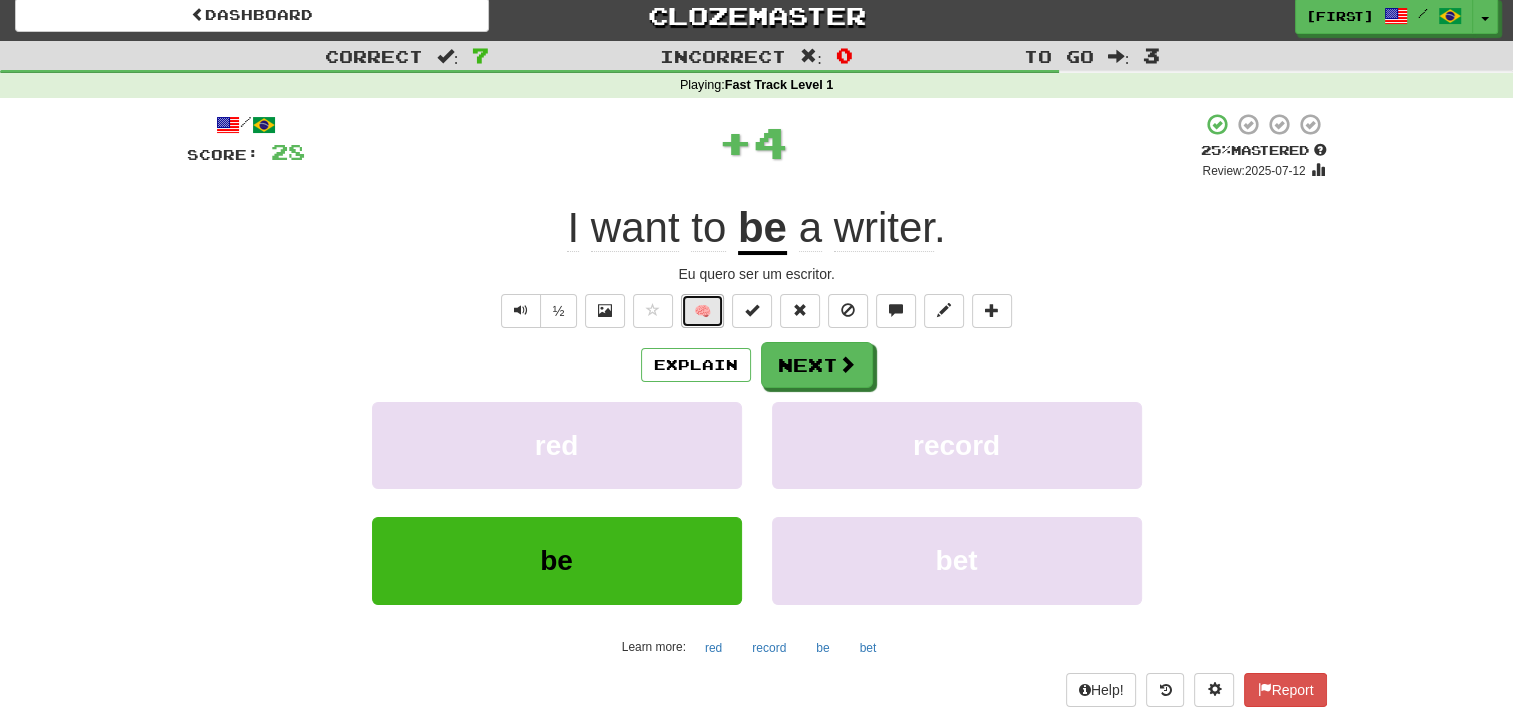 click on "🧠" at bounding box center (702, 311) 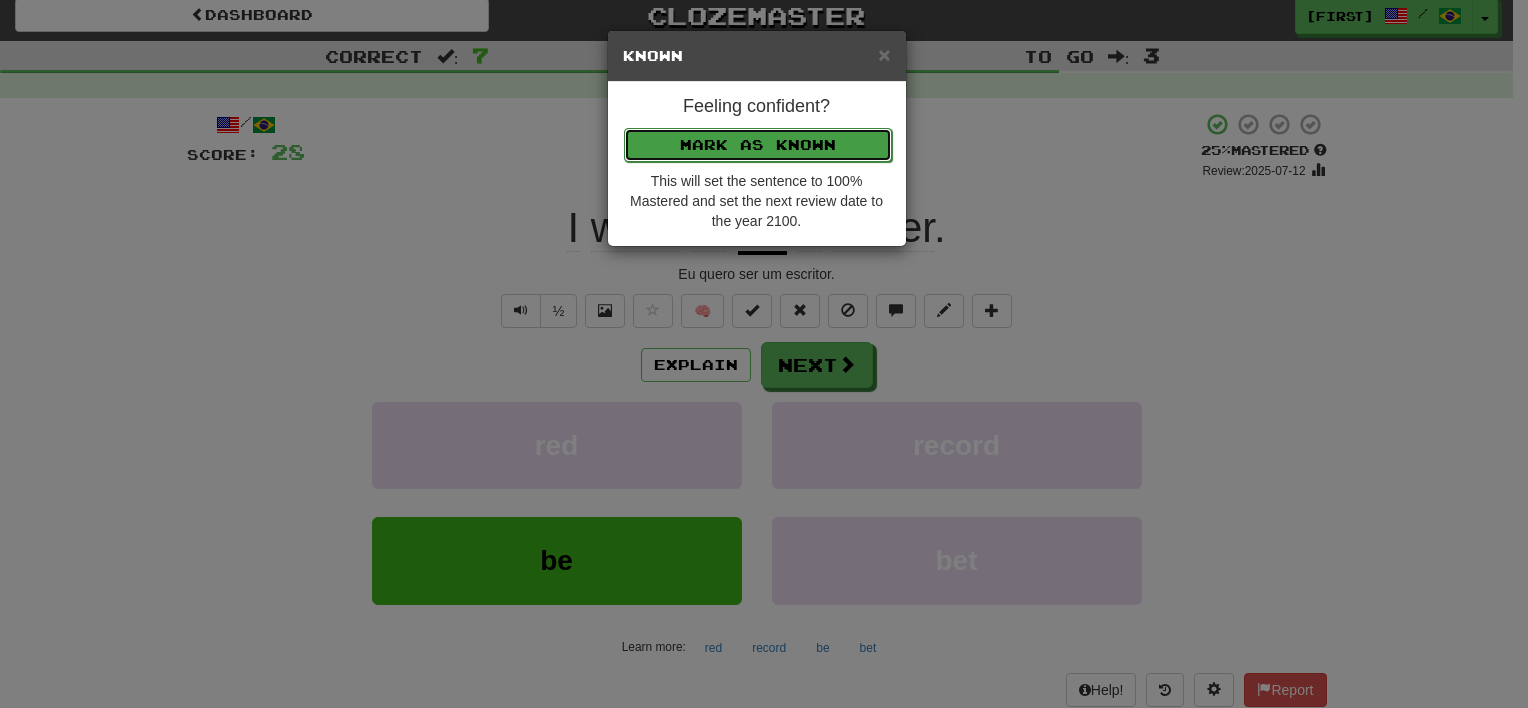 click on "Mark as Known" at bounding box center (758, 145) 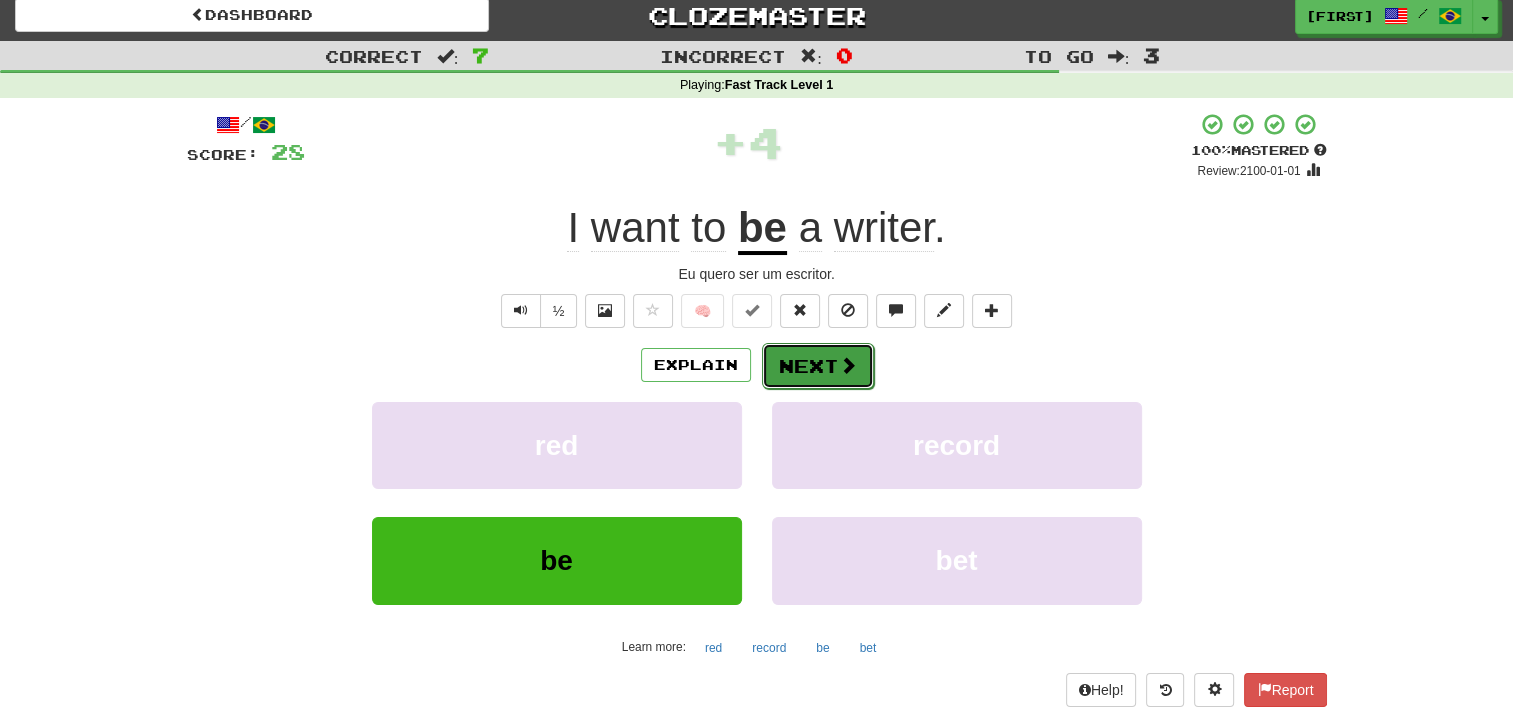 click on "Next" at bounding box center [818, 366] 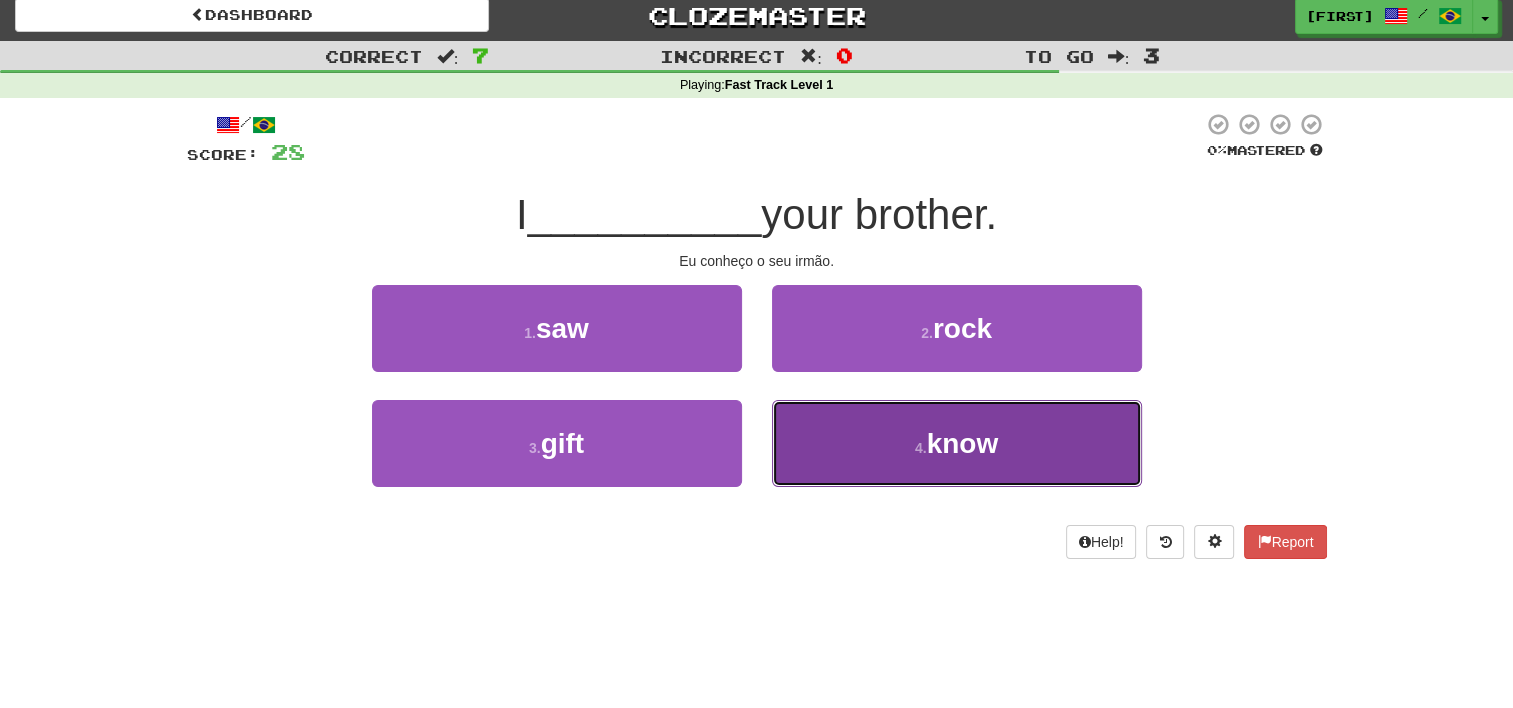 click on "4 .  know" at bounding box center (957, 443) 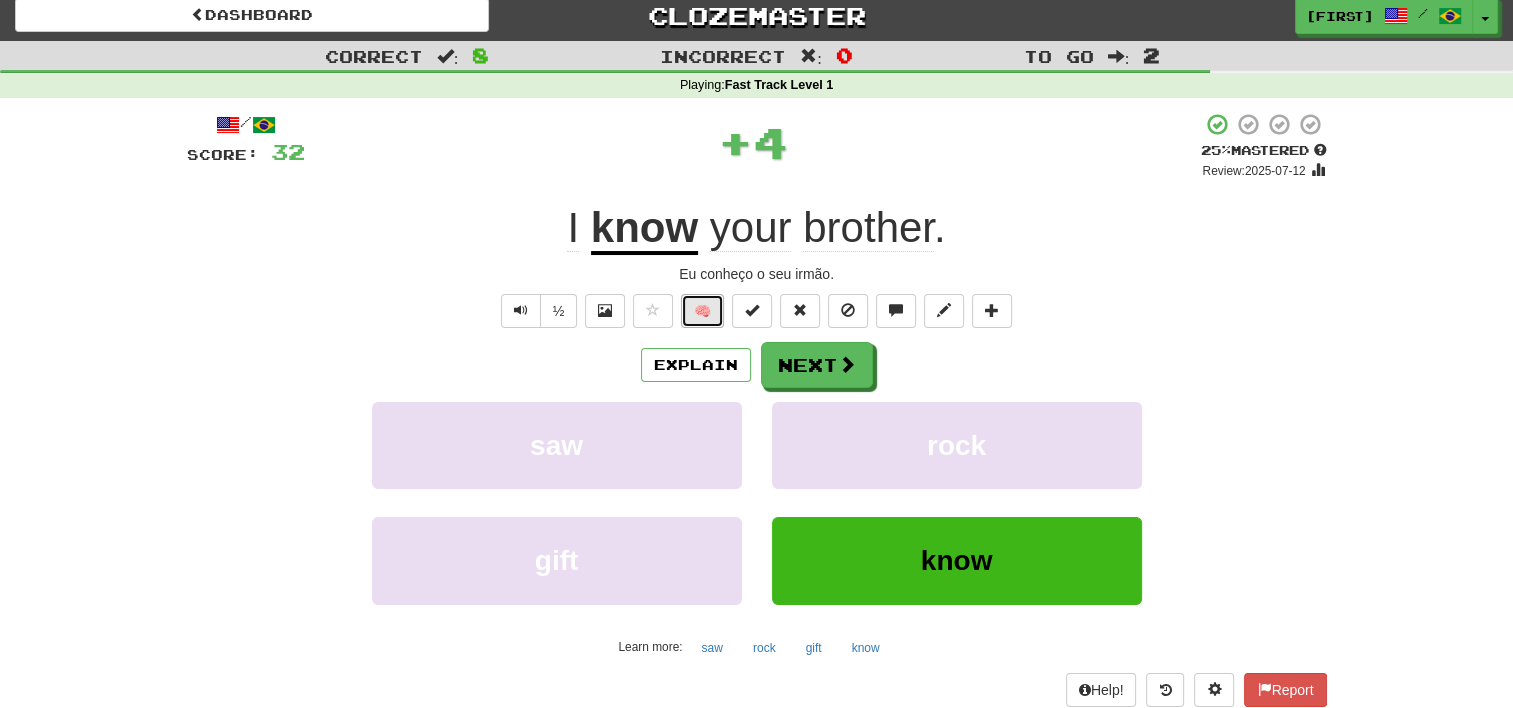 click on "🧠" at bounding box center [702, 311] 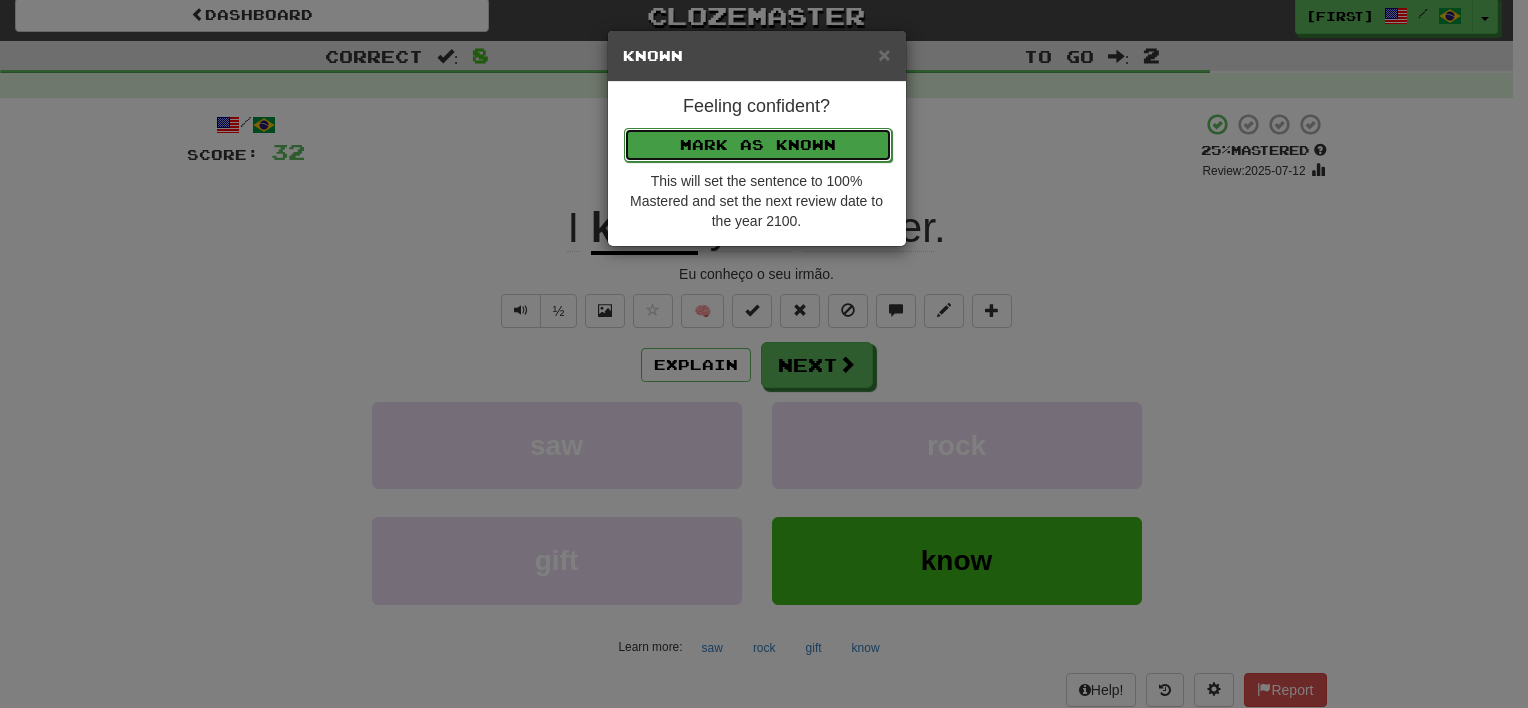 click on "Mark as Known" at bounding box center [758, 145] 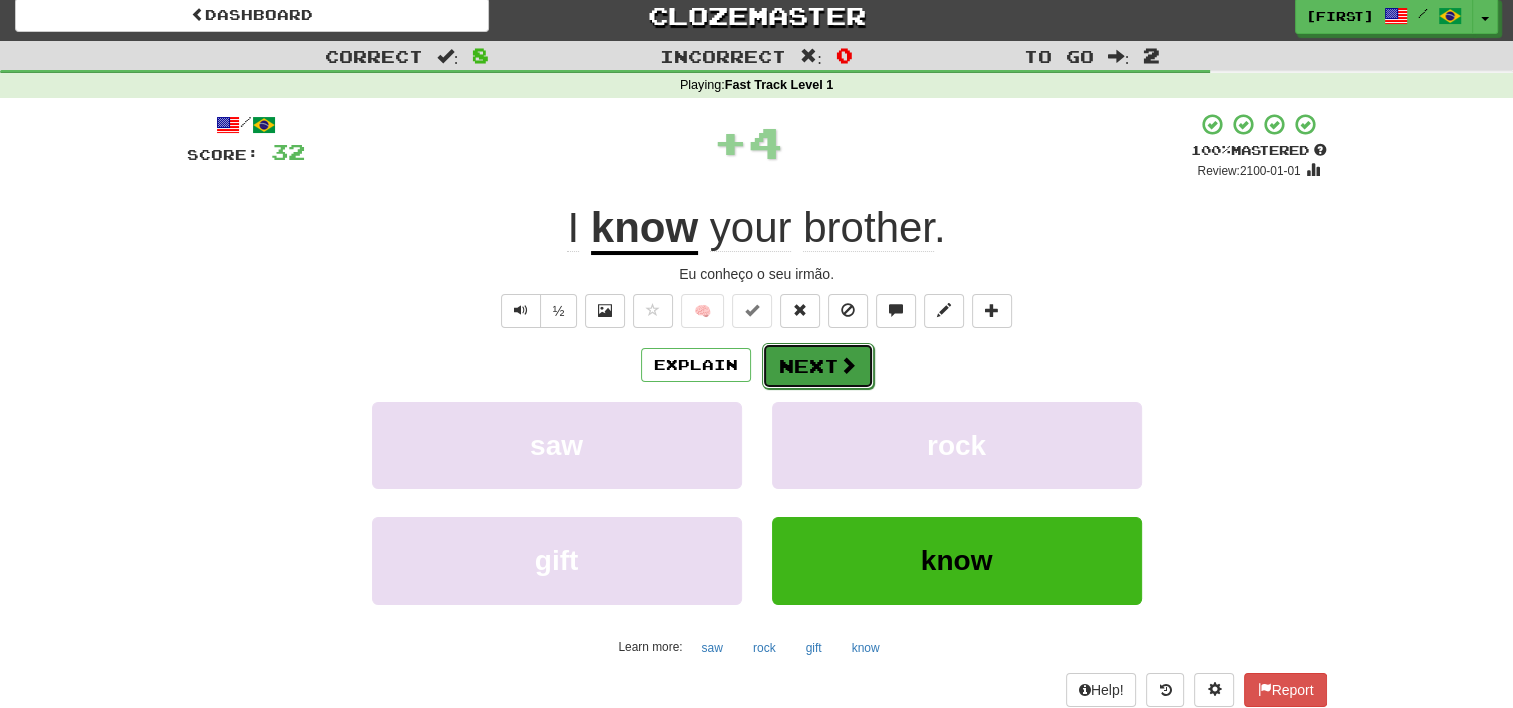click on "Next" at bounding box center (818, 366) 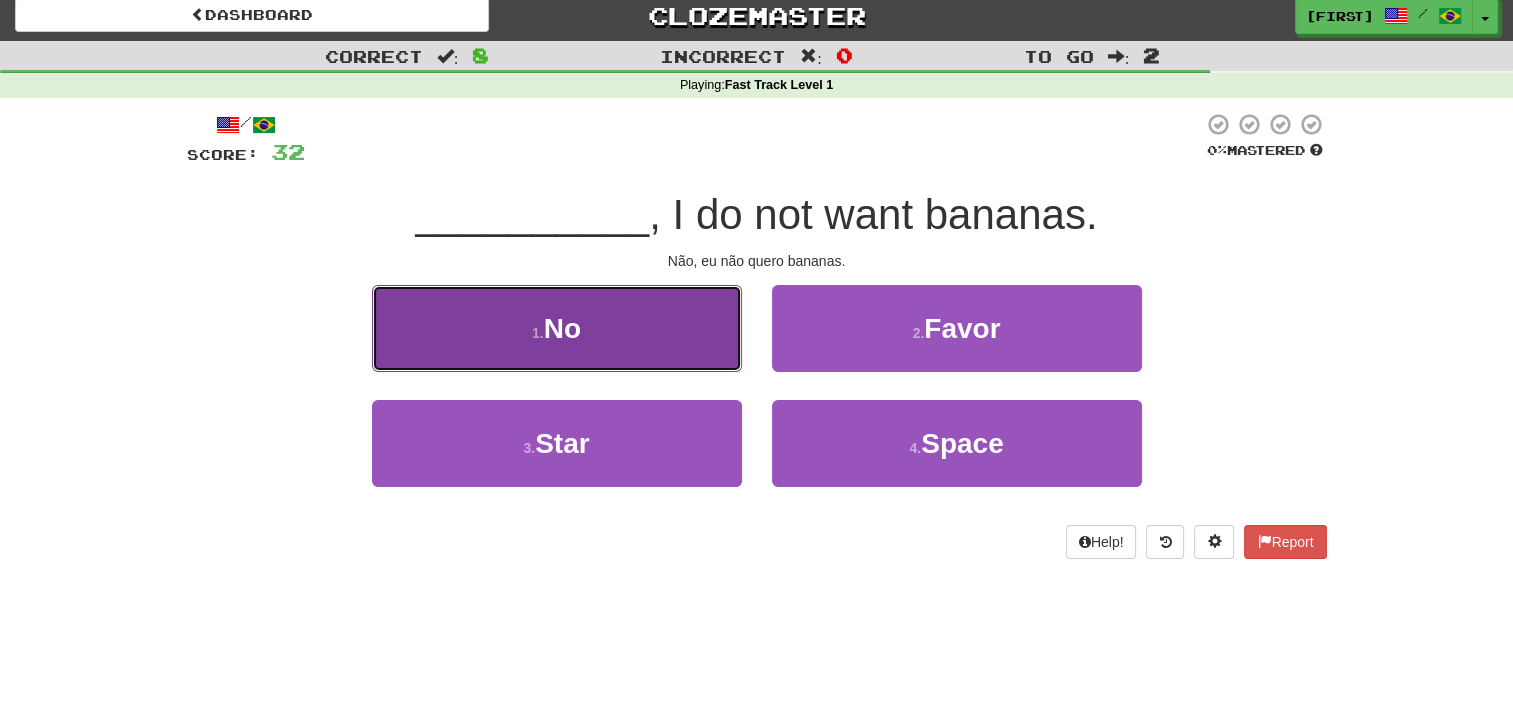 click on "1 .  No" at bounding box center [557, 328] 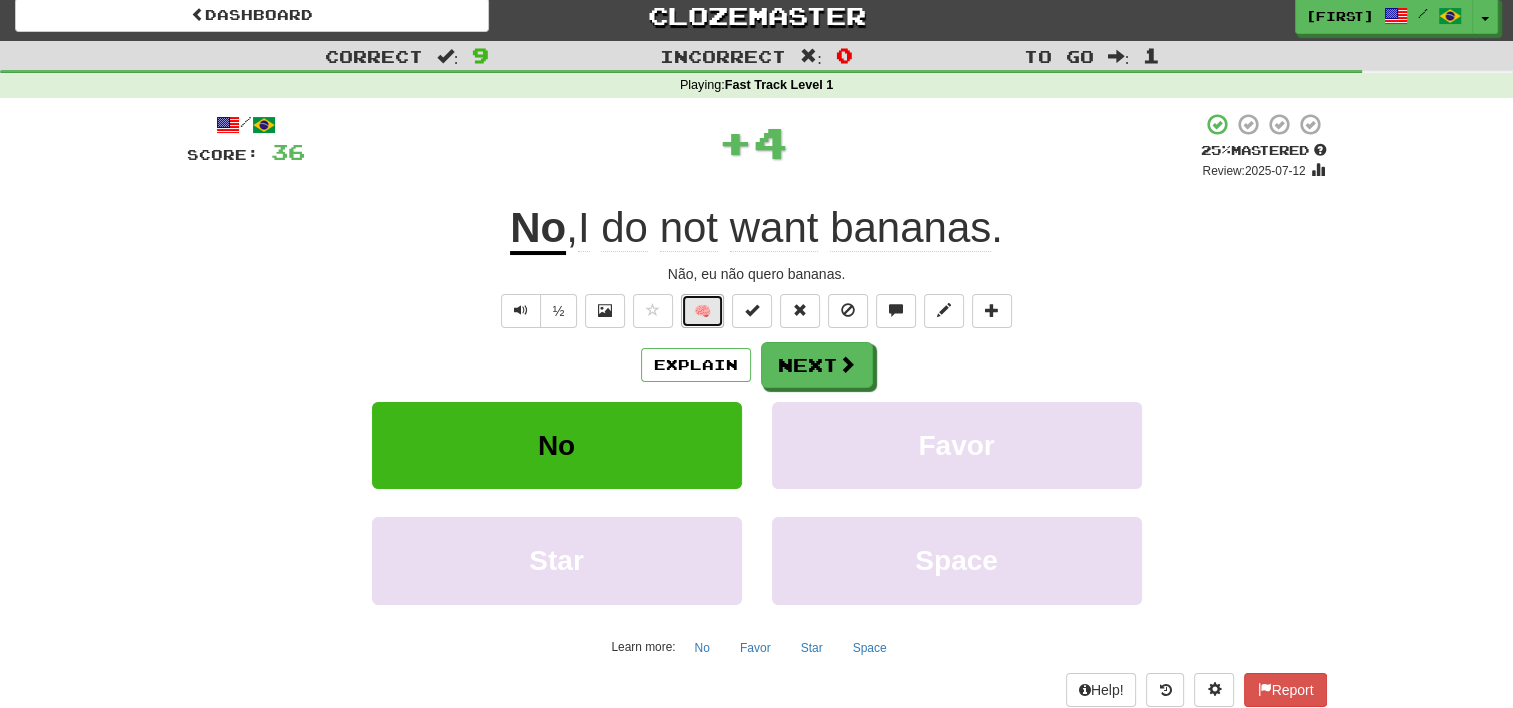 click on "🧠" at bounding box center (702, 311) 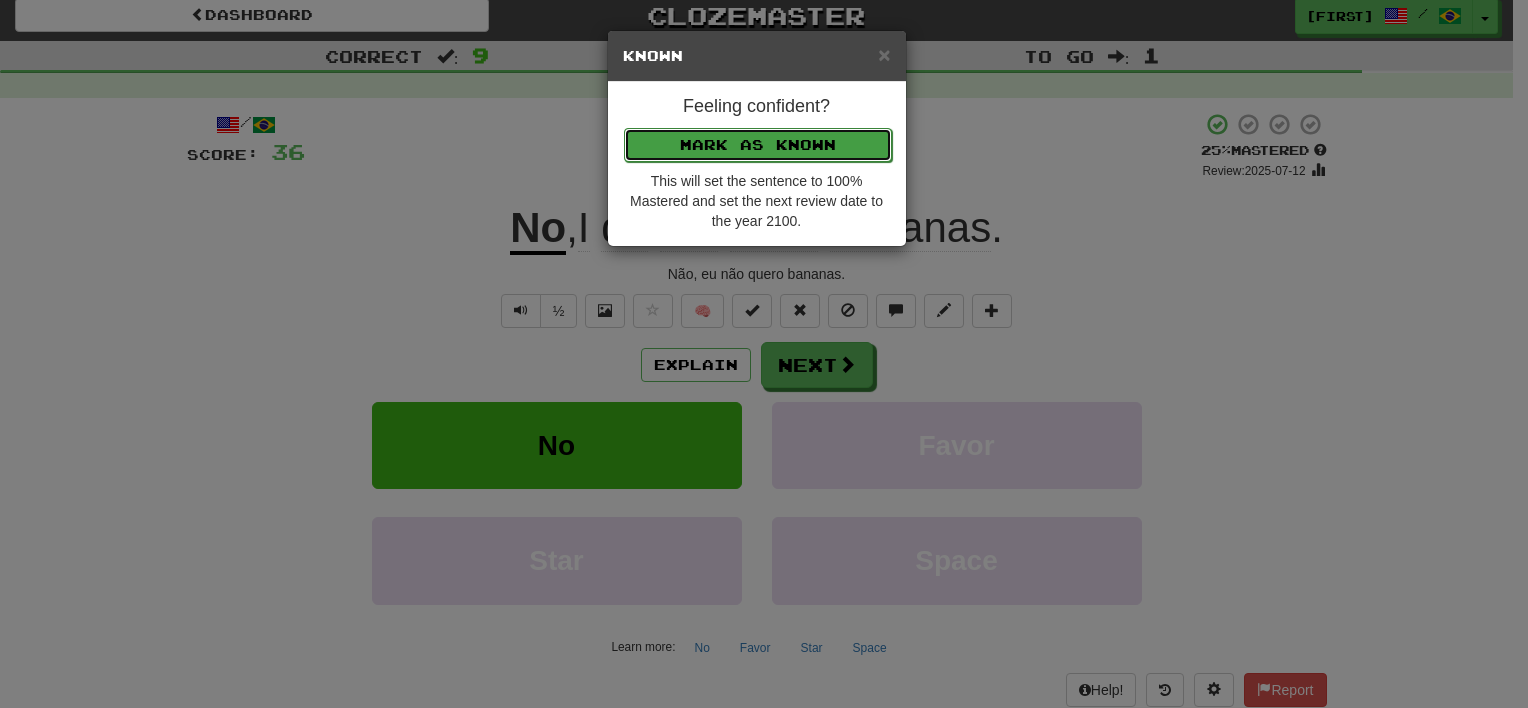 click on "Mark as Known" at bounding box center [758, 145] 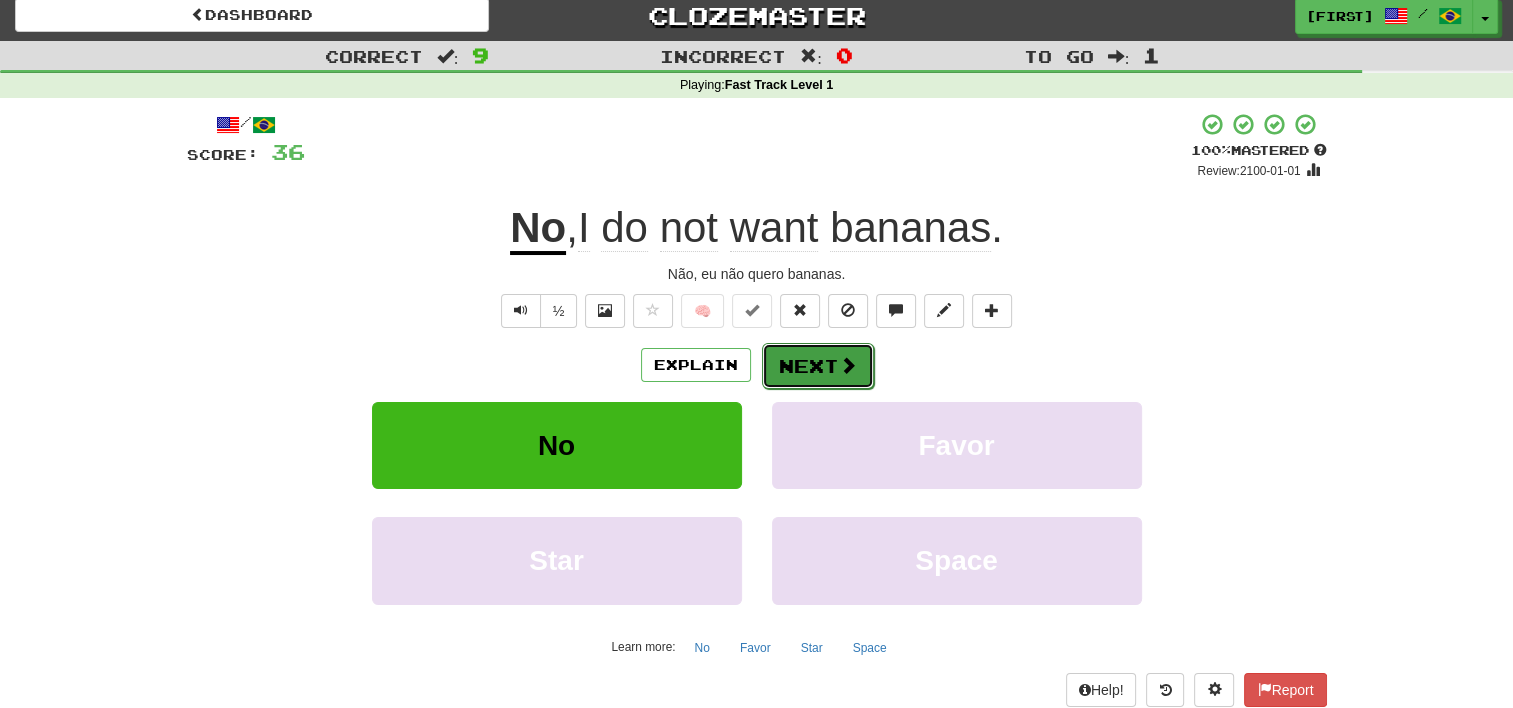 click on "Next" at bounding box center [818, 366] 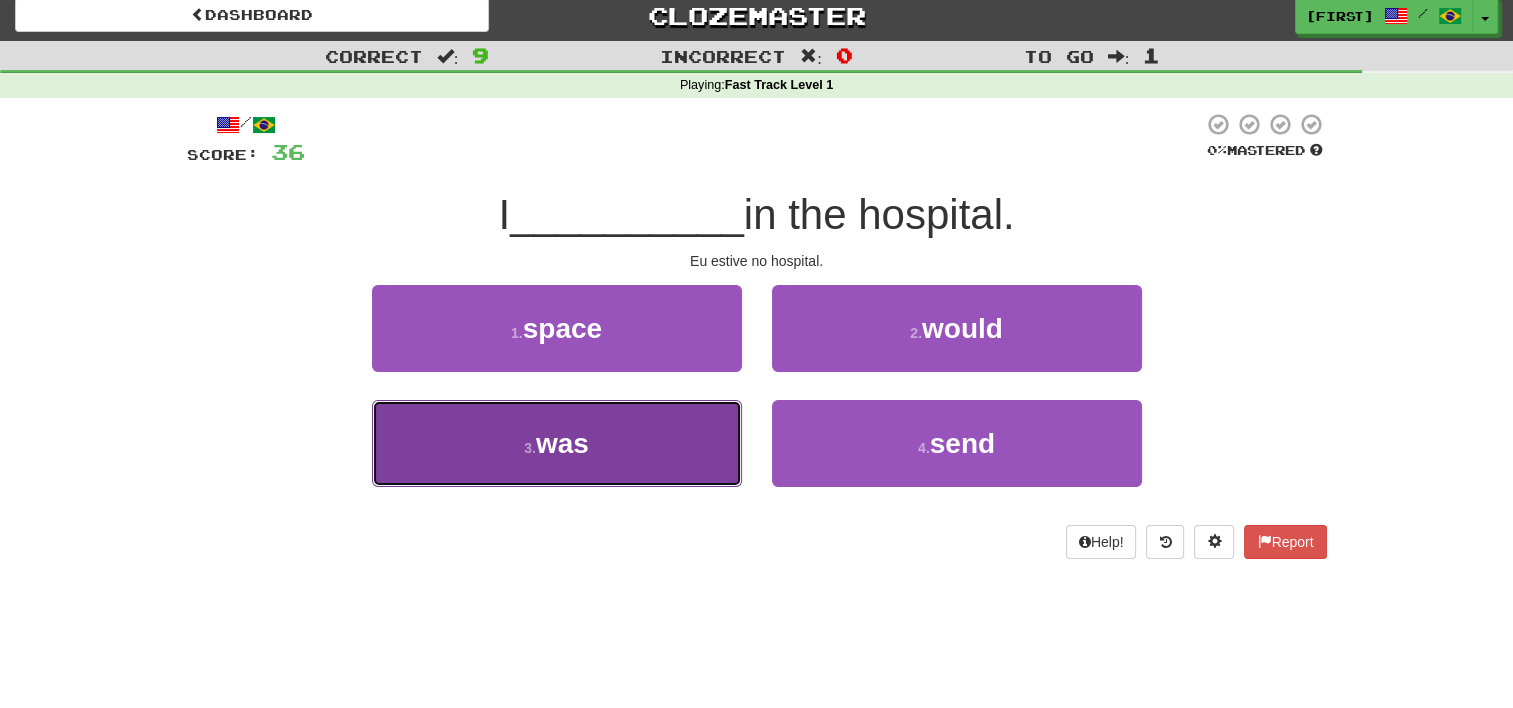 click on "3 .  was" at bounding box center (557, 443) 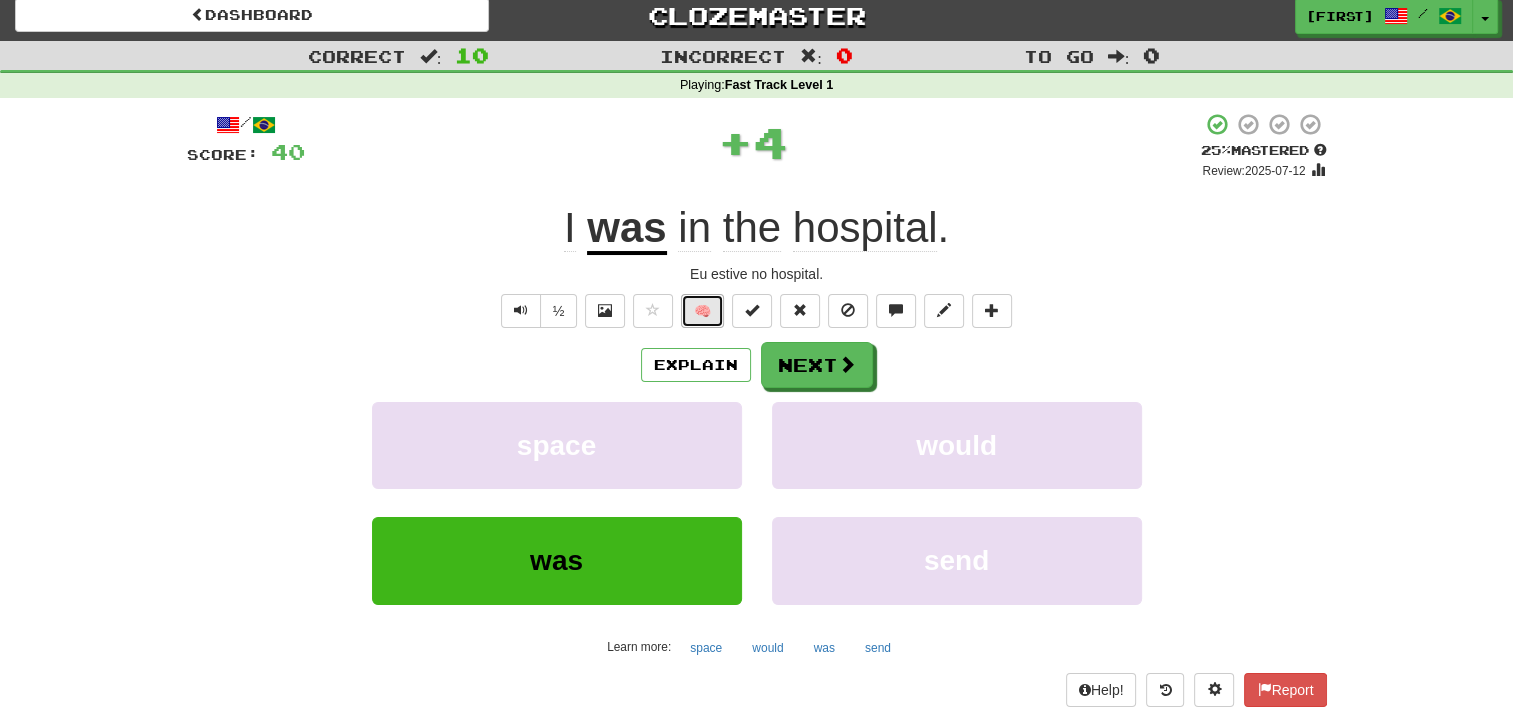 click on "🧠" at bounding box center [702, 311] 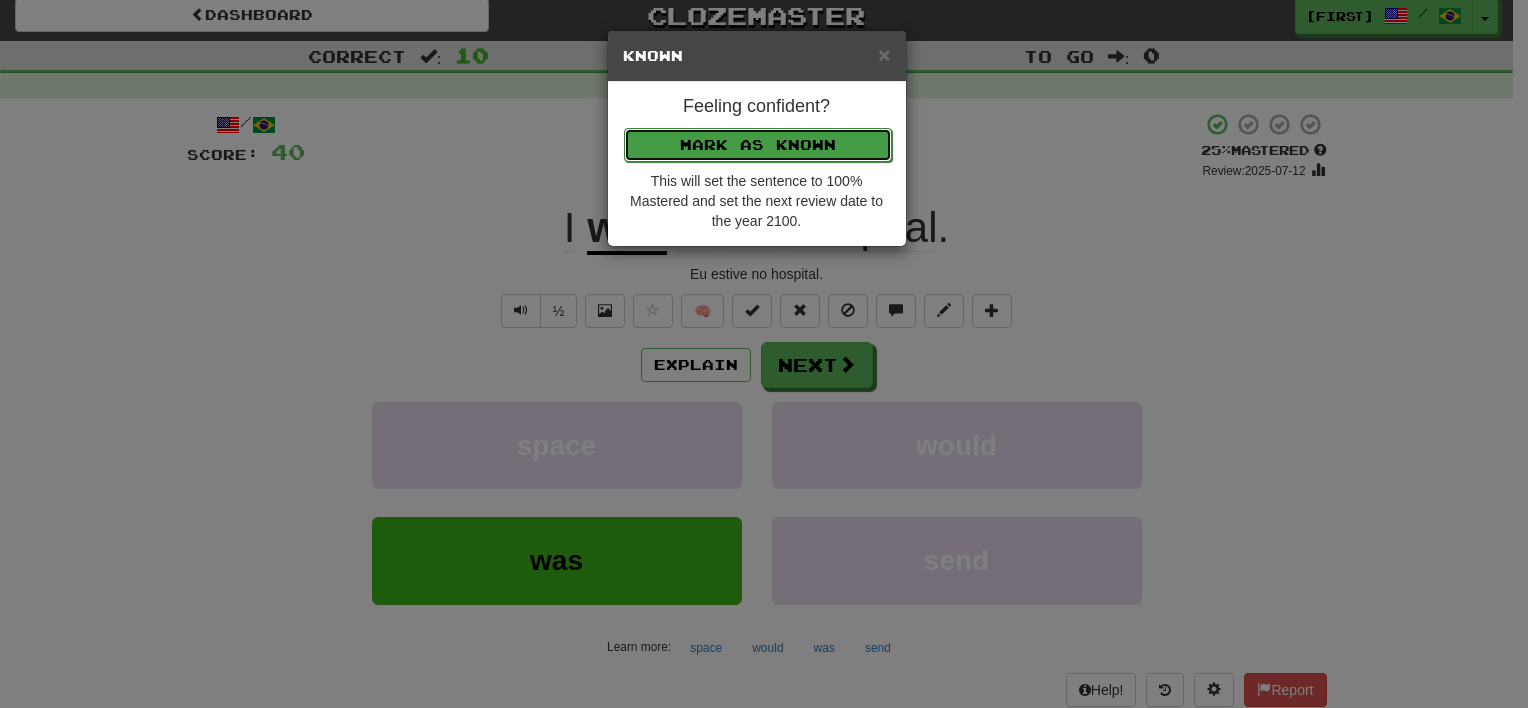 click on "Mark as Known" at bounding box center (758, 145) 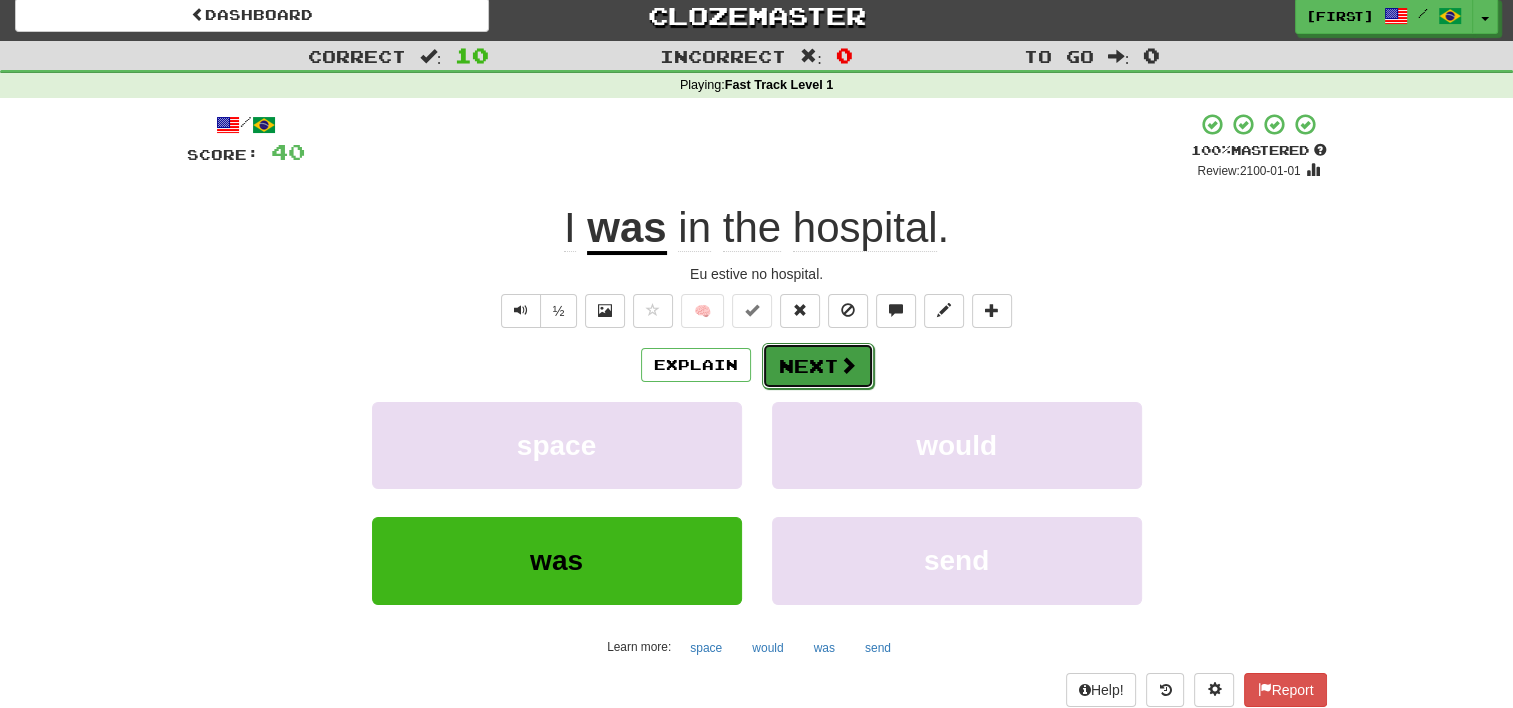 click on "Next" at bounding box center (818, 366) 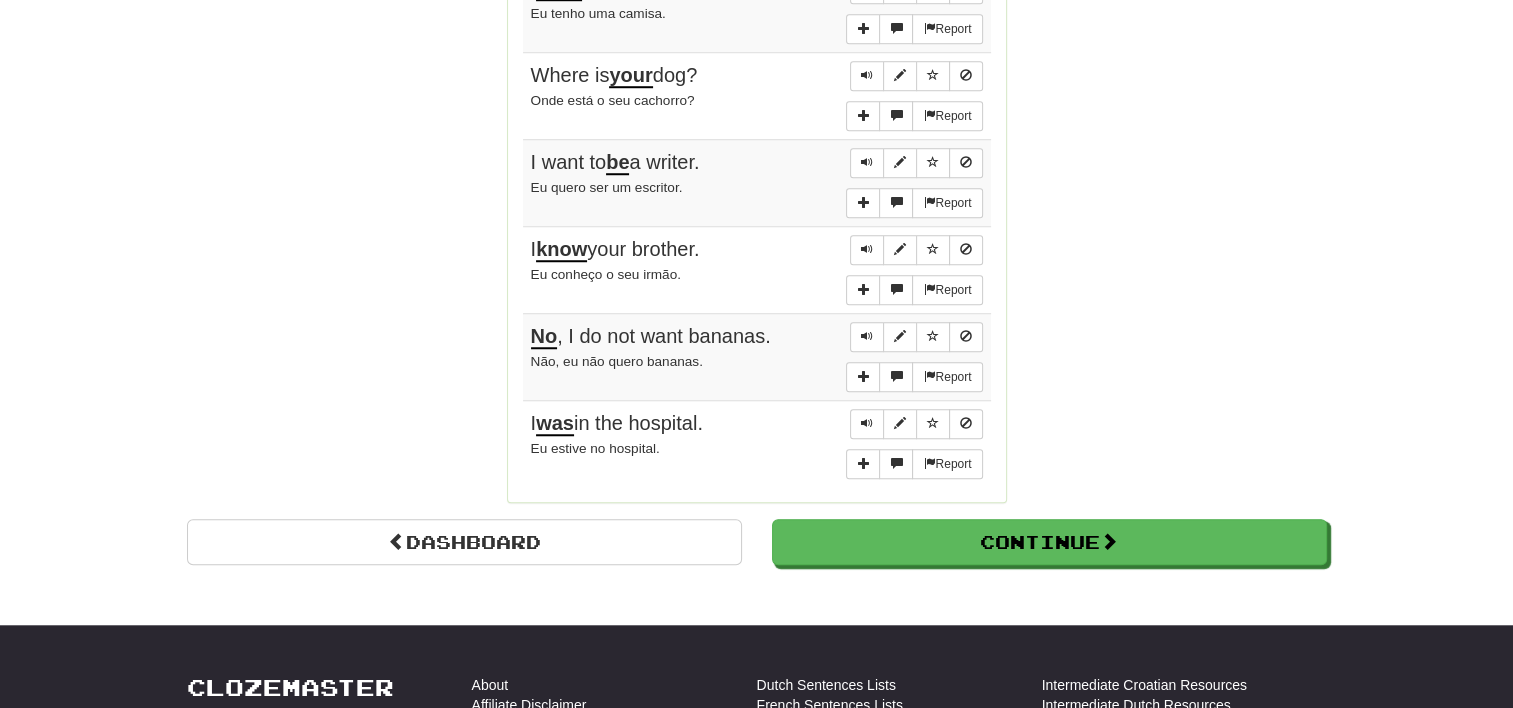 scroll, scrollTop: 1610, scrollLeft: 0, axis: vertical 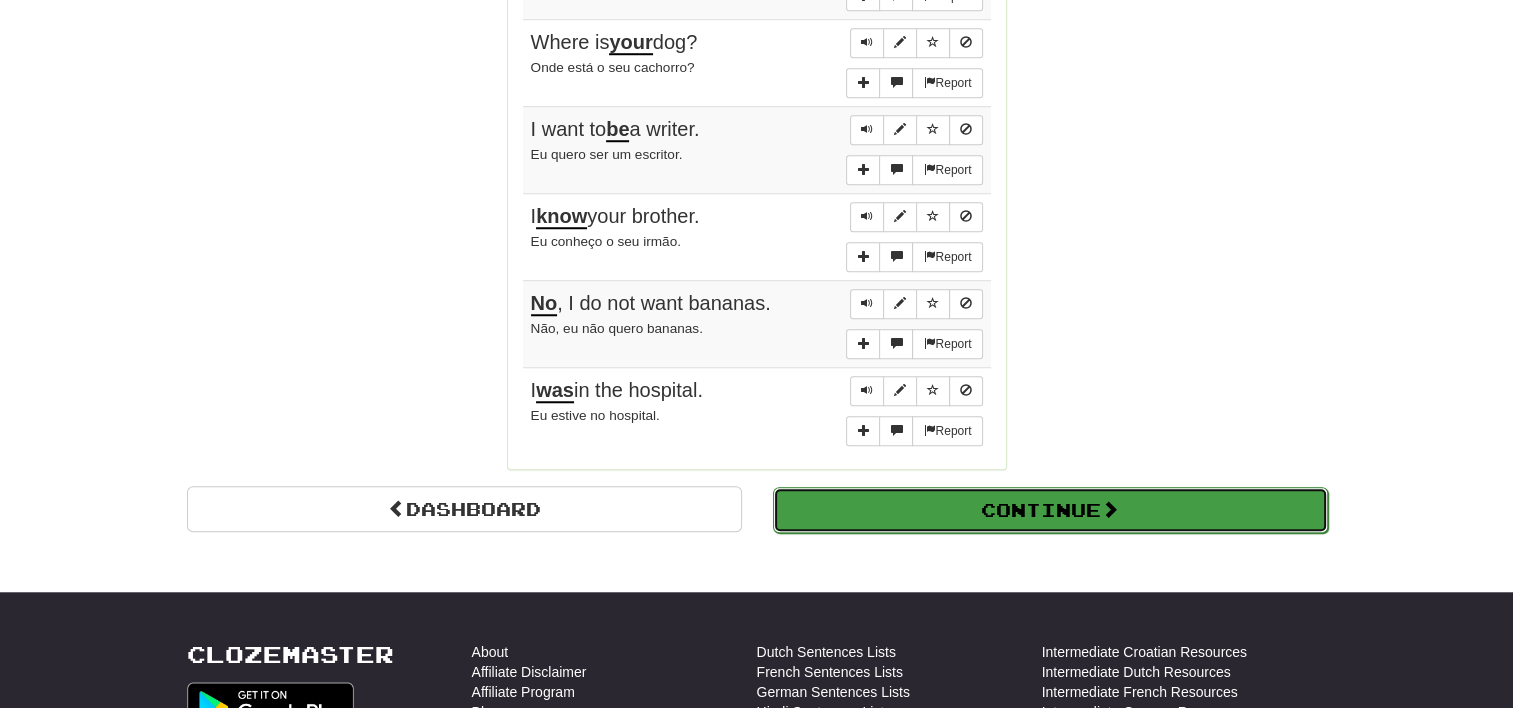 click on "Continue" at bounding box center [1050, 510] 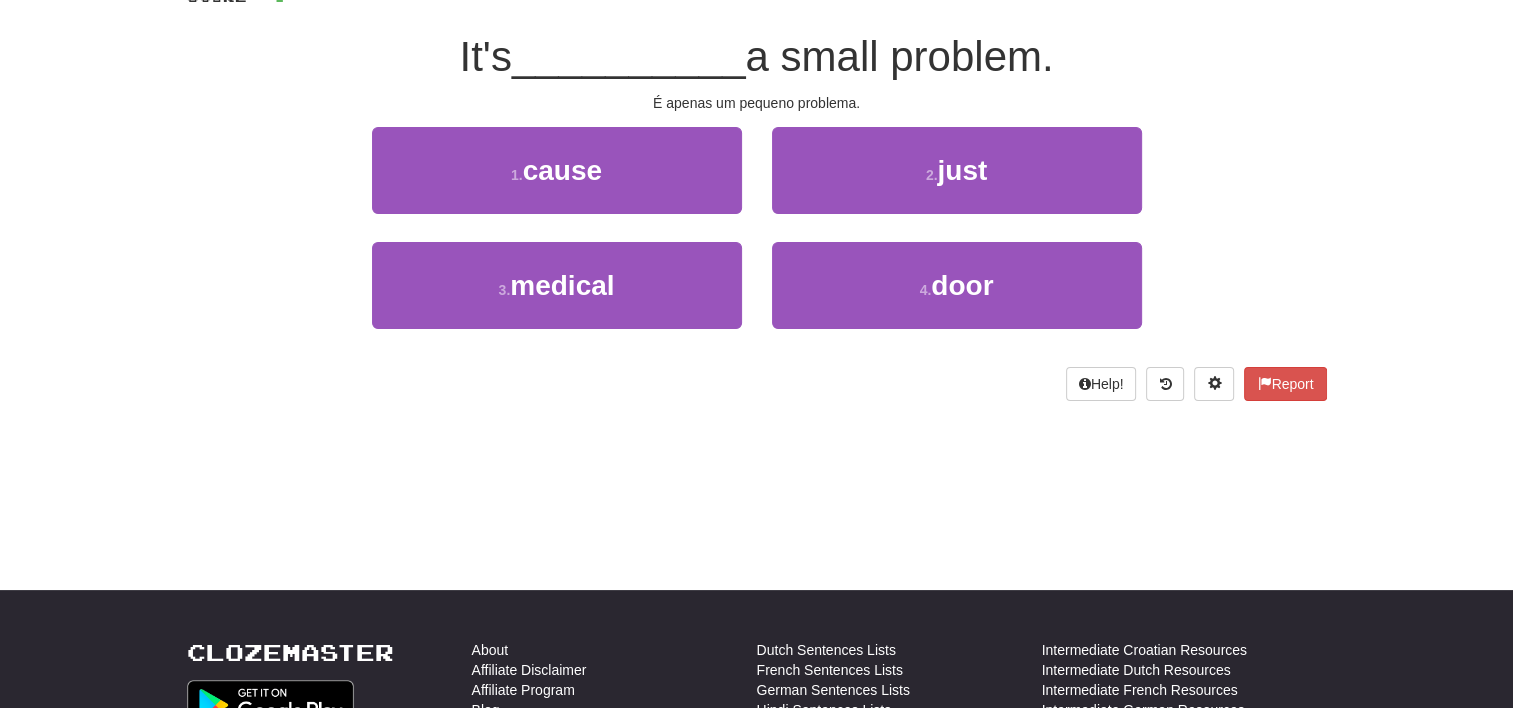 scroll, scrollTop: 110, scrollLeft: 0, axis: vertical 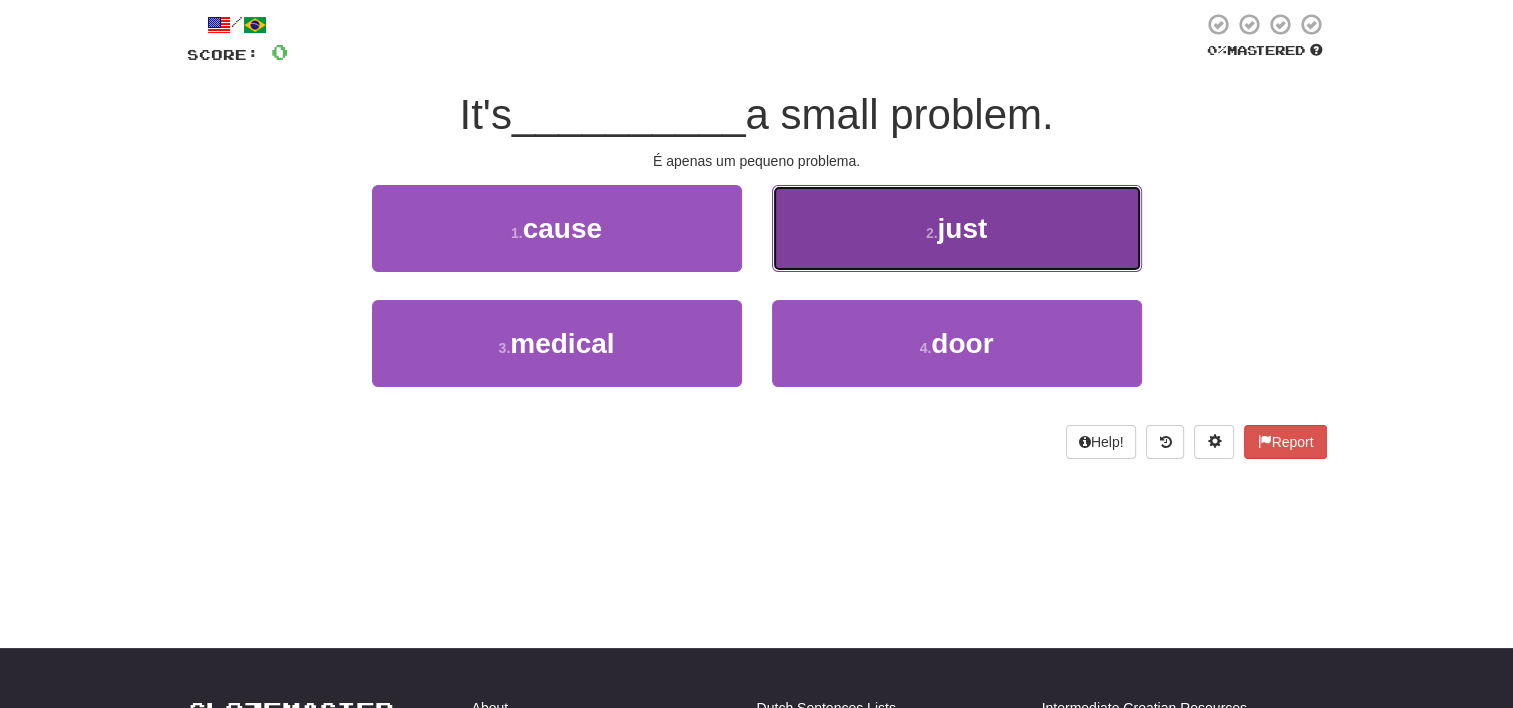 click on "2 .  just" at bounding box center (957, 228) 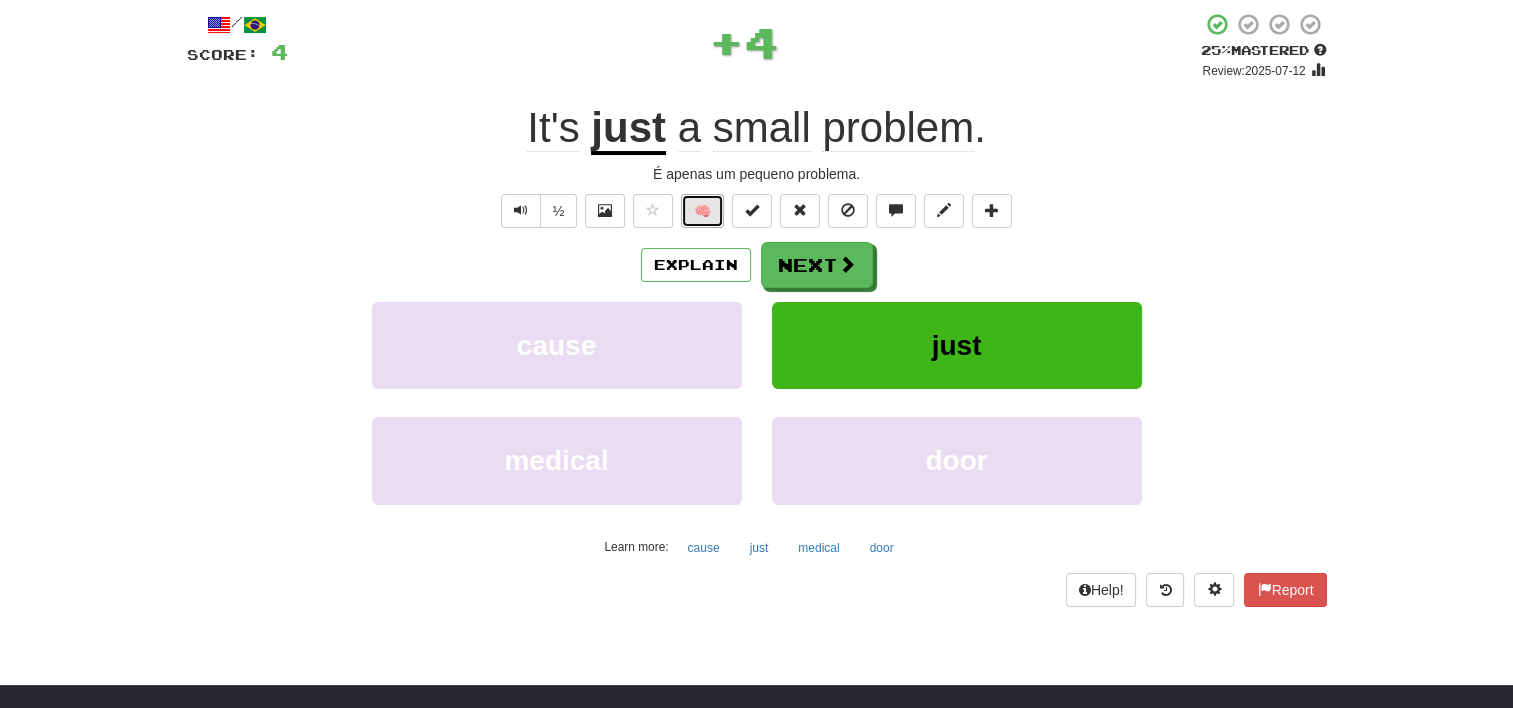 click on "🧠" at bounding box center (702, 211) 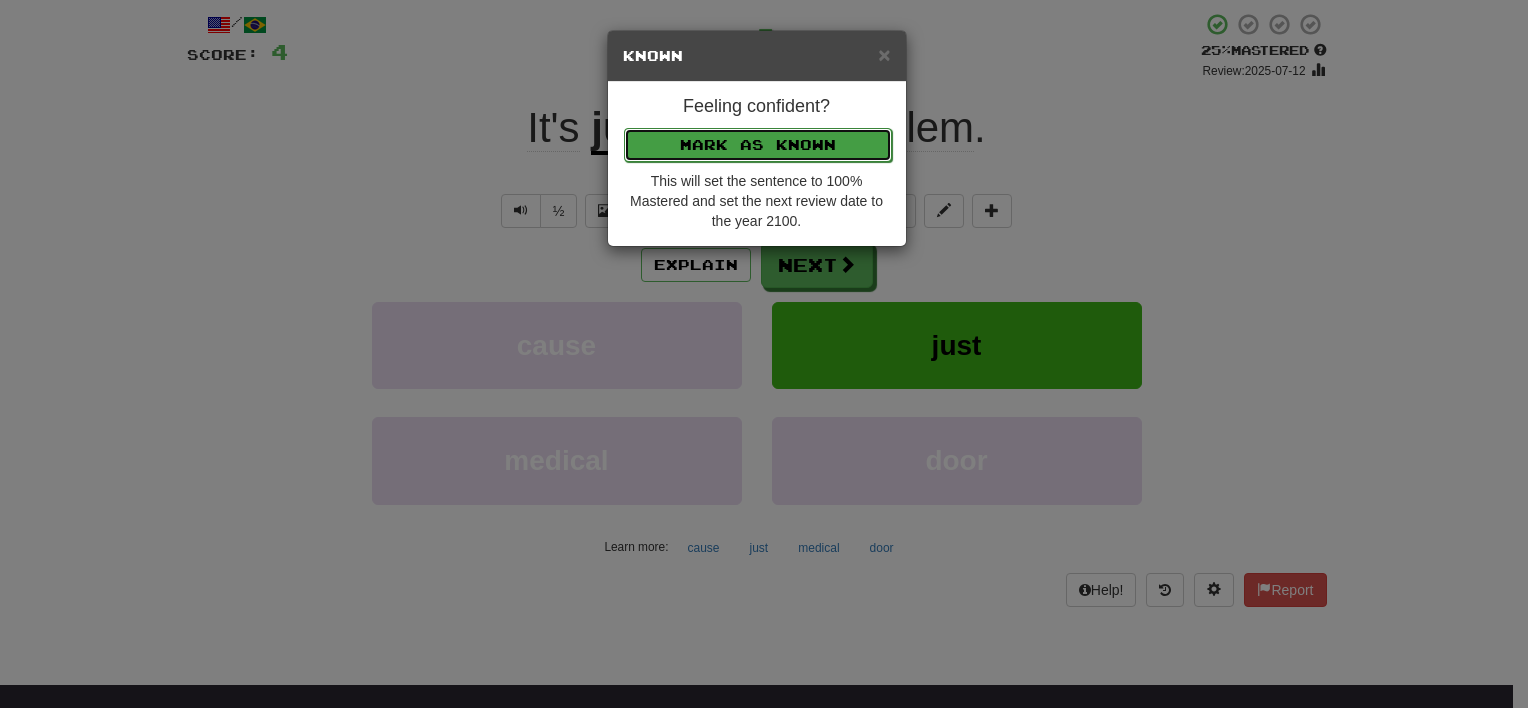 click on "Mark as Known" at bounding box center [758, 145] 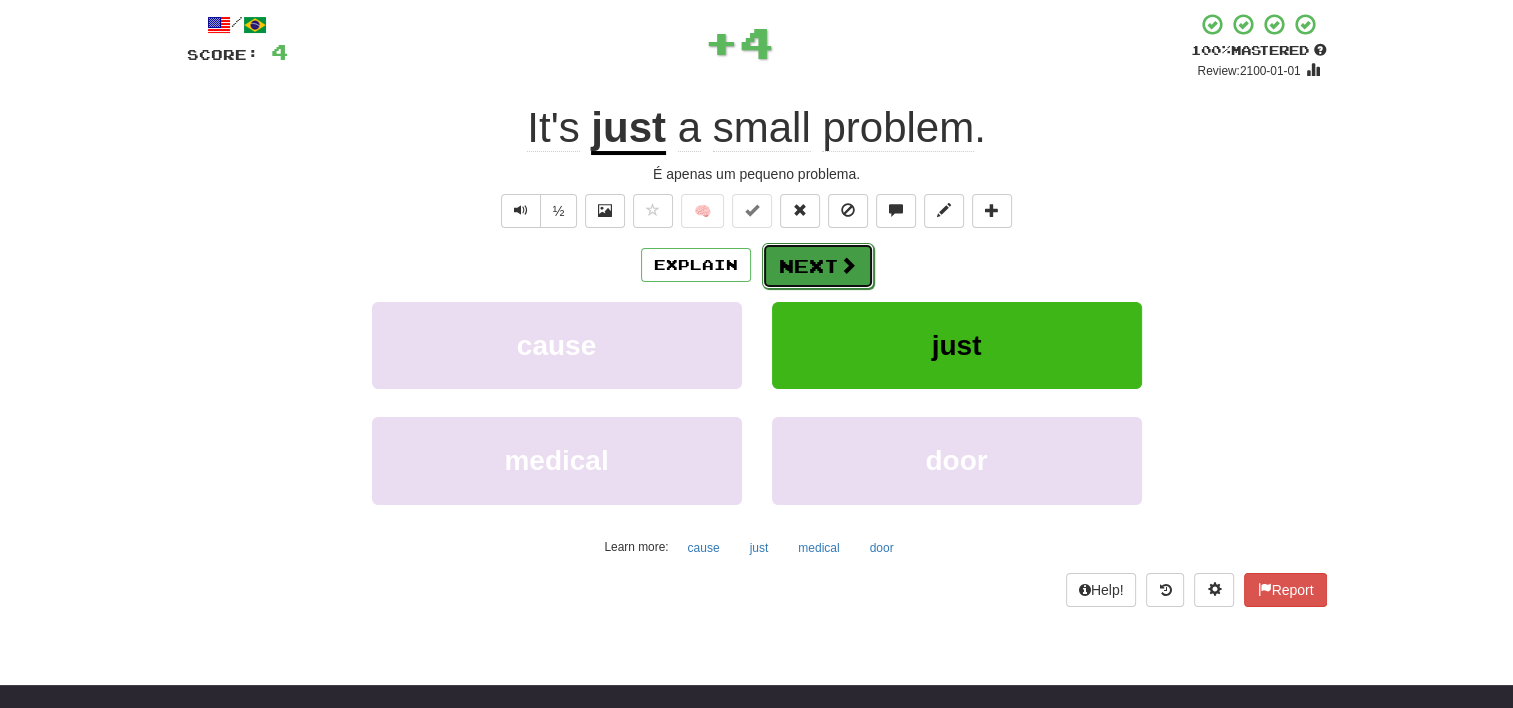 click on "Next" at bounding box center (818, 266) 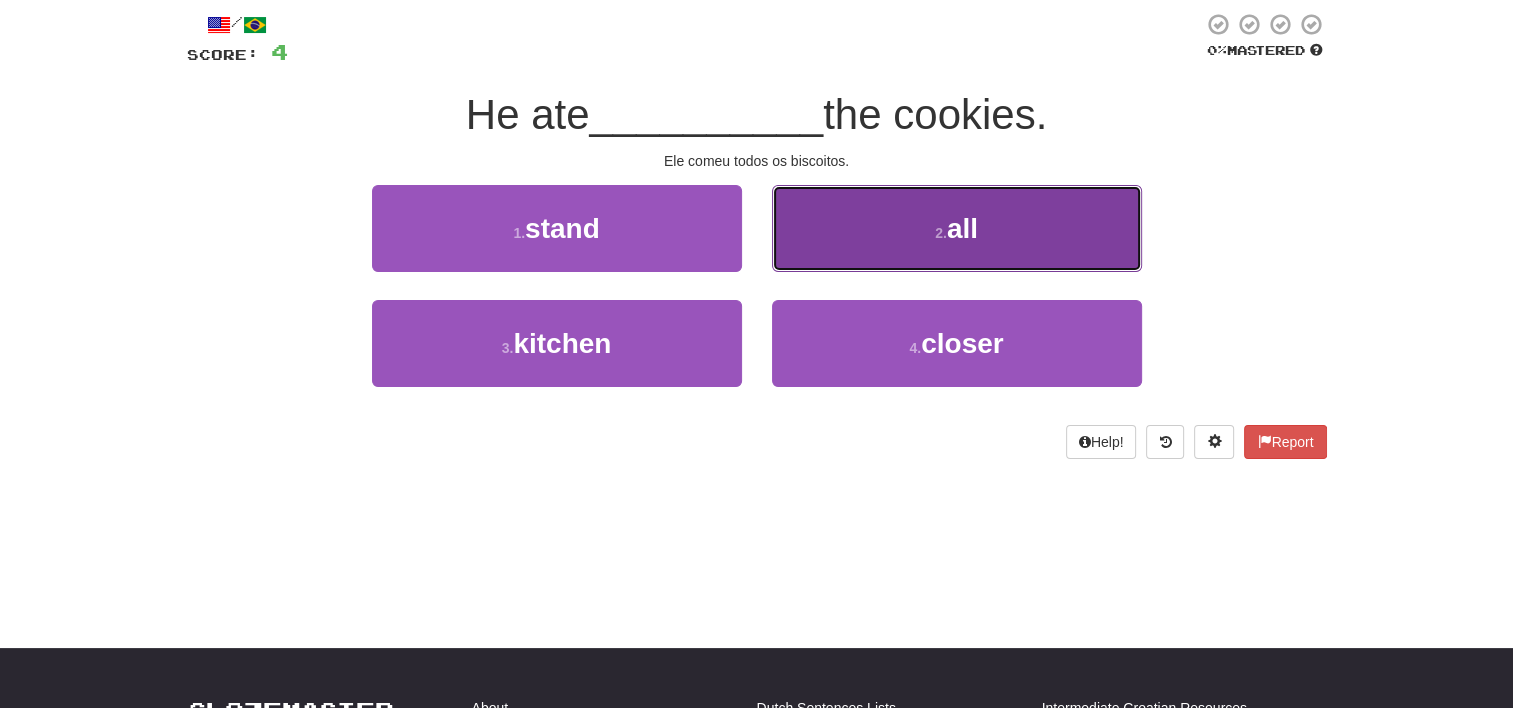 click on "2 .  all" at bounding box center (957, 228) 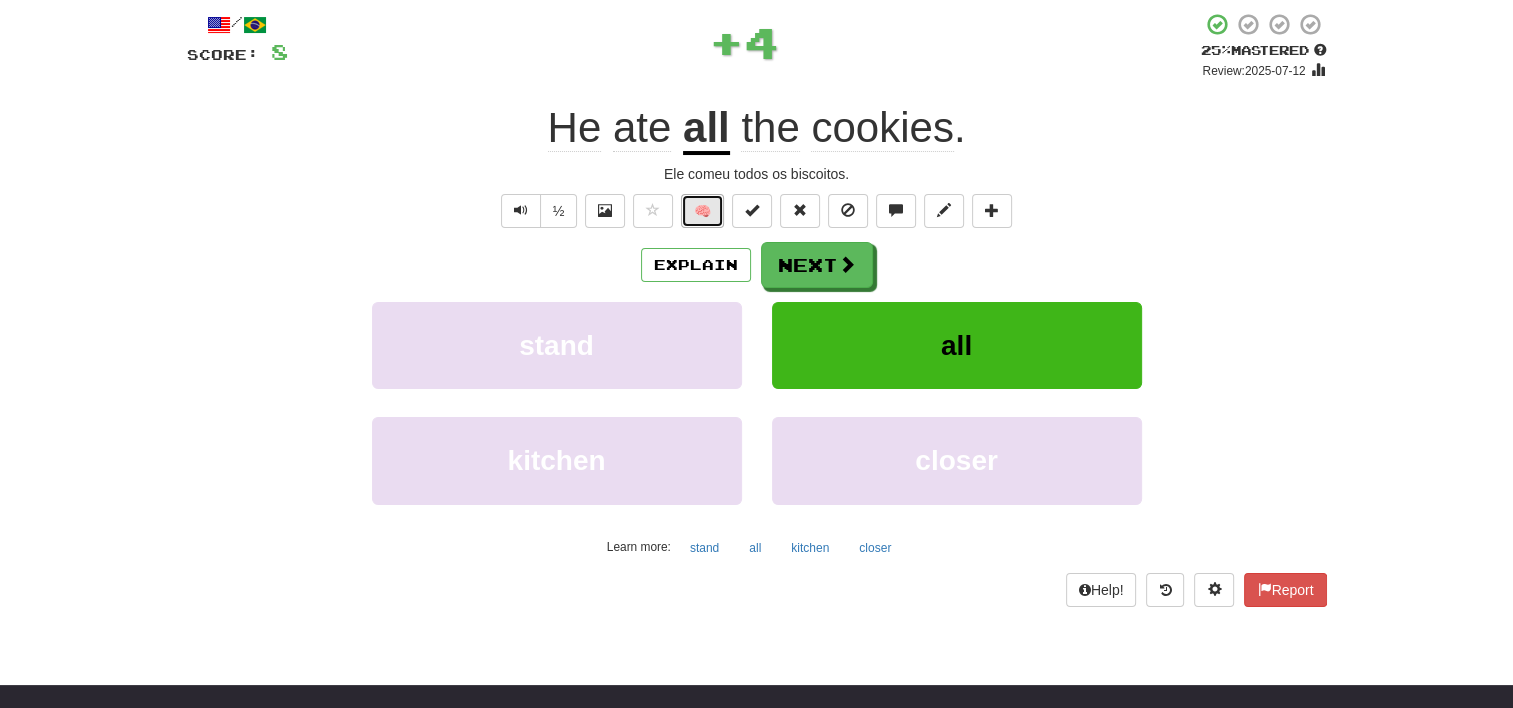 click on "🧠" at bounding box center [702, 211] 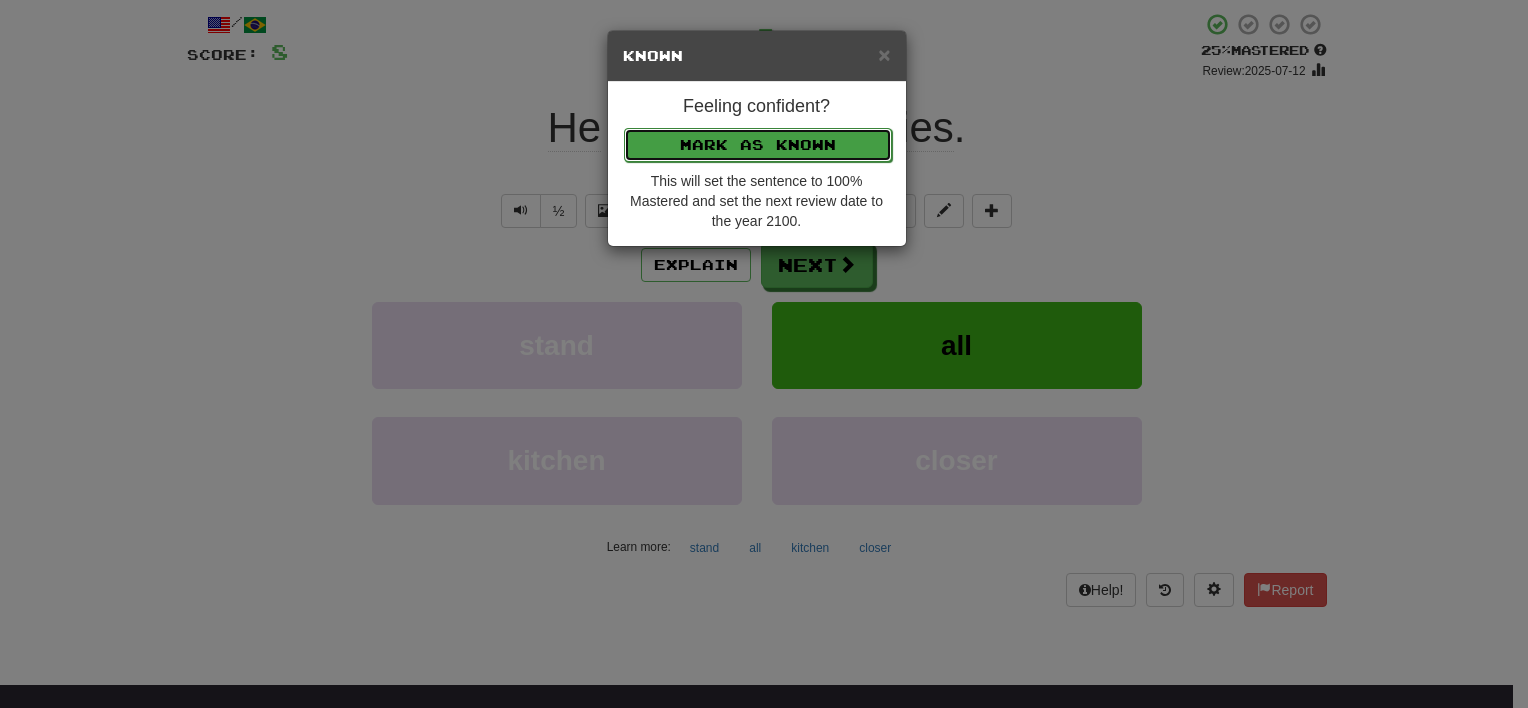 click on "Mark as Known" at bounding box center [758, 145] 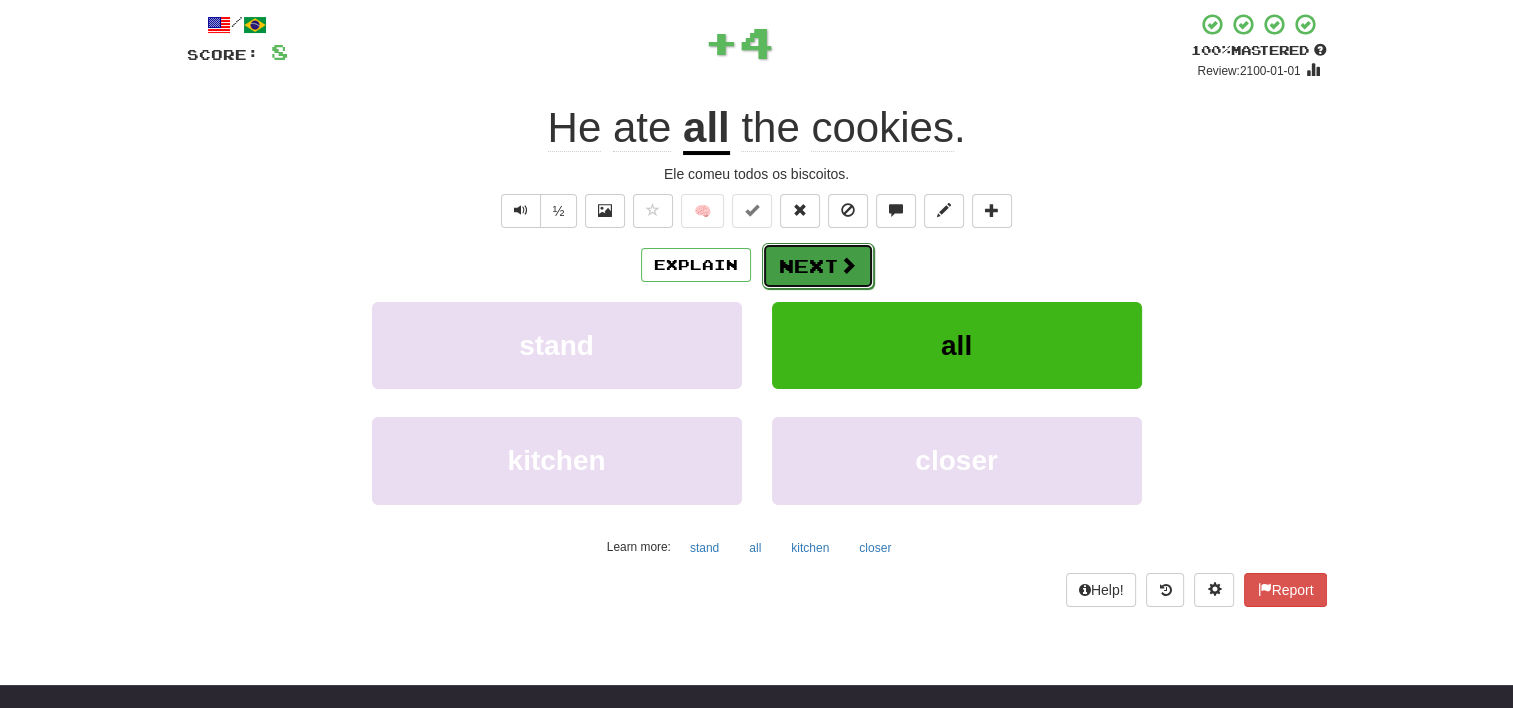 click on "Next" at bounding box center [818, 266] 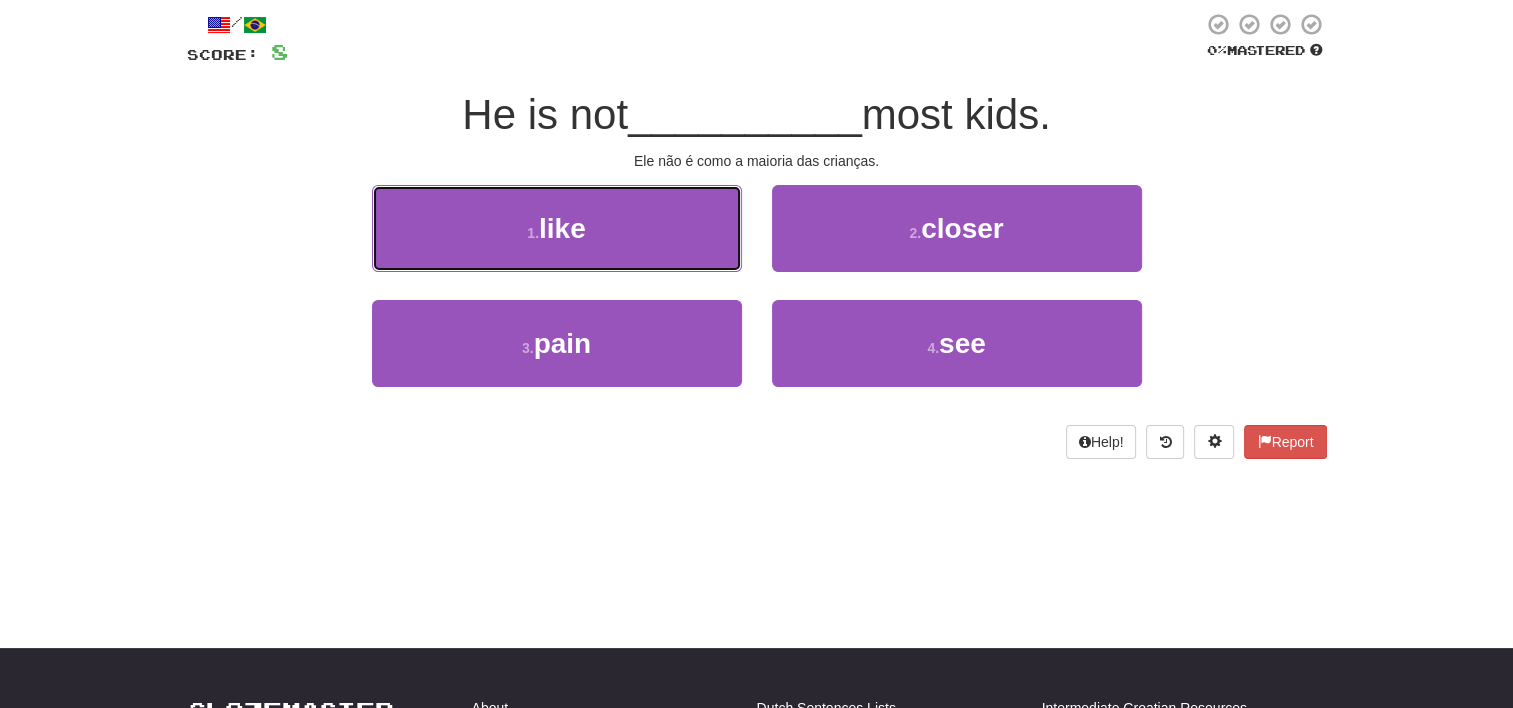 click on "1 .  like" at bounding box center [557, 228] 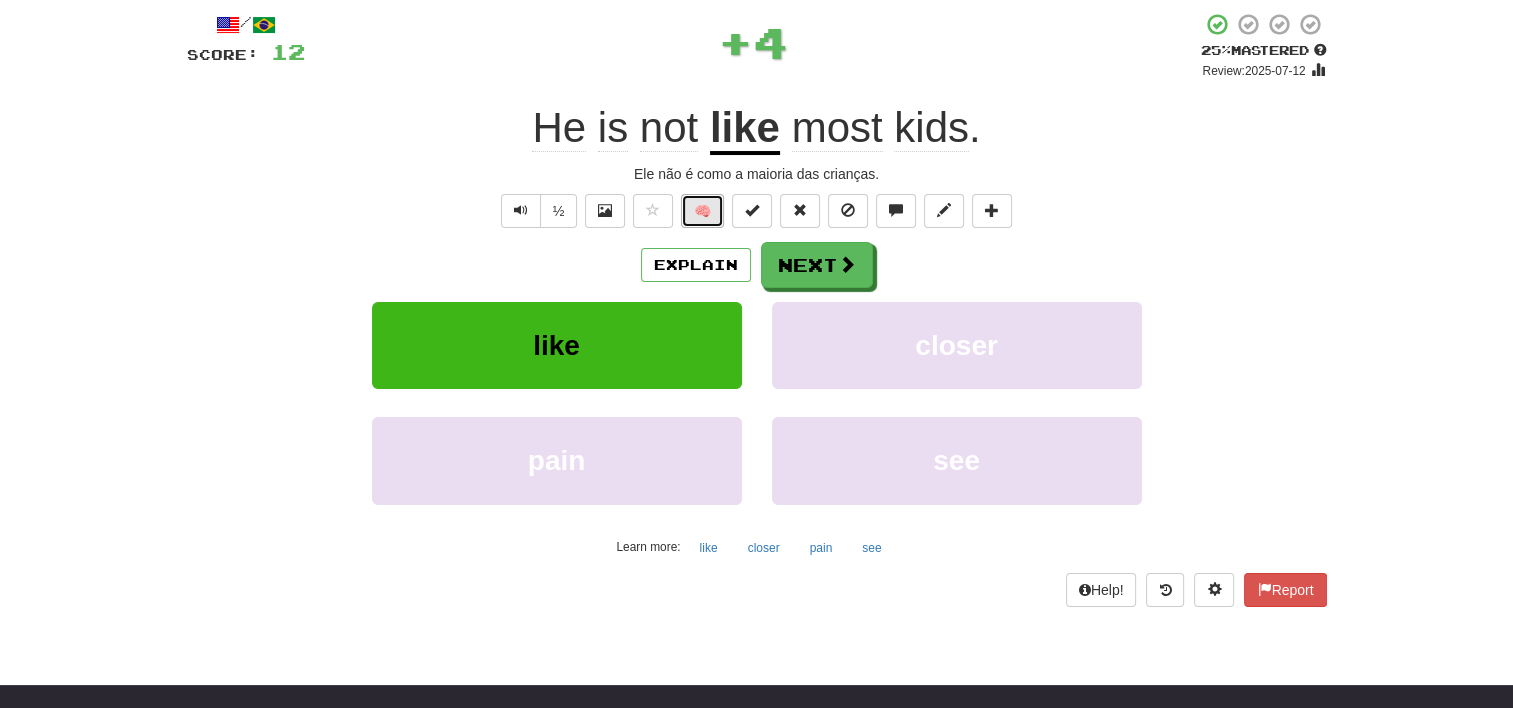 click on "🧠" at bounding box center (702, 211) 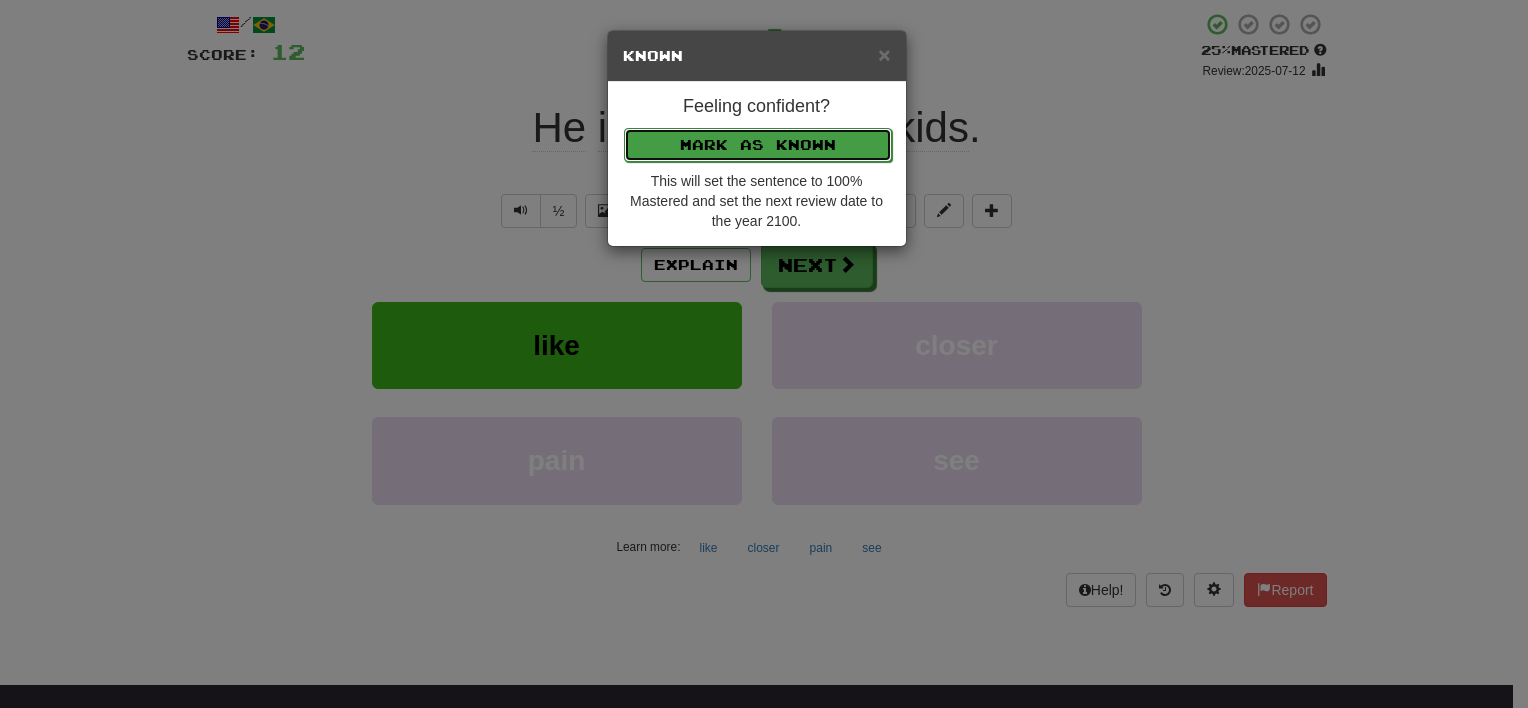 click on "Mark as Known" at bounding box center [758, 145] 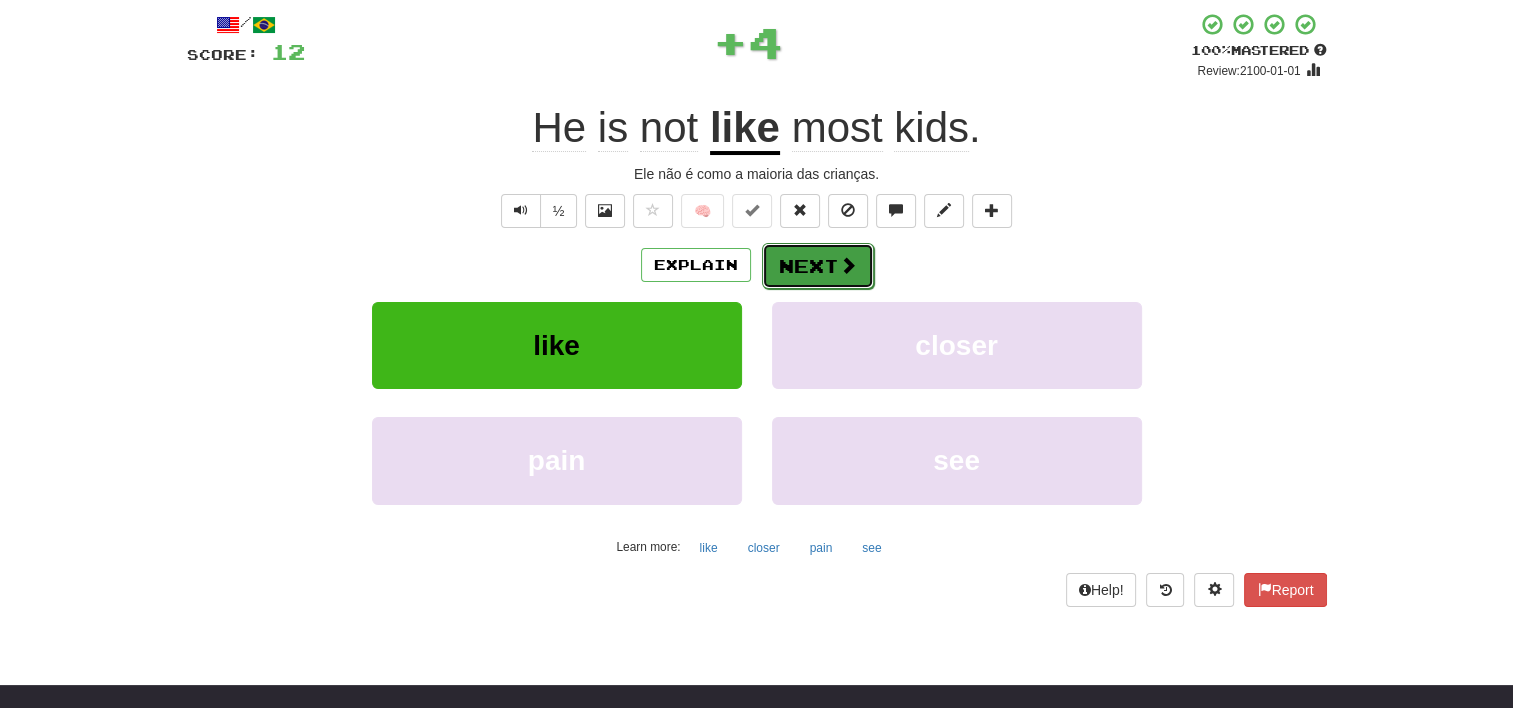click on "Next" at bounding box center (818, 266) 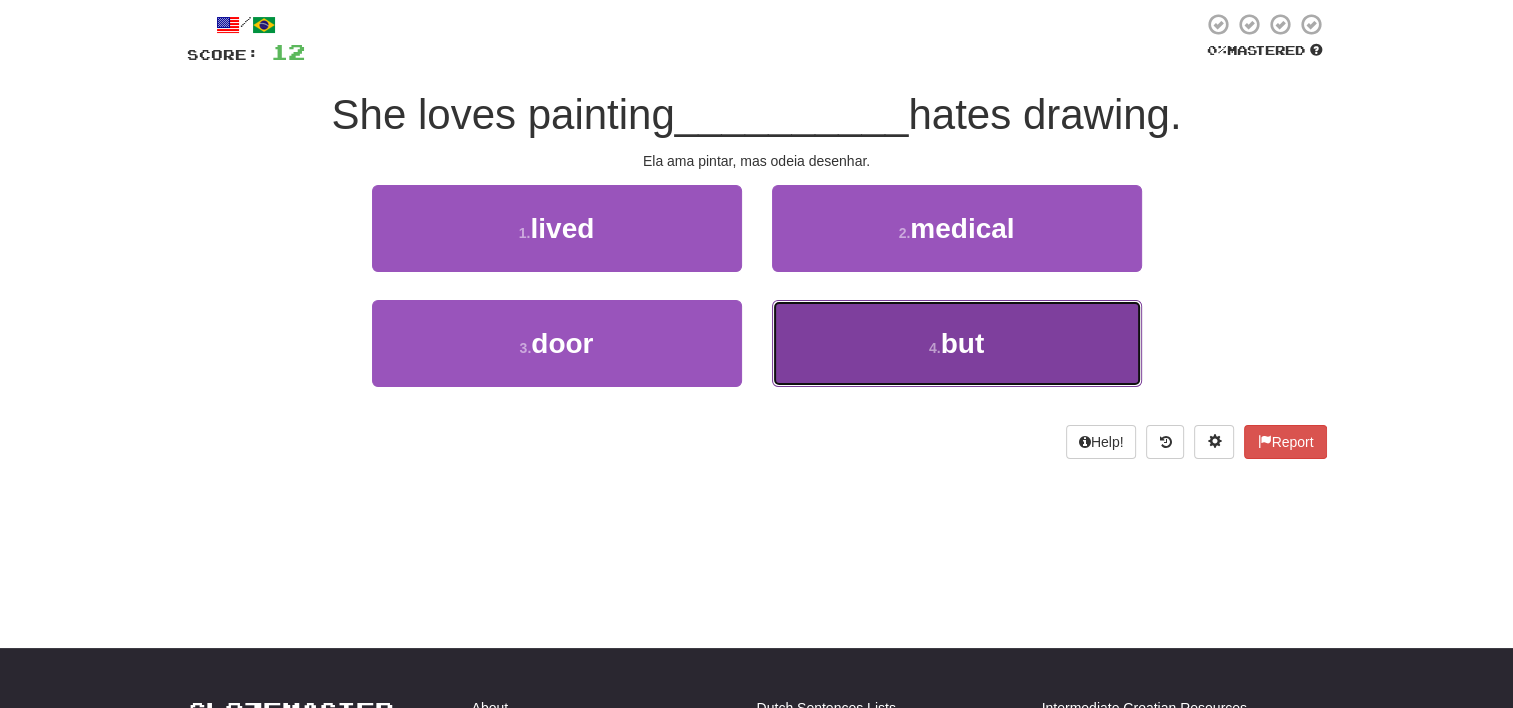 click on "4 .  but" at bounding box center [957, 343] 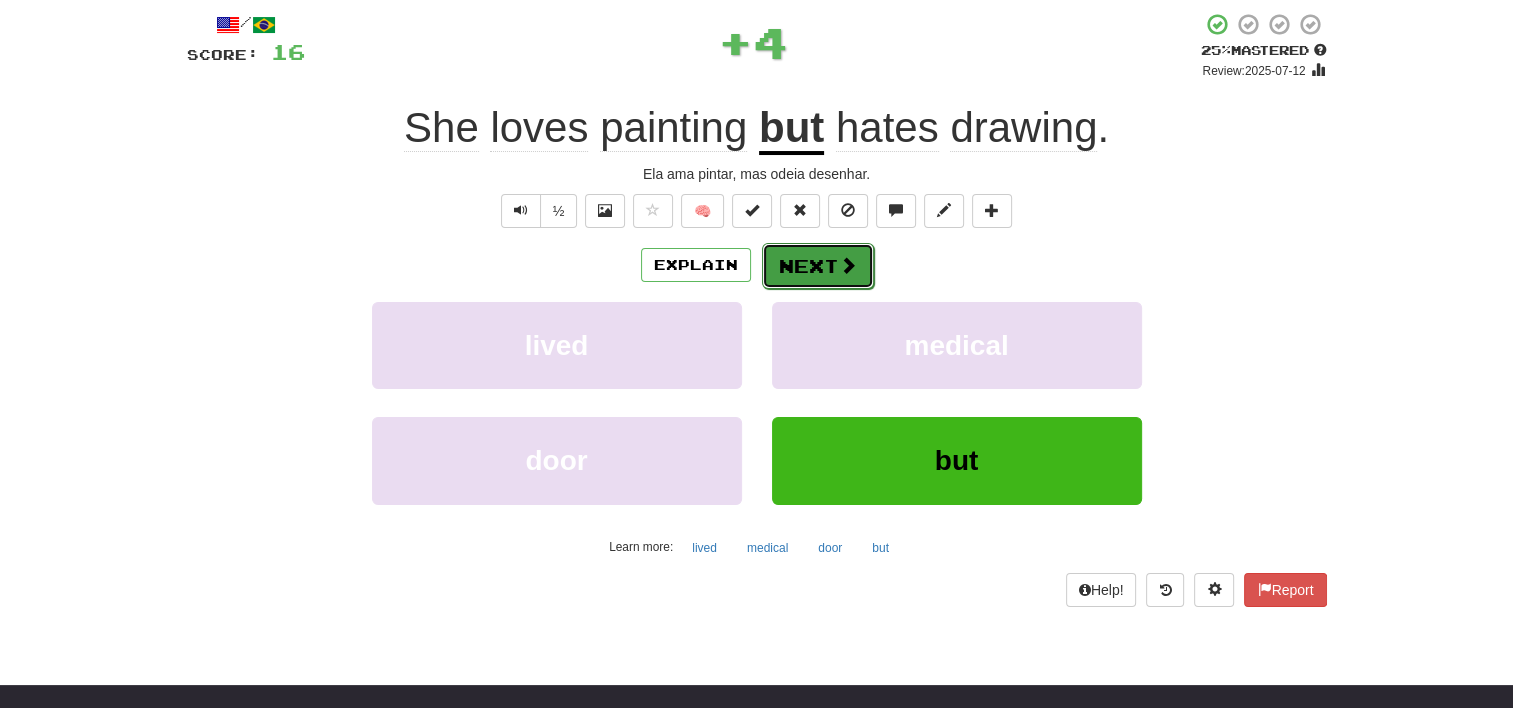 click on "Next" at bounding box center [818, 266] 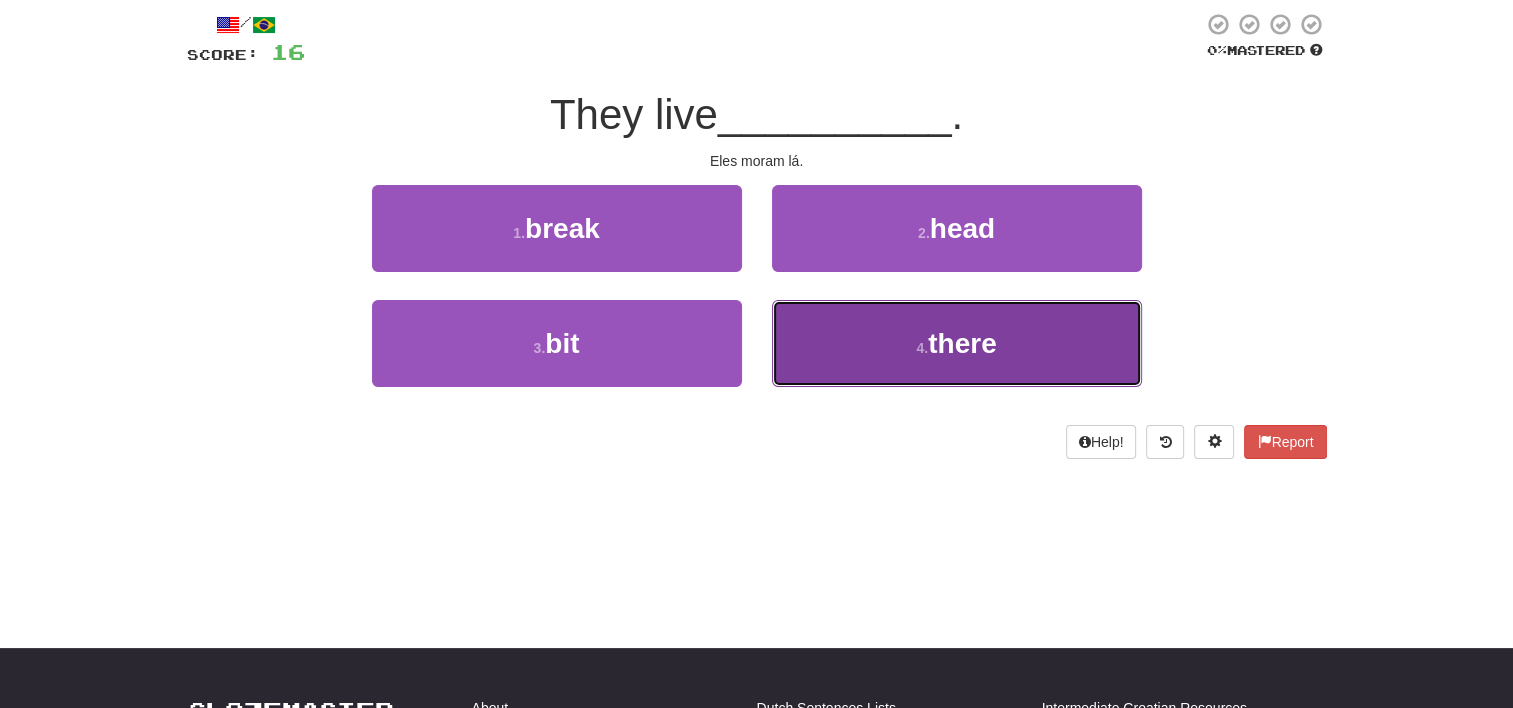 click on "4 .  there" at bounding box center [957, 343] 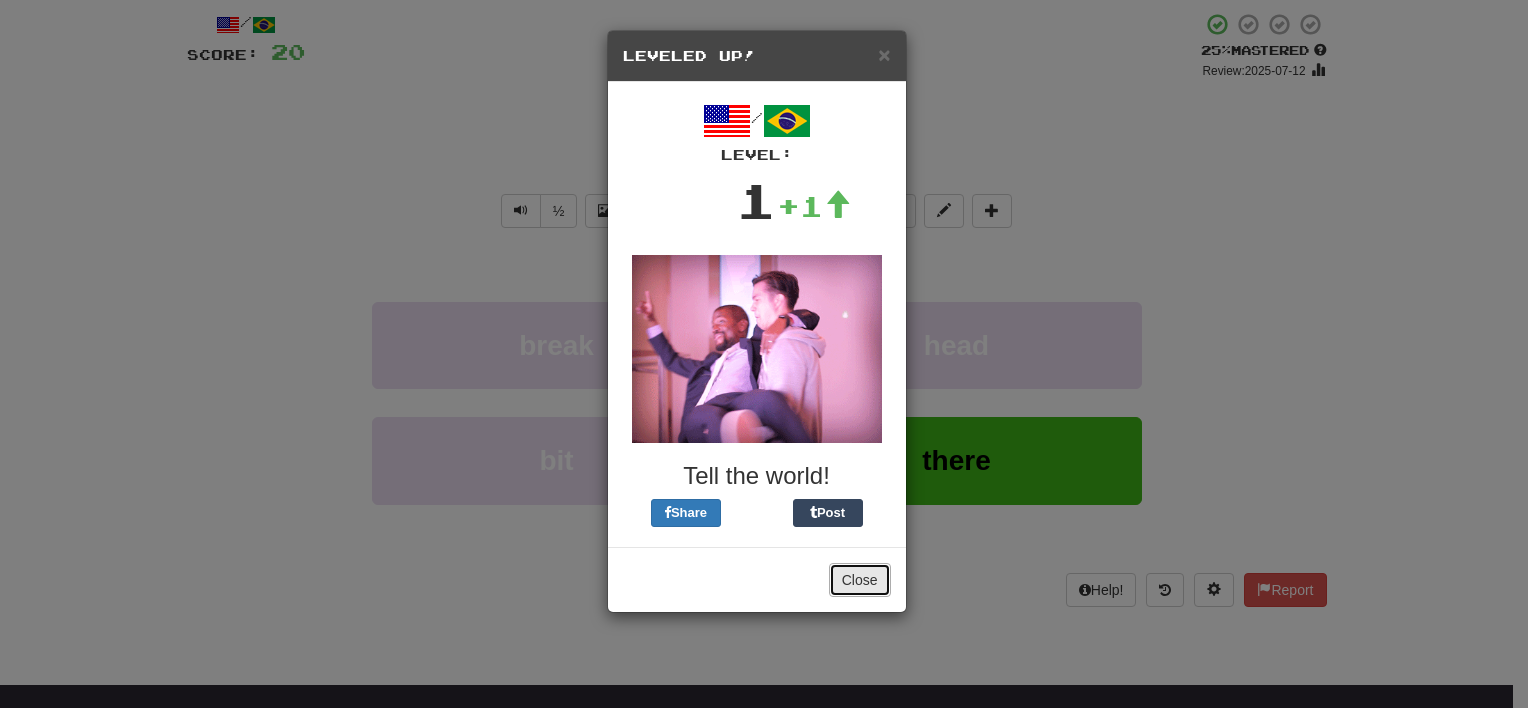 click on "Close" at bounding box center [860, 580] 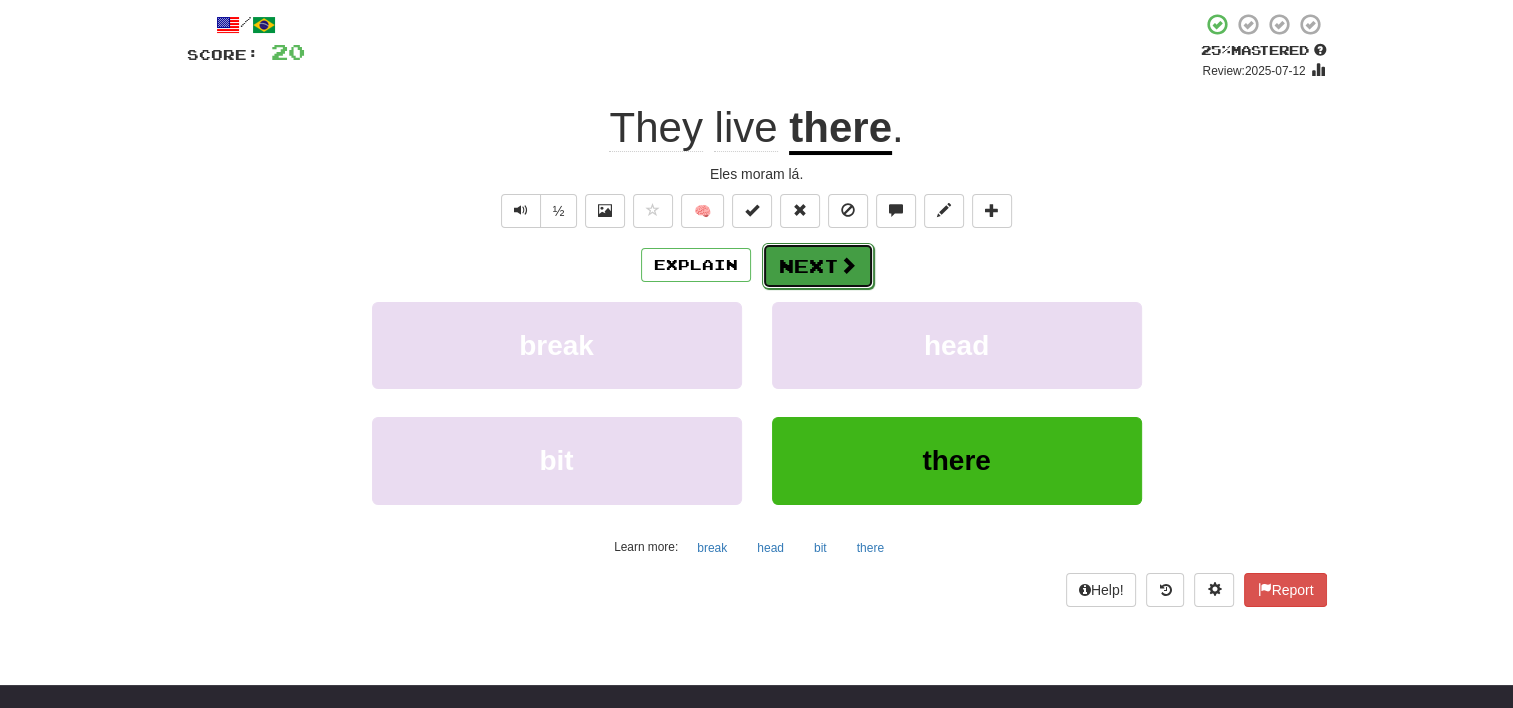 click on "Next" at bounding box center (818, 266) 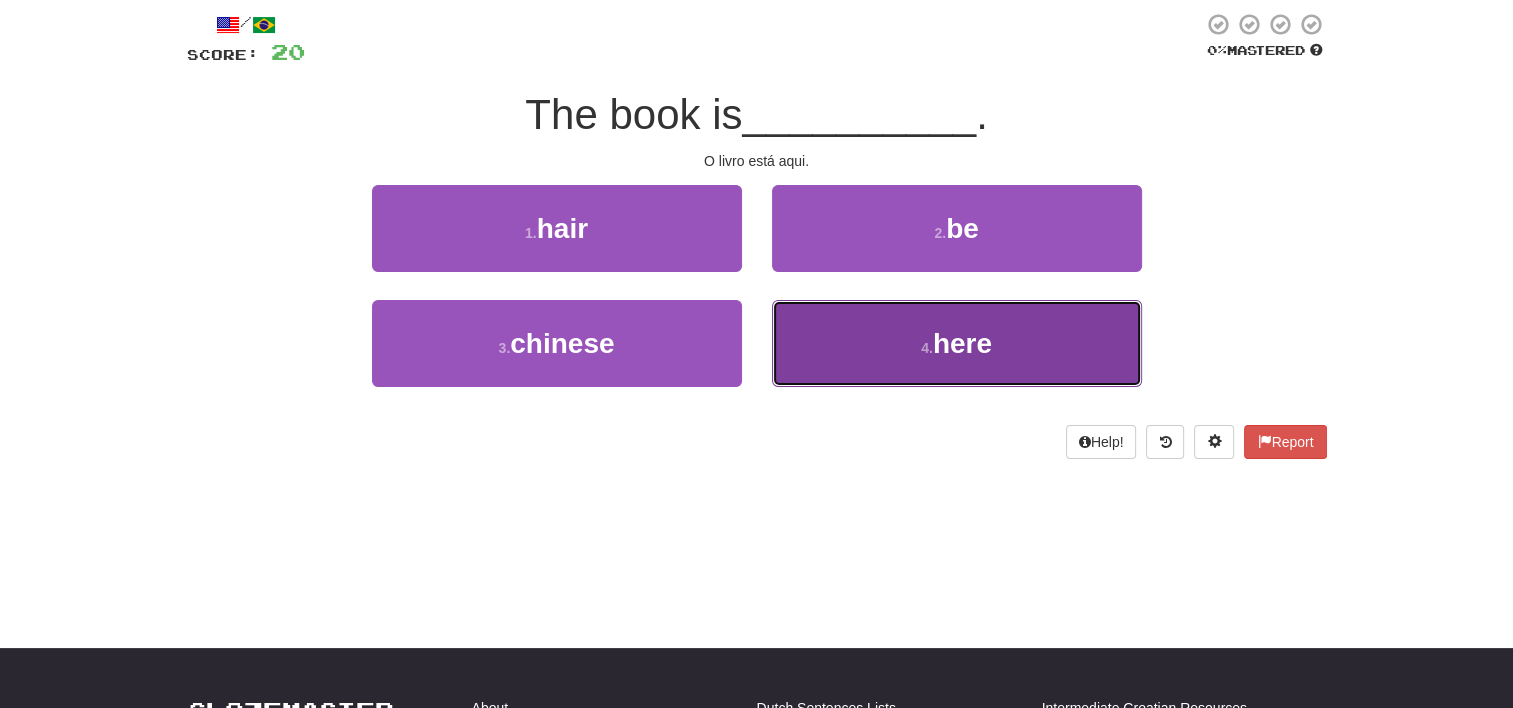 click on "4 .  here" at bounding box center (957, 343) 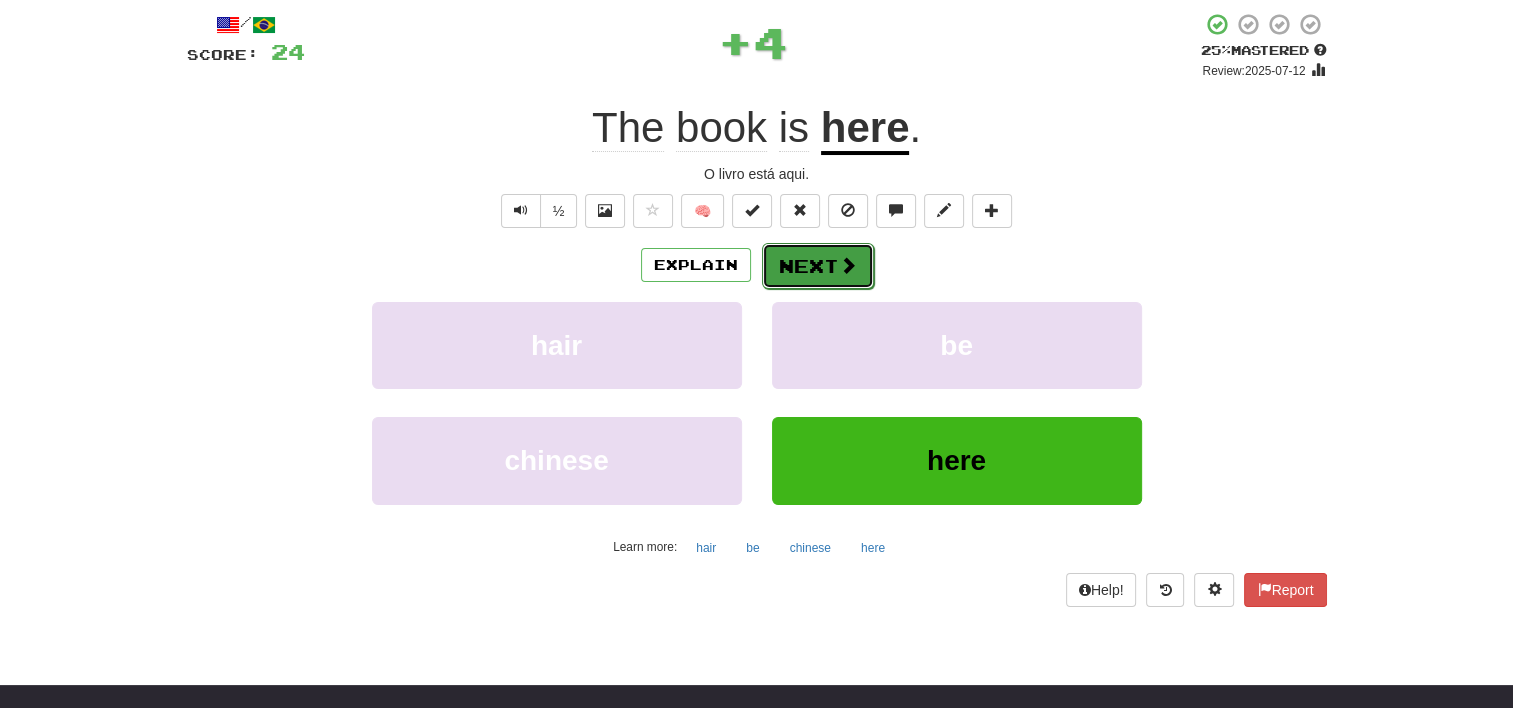 click on "Next" at bounding box center [818, 266] 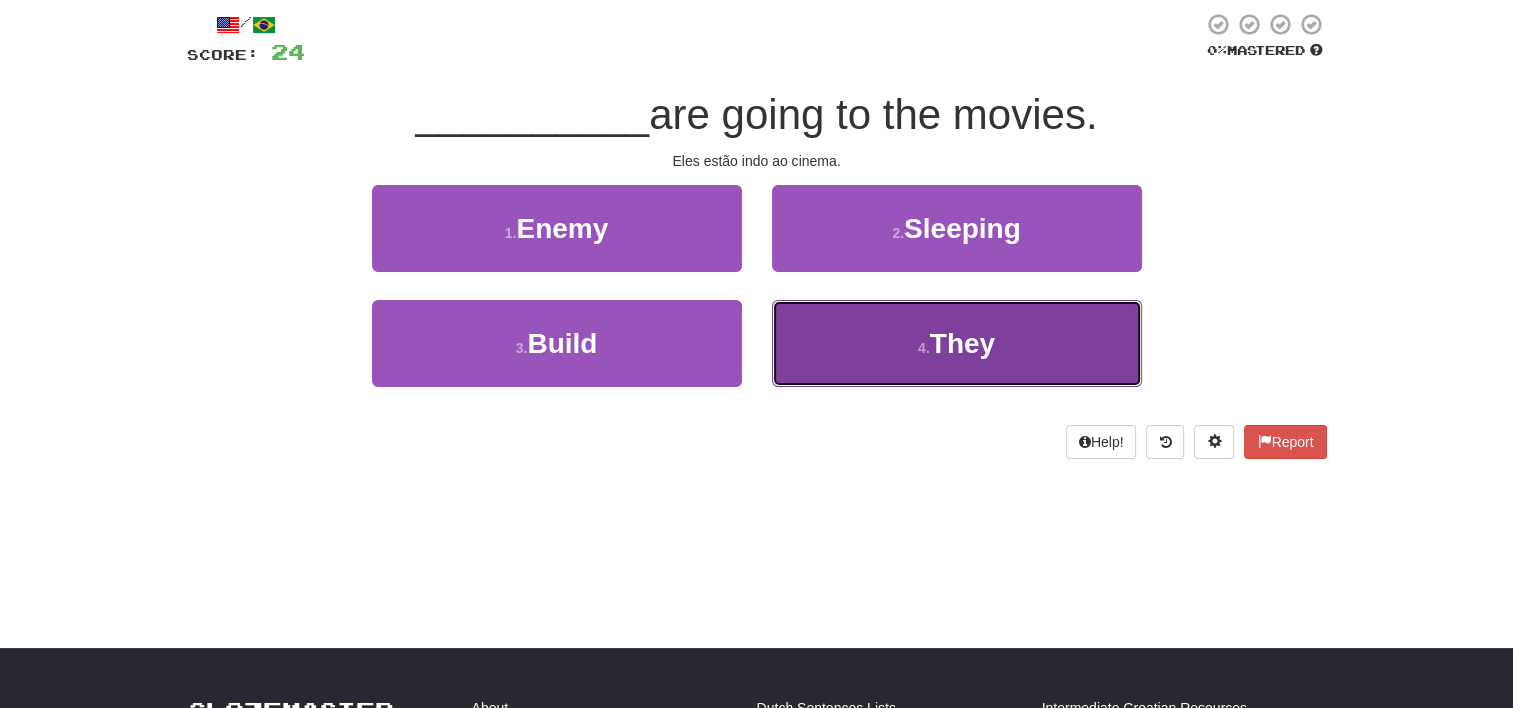 click on "4 .  They" at bounding box center [957, 343] 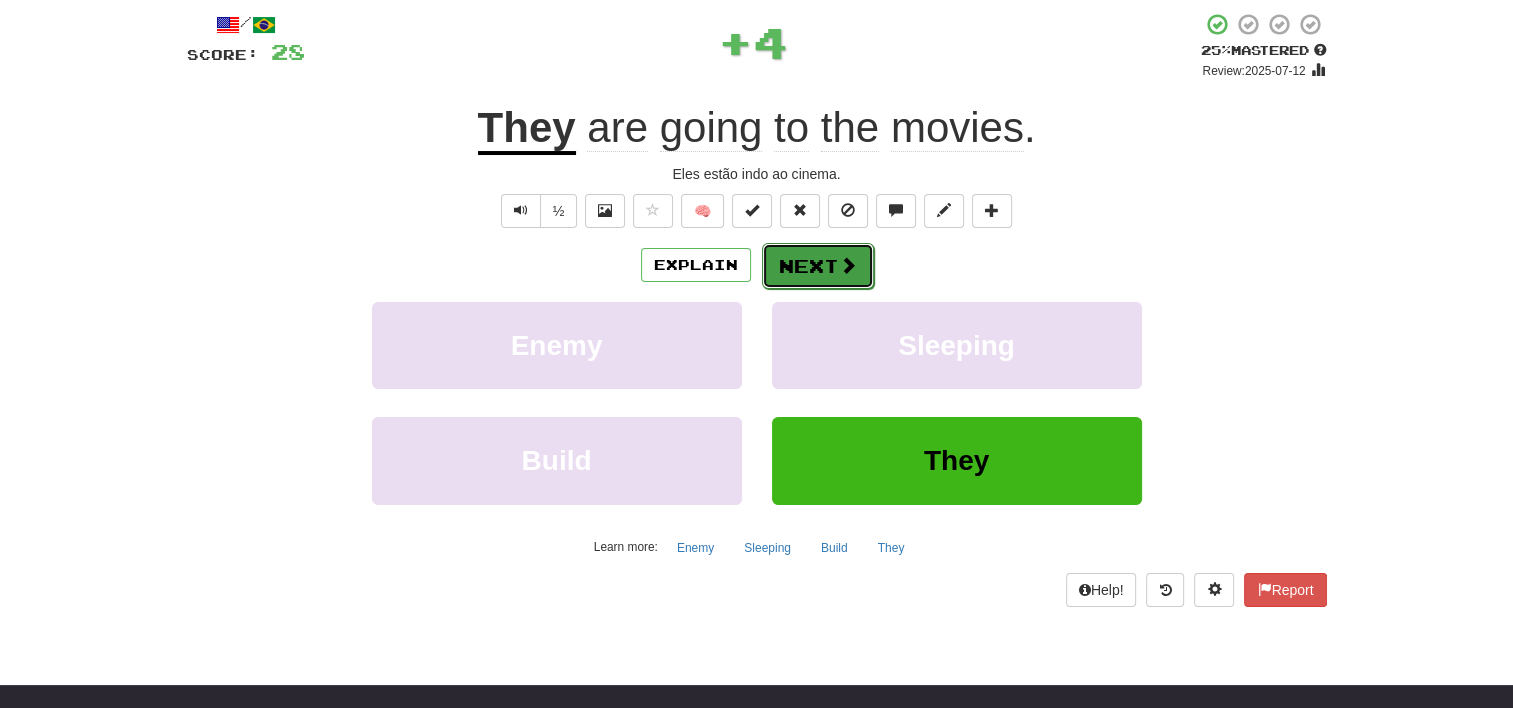 click on "Next" at bounding box center (818, 266) 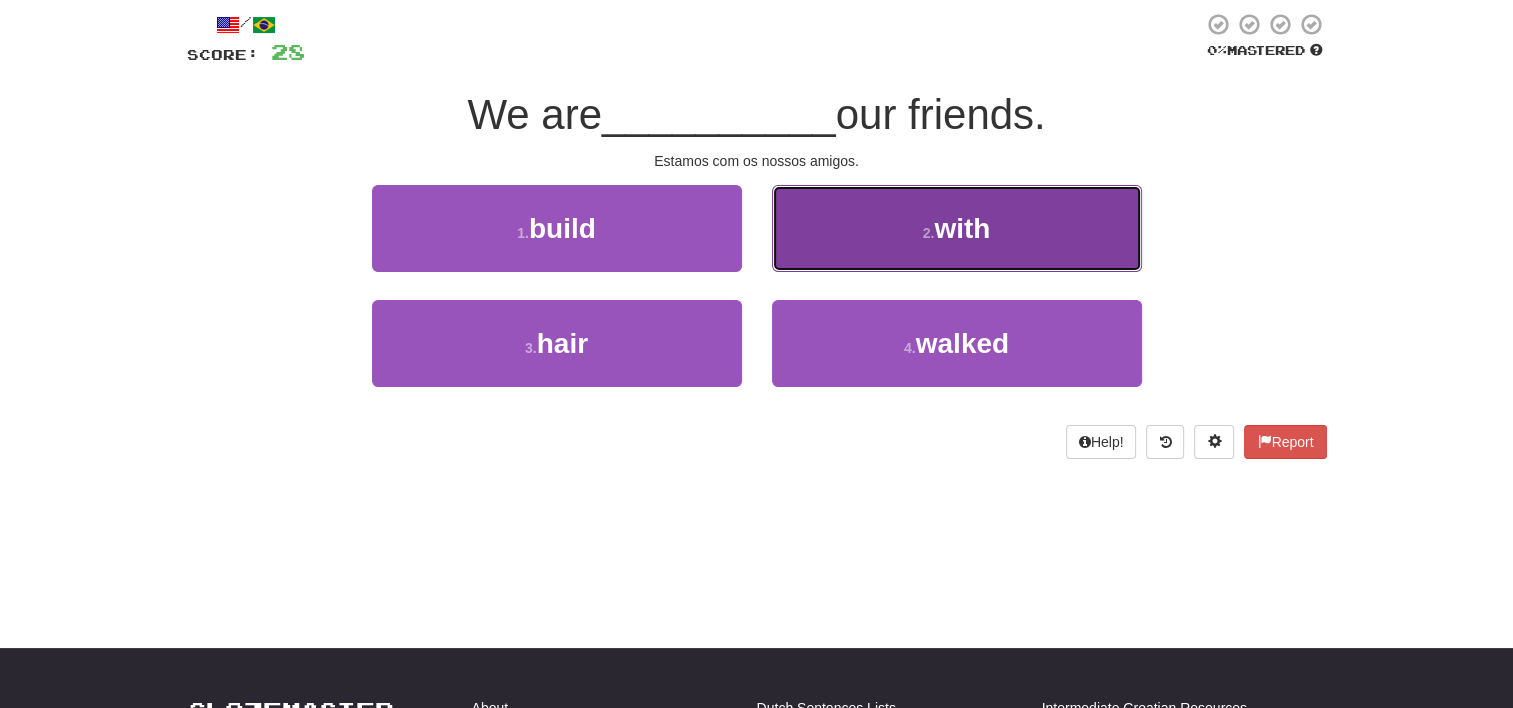 click on "2 .  with" at bounding box center [957, 228] 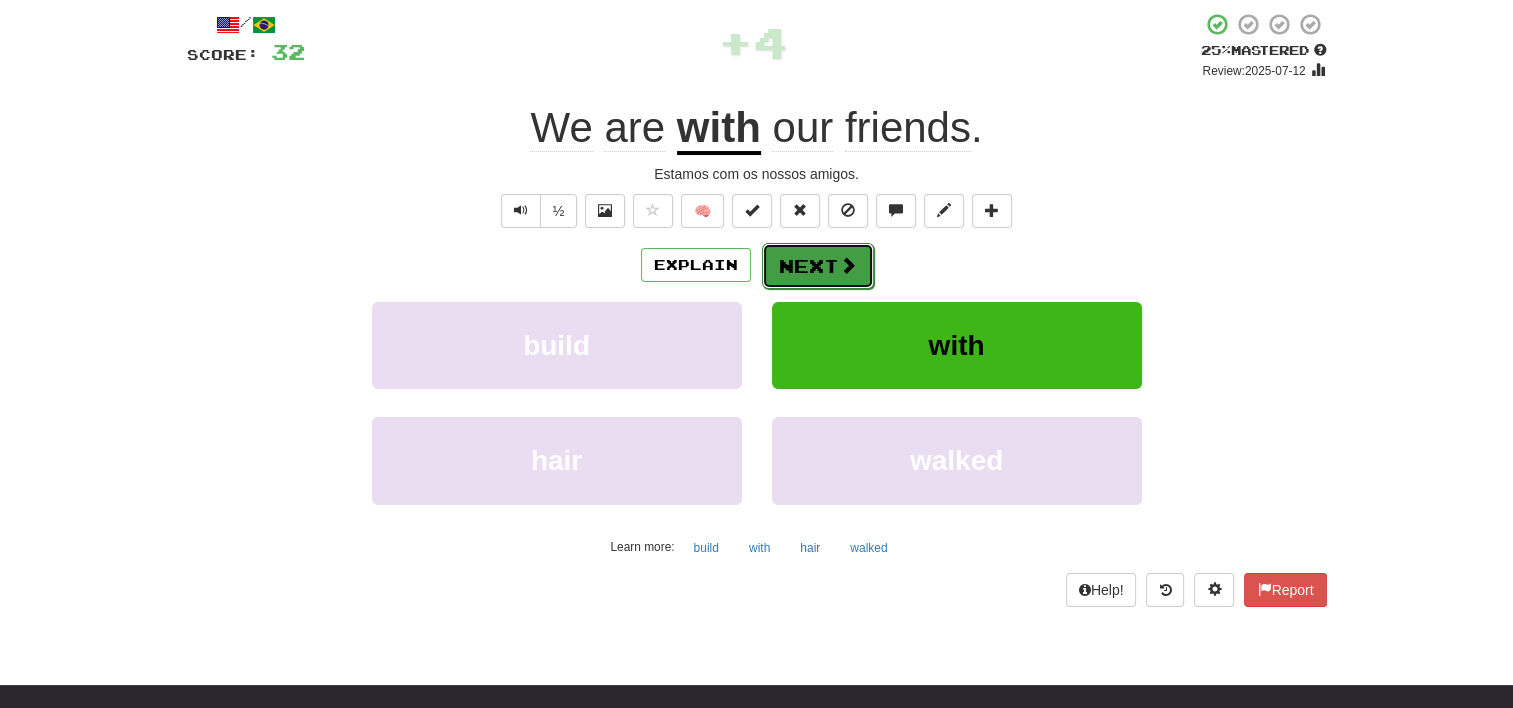 click on "Next" at bounding box center (818, 266) 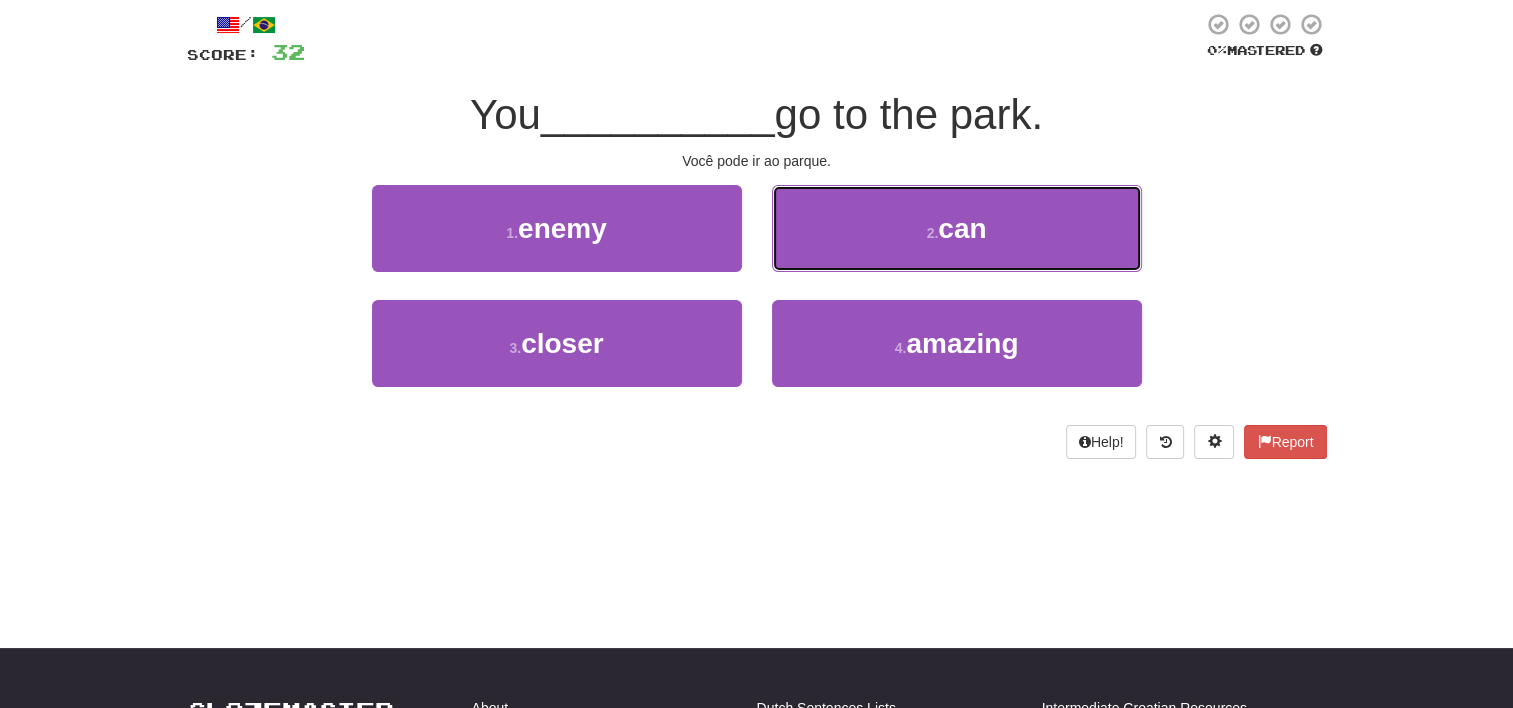 click on "2 .  can" at bounding box center (957, 228) 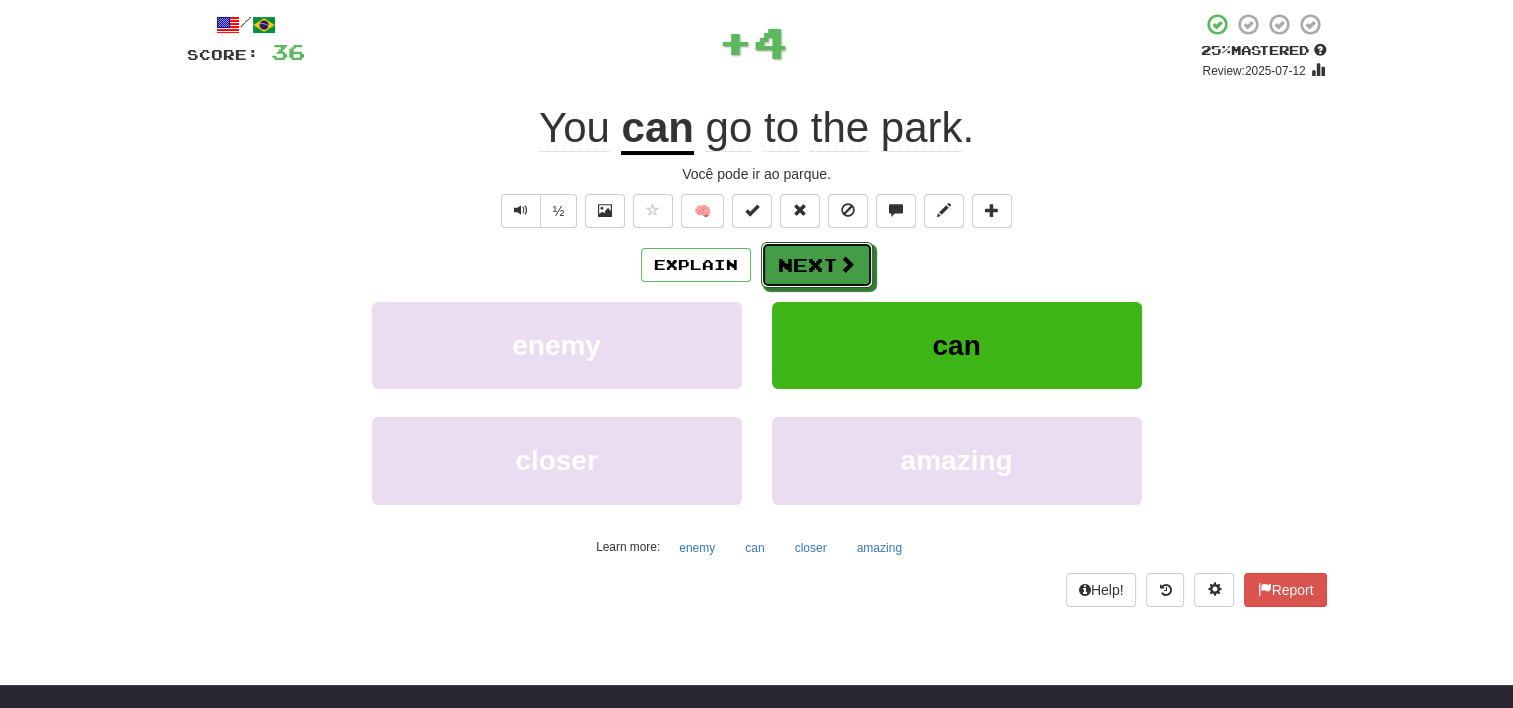 click on "Next" at bounding box center (817, 265) 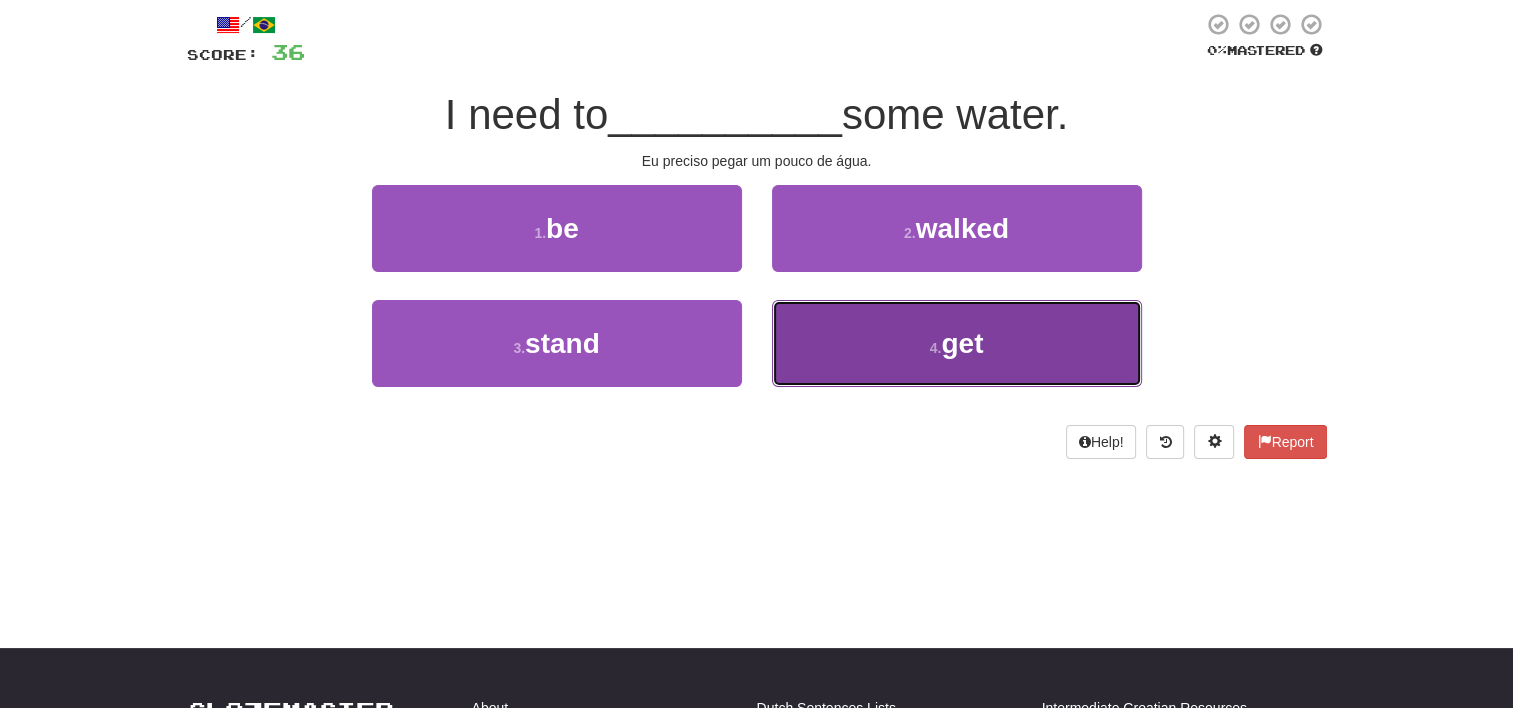 click on "4 .  get" at bounding box center [957, 343] 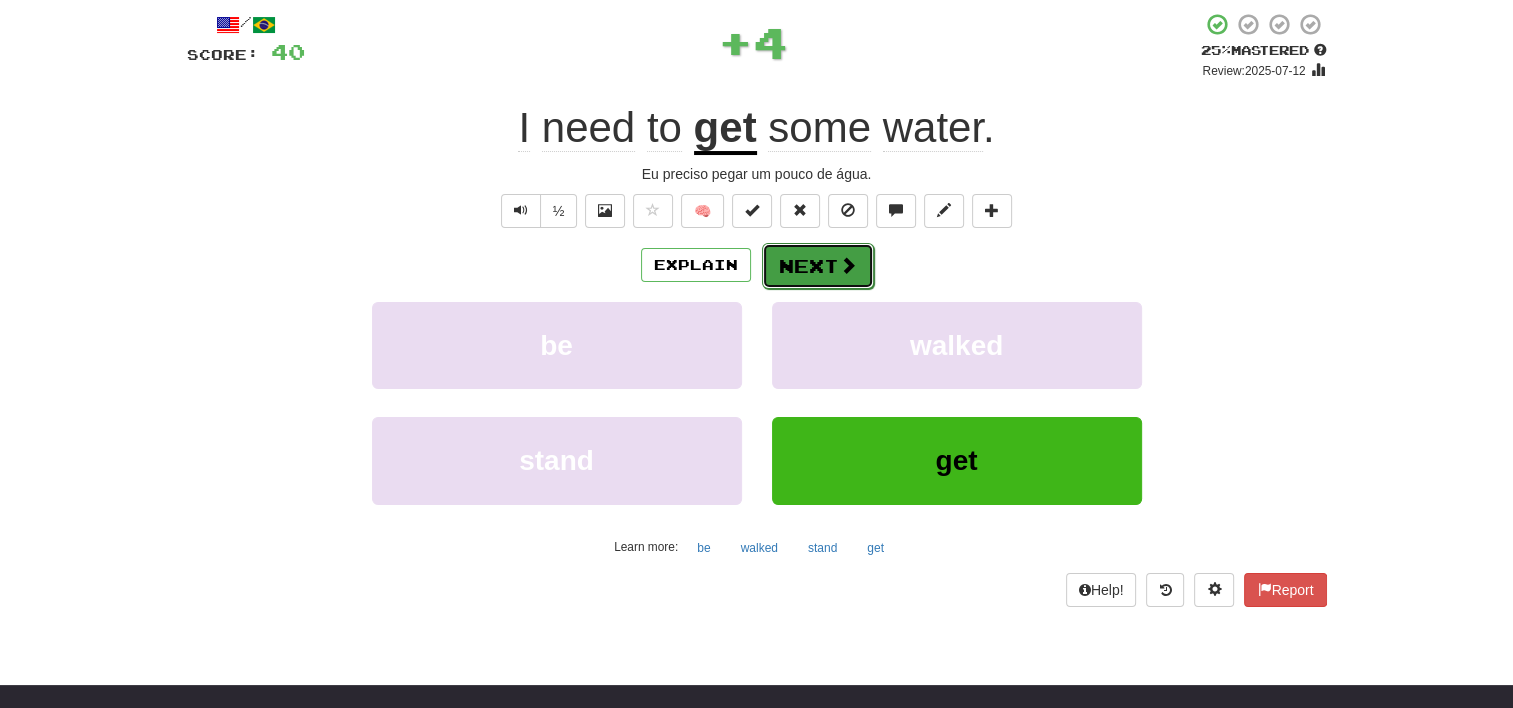 click on "Next" at bounding box center [818, 266] 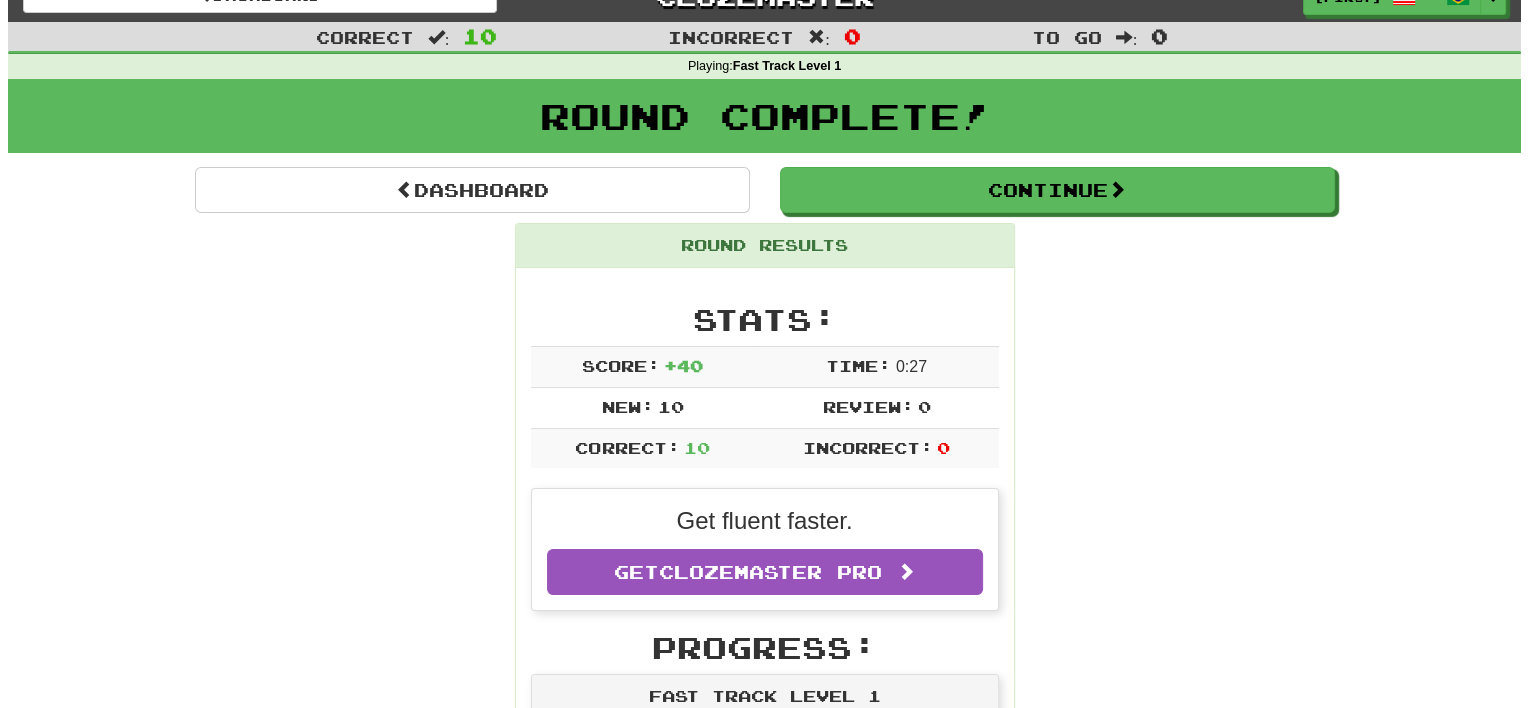scroll, scrollTop: 0, scrollLeft: 0, axis: both 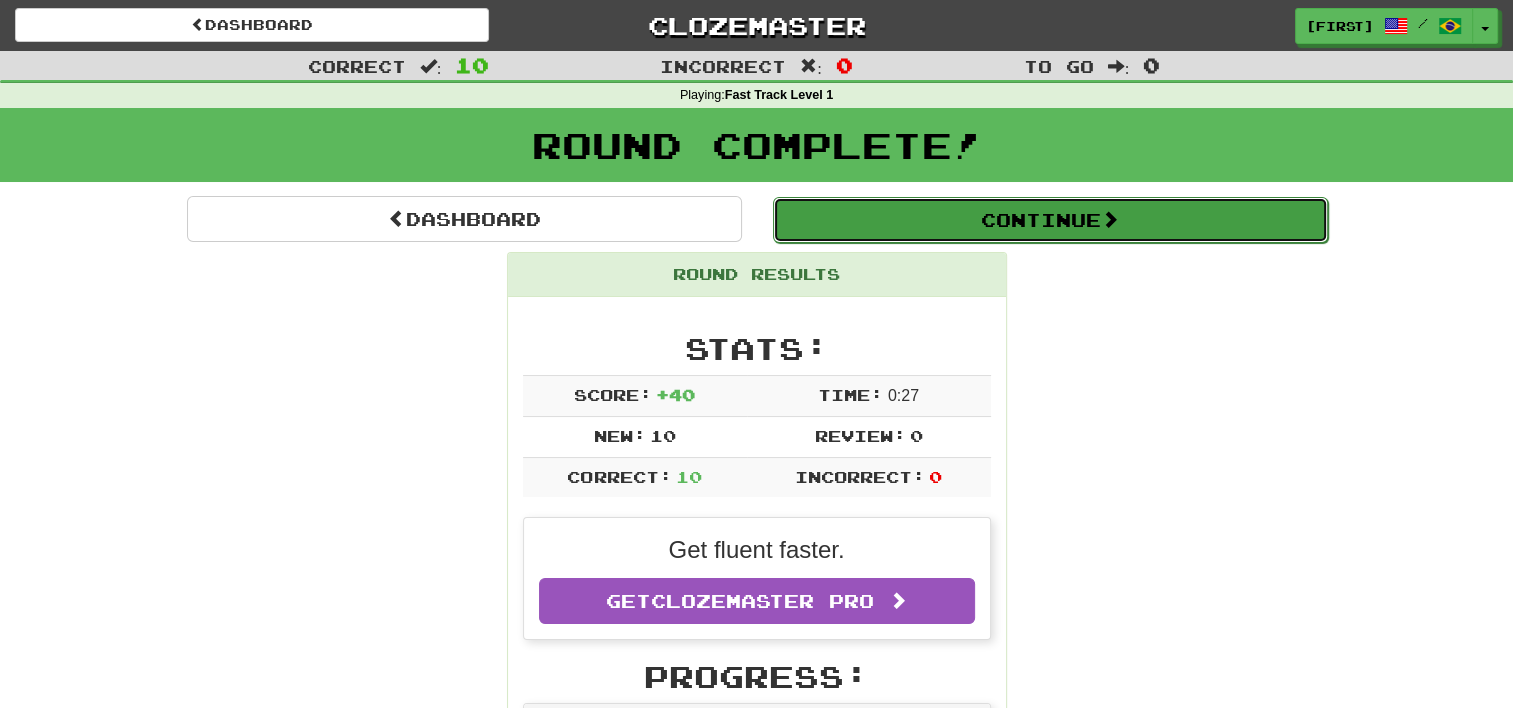 click on "Continue" at bounding box center [1050, 220] 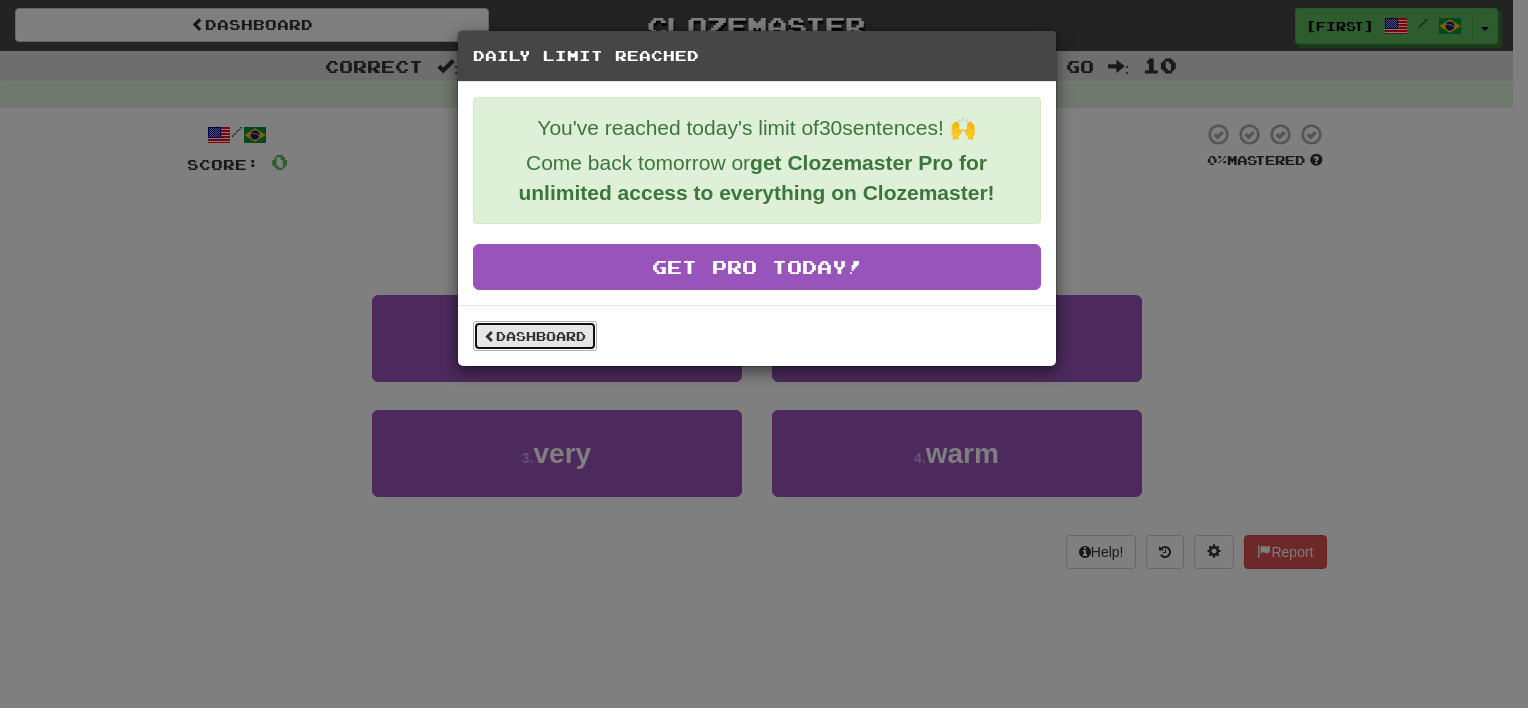click on "Dashboard" at bounding box center (535, 336) 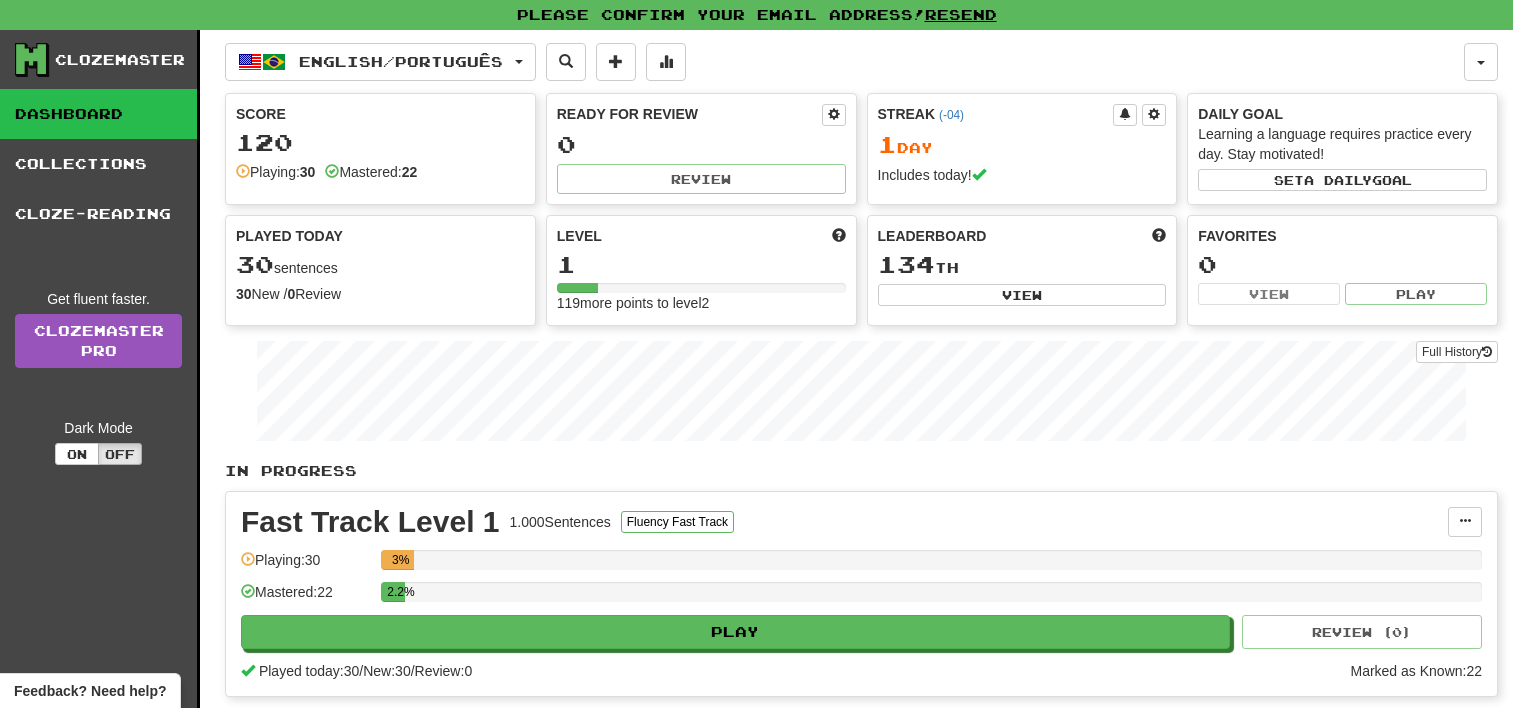 scroll, scrollTop: 0, scrollLeft: 0, axis: both 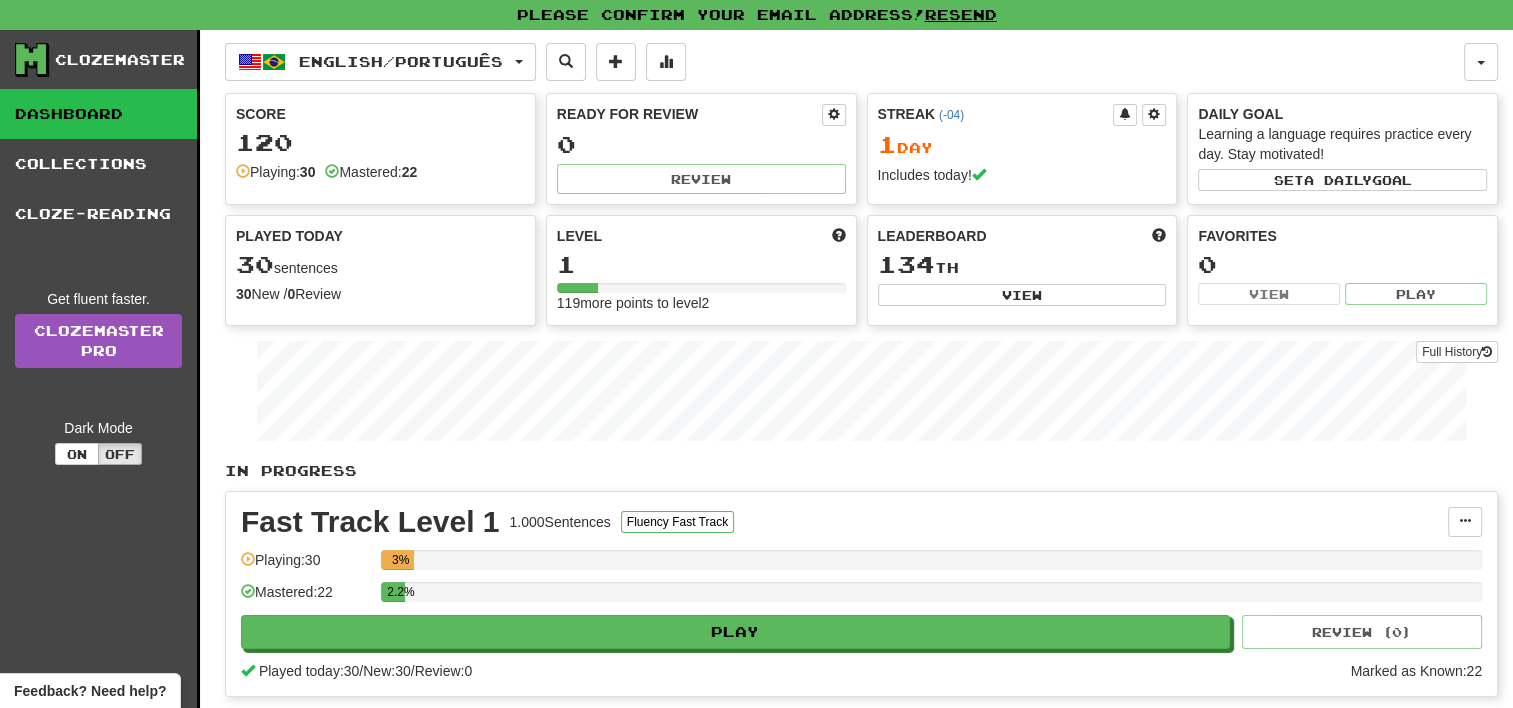 click on "Played Today 30  sentences 30  New /  0  Review Full History" at bounding box center [380, 265] 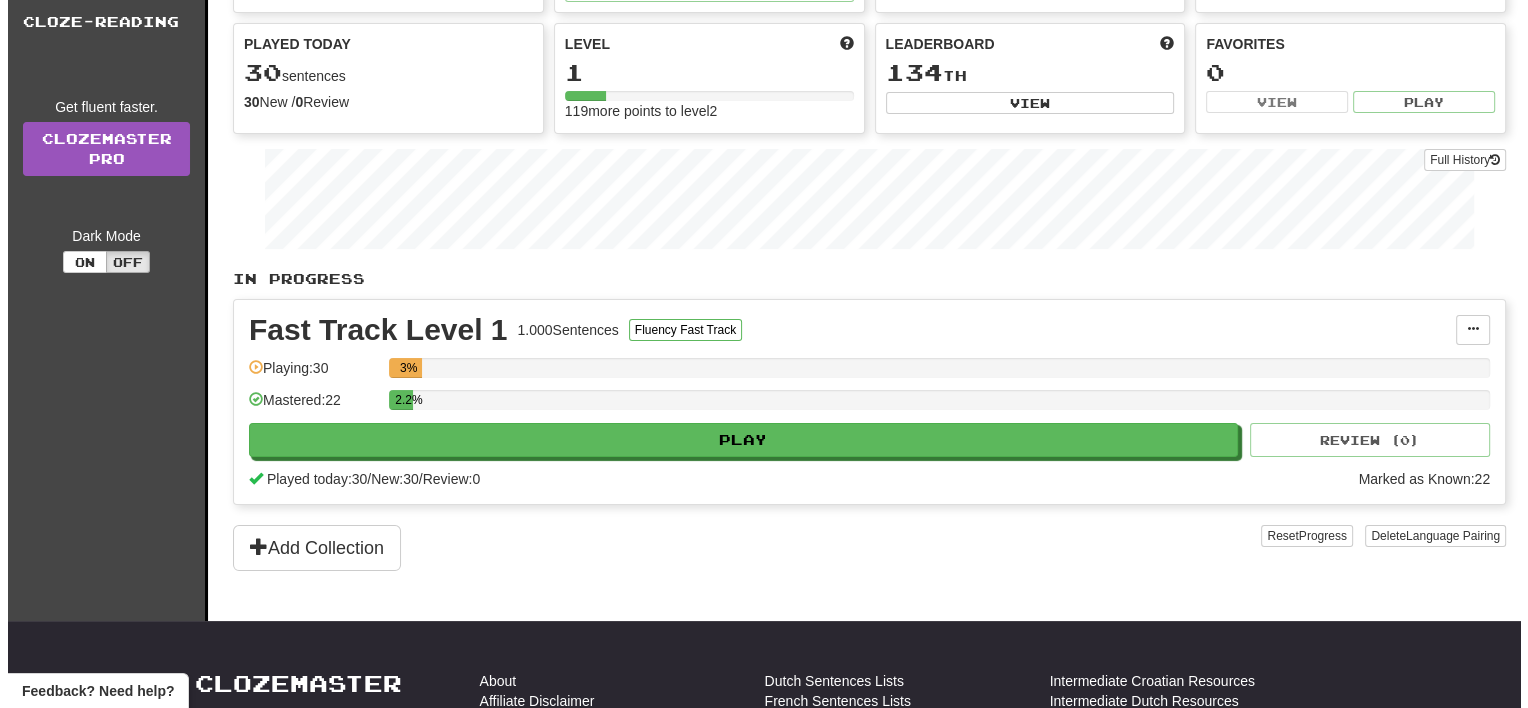 scroll, scrollTop: 200, scrollLeft: 0, axis: vertical 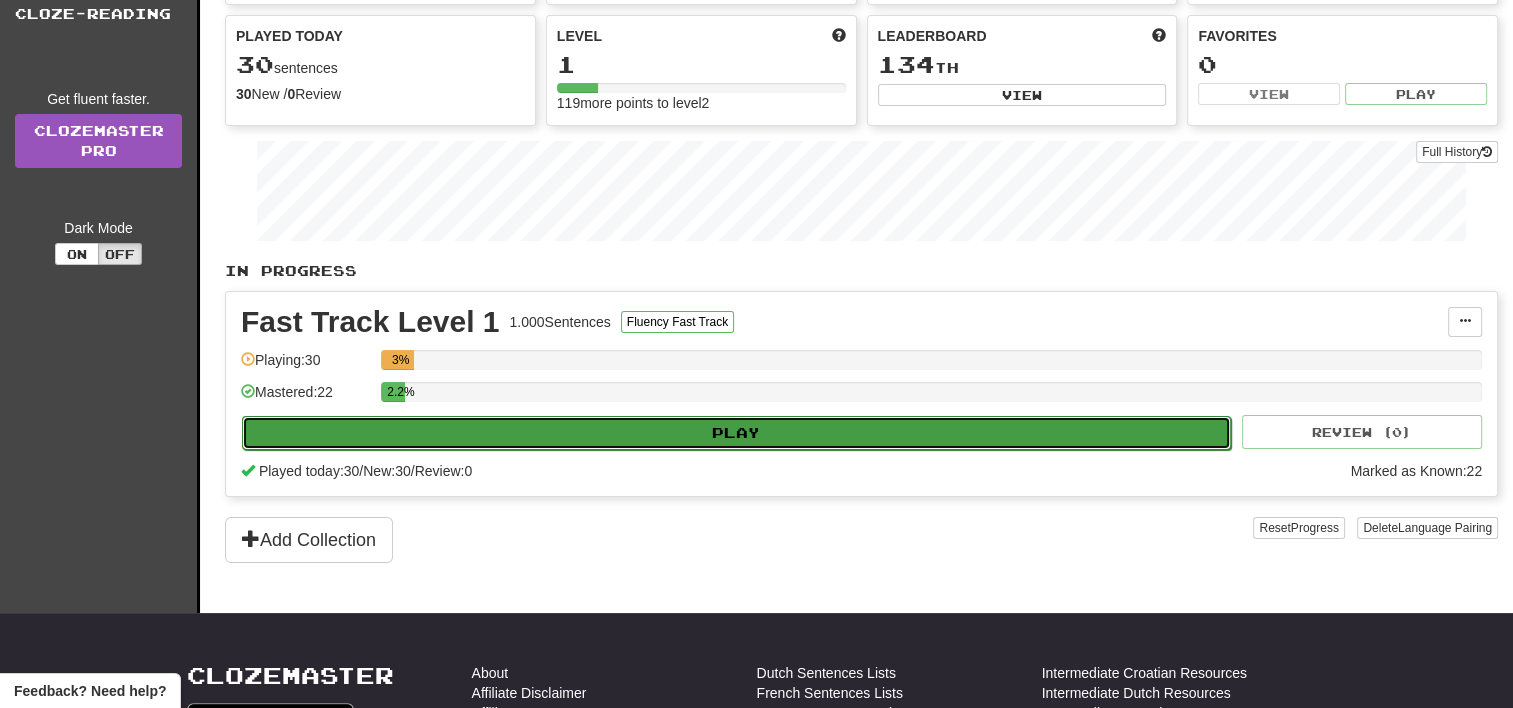 click on "Play" at bounding box center [736, 433] 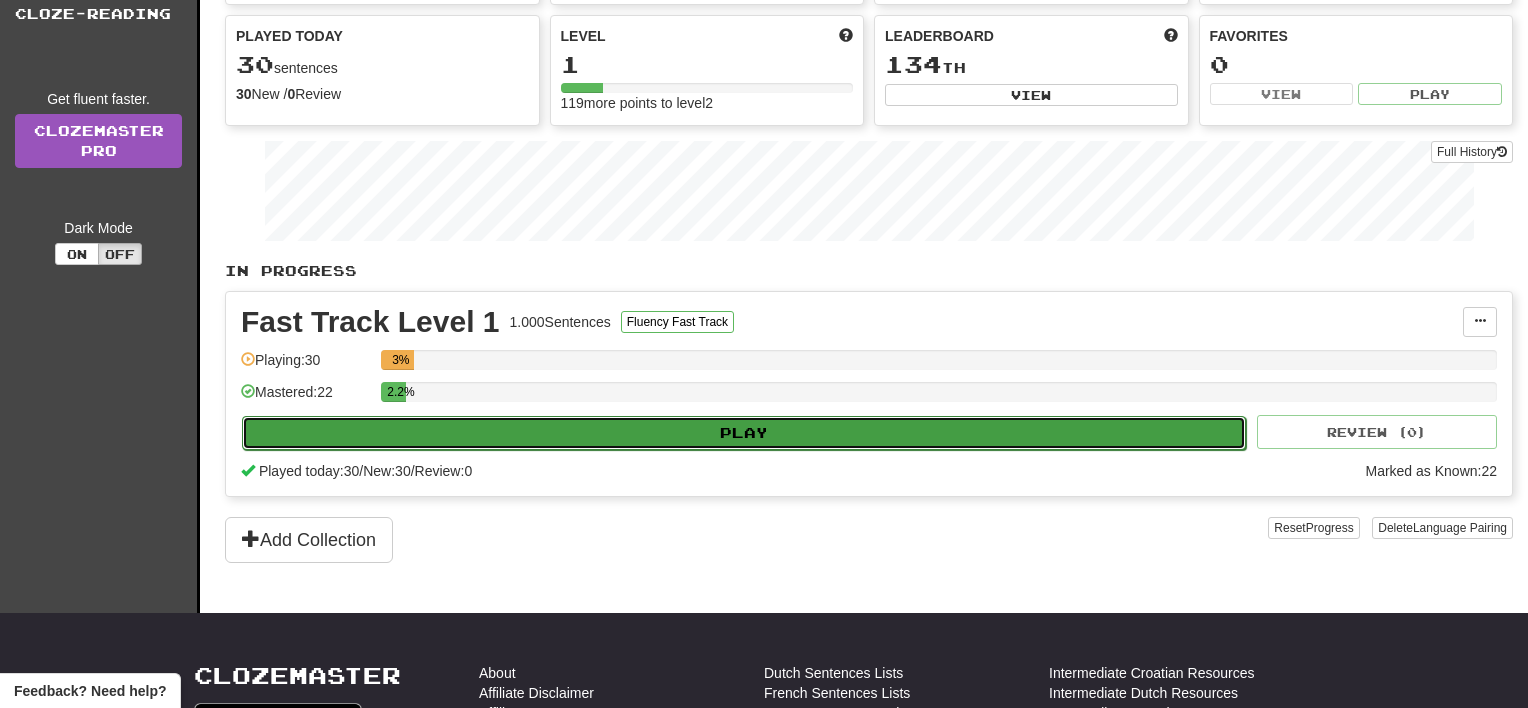 select on "**" 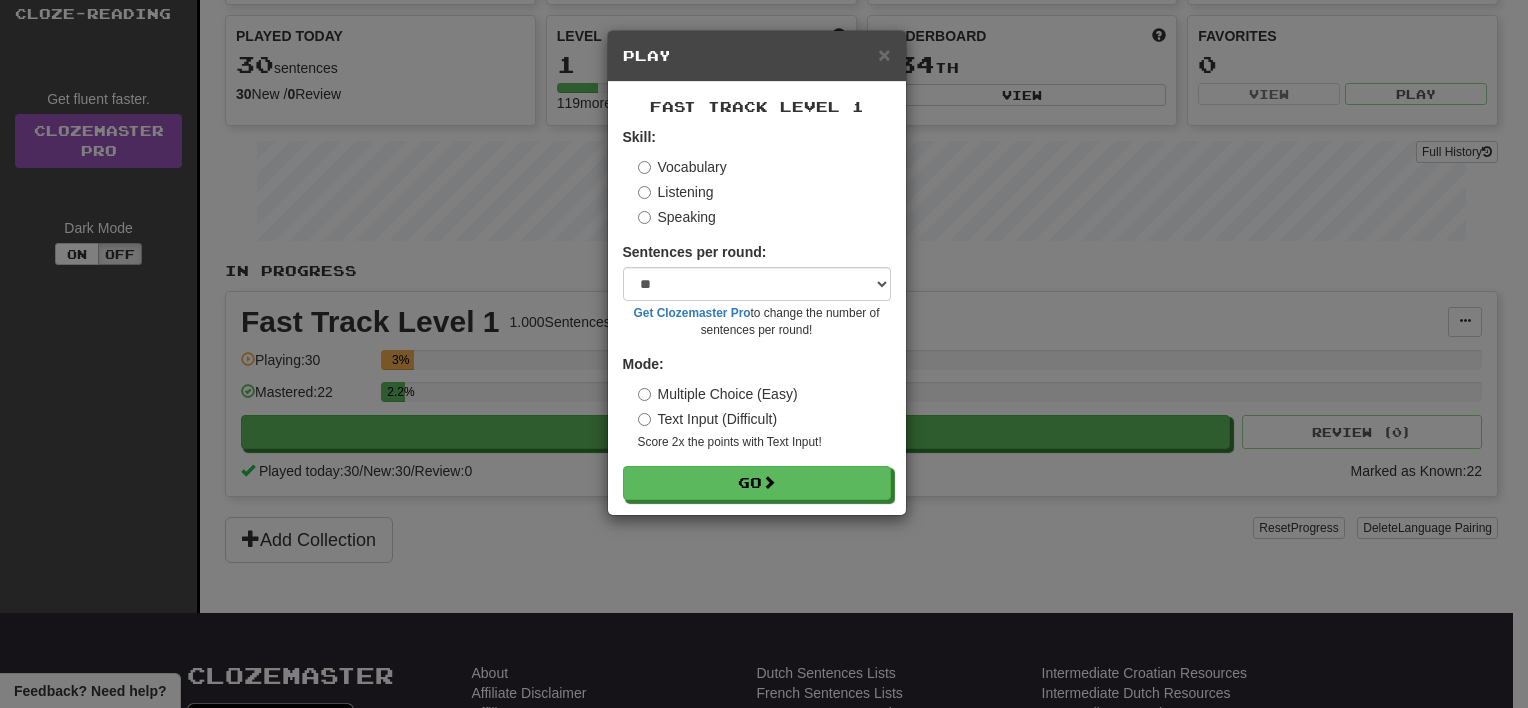 click on "Skill: Vocabulary Listening Speaking" at bounding box center [757, 177] 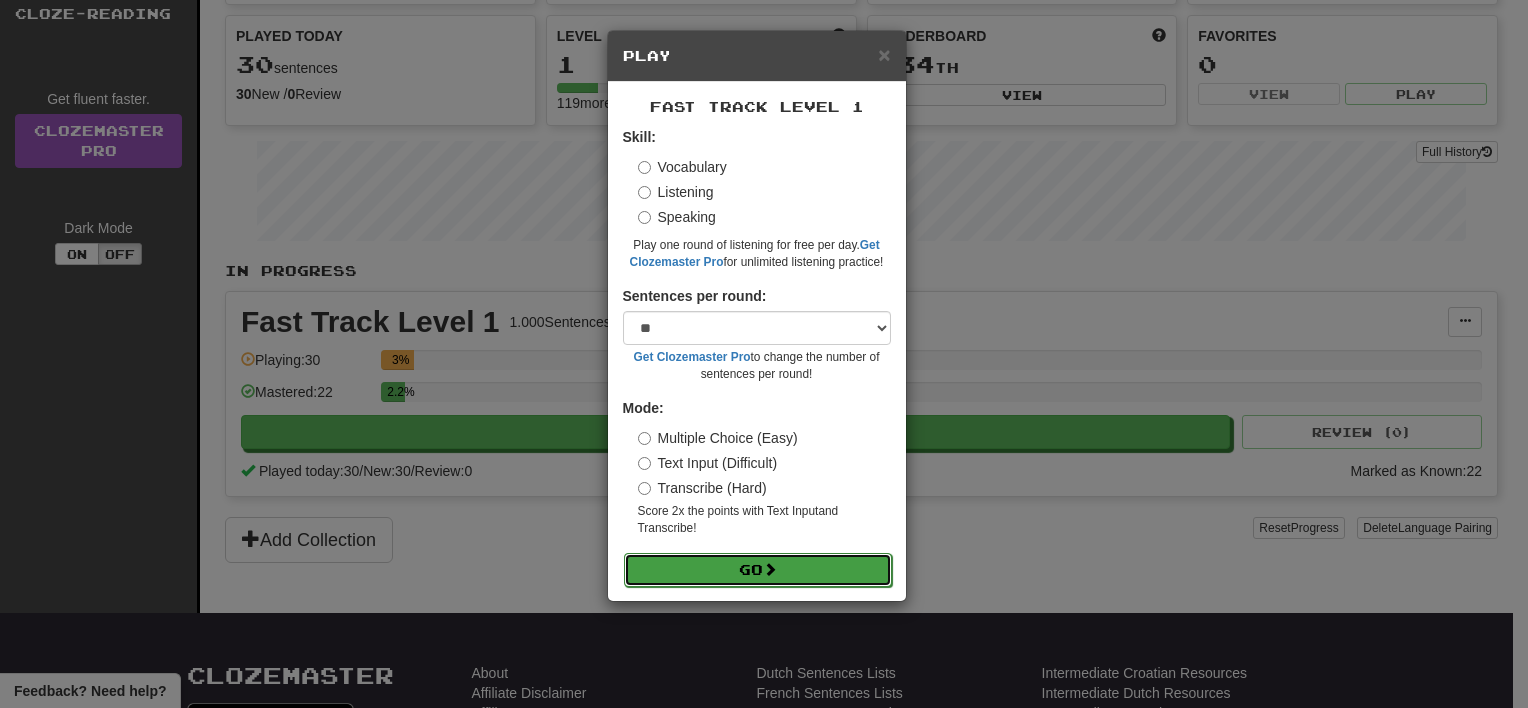 click on "Go" at bounding box center [758, 570] 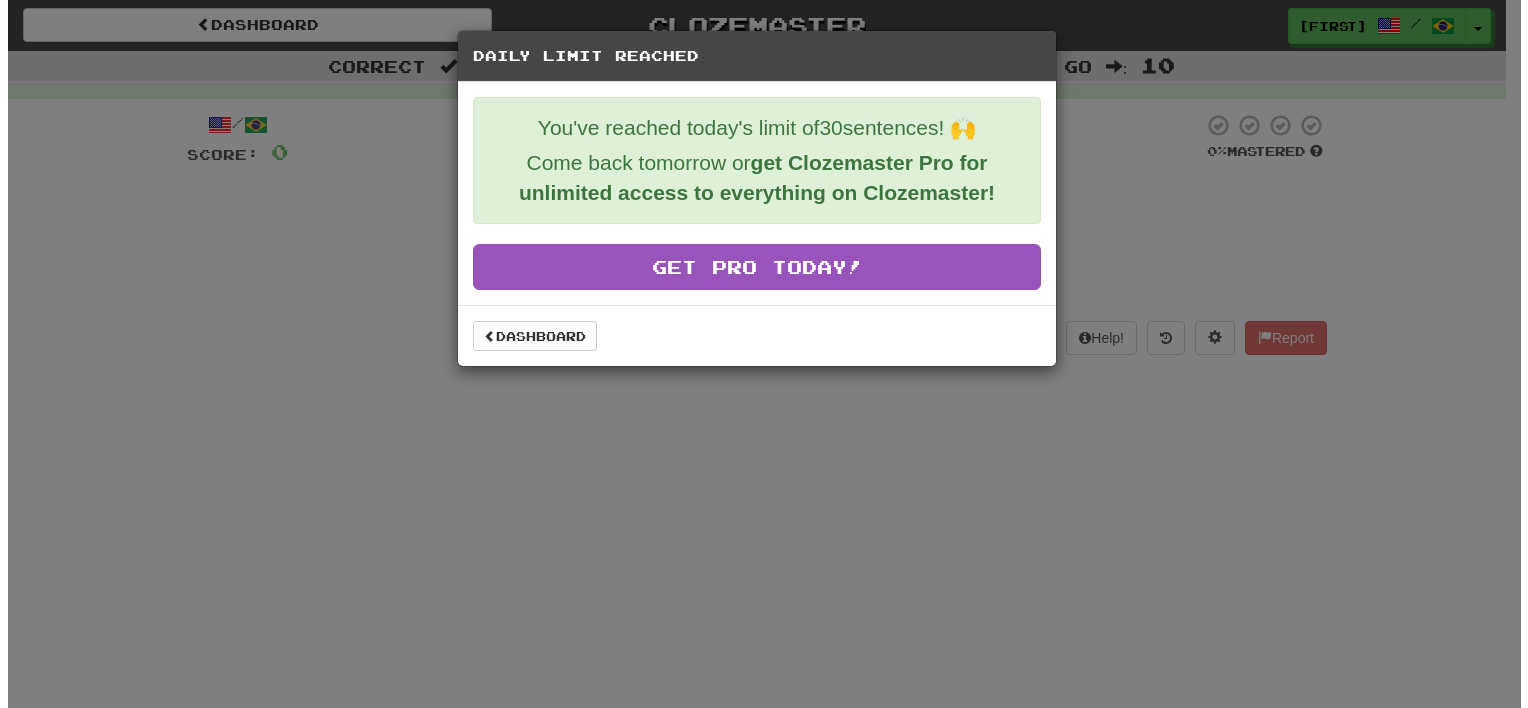 scroll, scrollTop: 0, scrollLeft: 0, axis: both 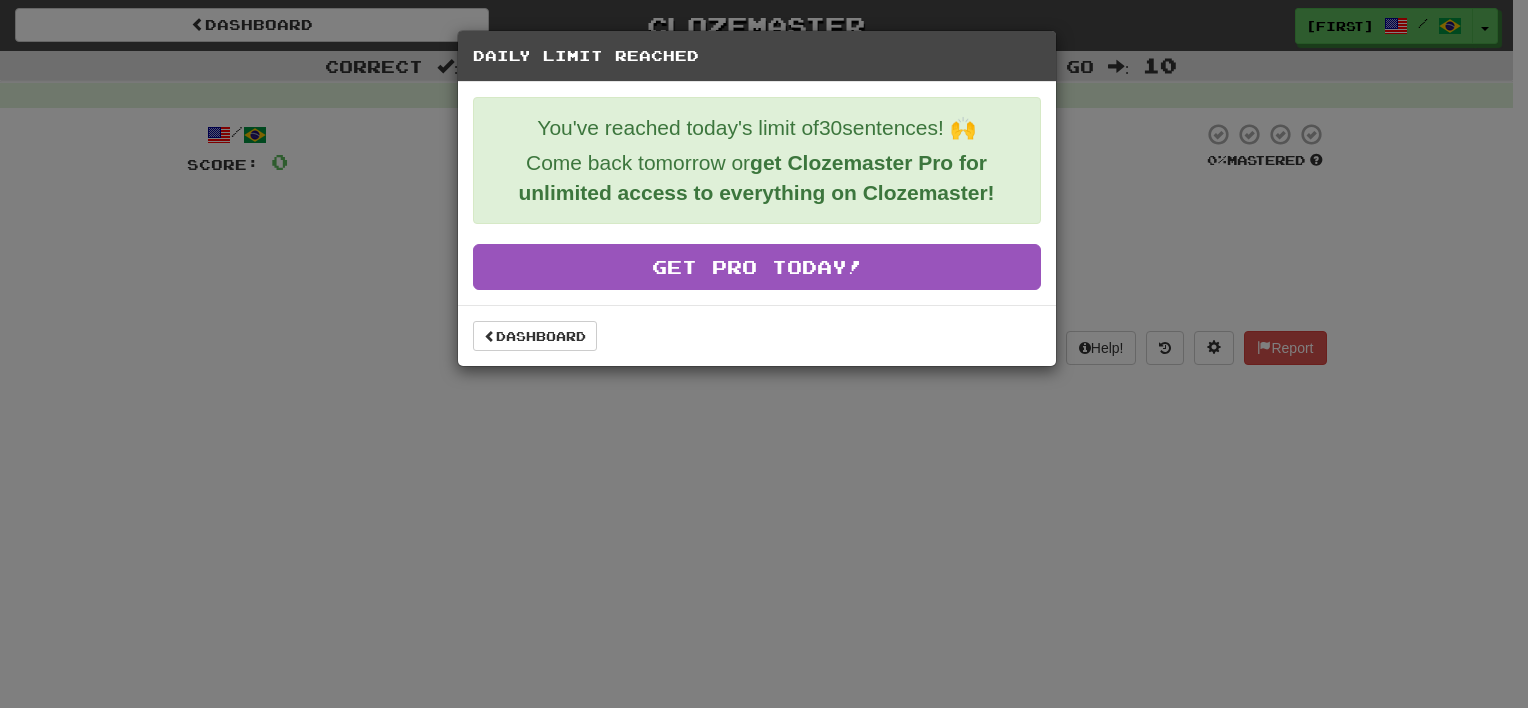 click on "Daily Limit Reached You've reached today's limit of  30  sentences! 🙌  Come back tomorrow or  get Clozemaster Pro for unlimited access to everything on Clozemaster! Get Pro Today! Dashboard" at bounding box center (764, 354) 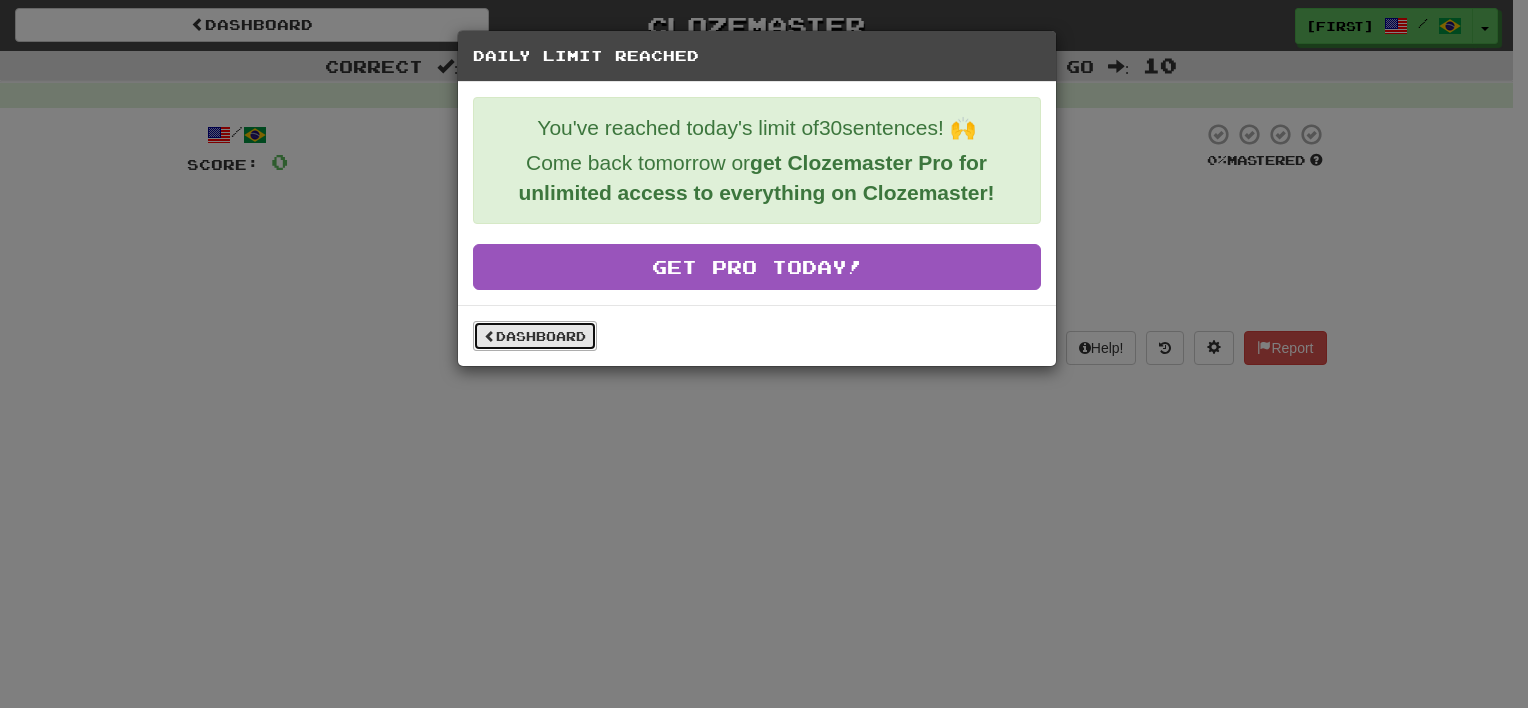 click on "Dashboard" at bounding box center [535, 336] 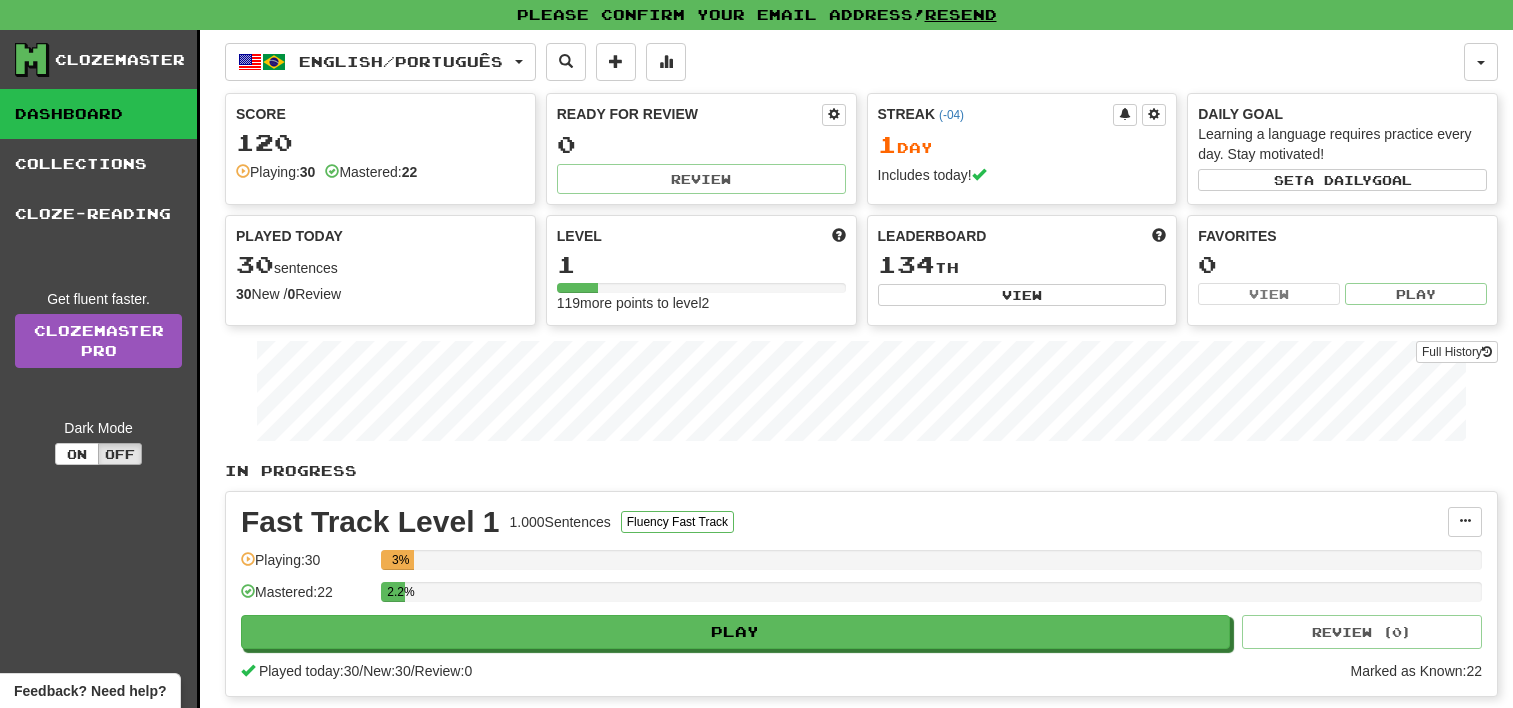 scroll, scrollTop: 0, scrollLeft: 0, axis: both 